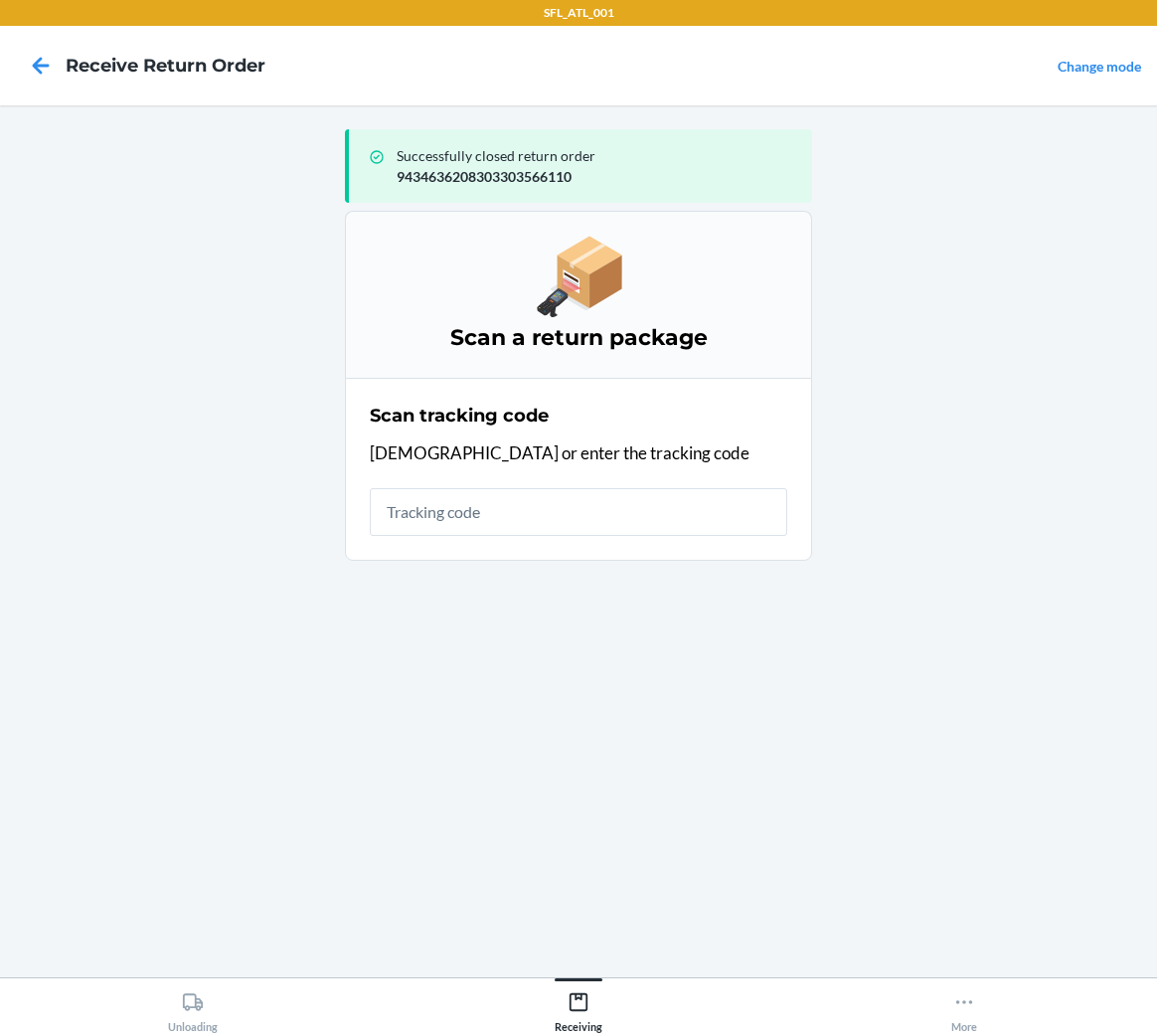 scroll, scrollTop: 0, scrollLeft: 0, axis: both 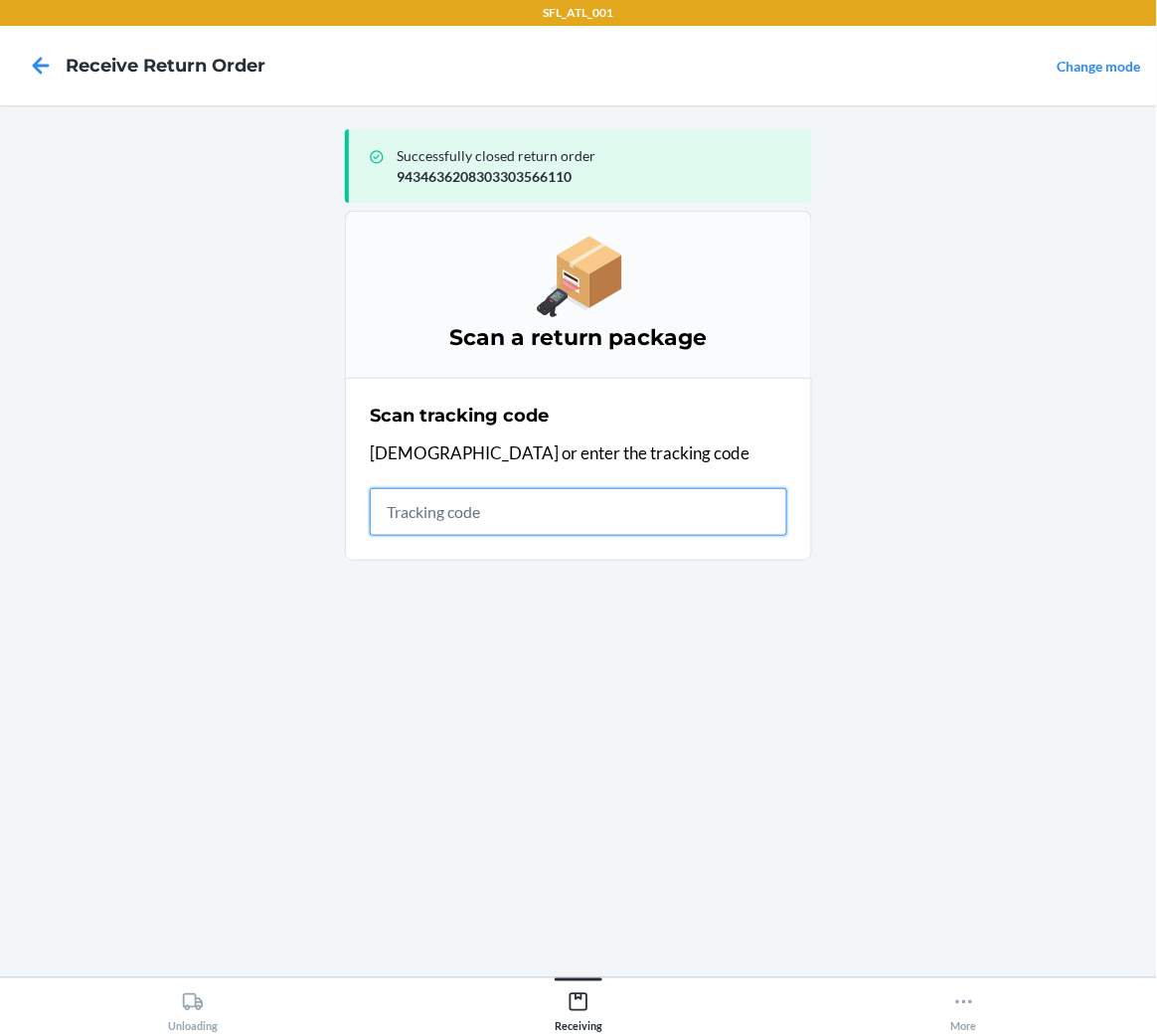 click at bounding box center (578, 512) 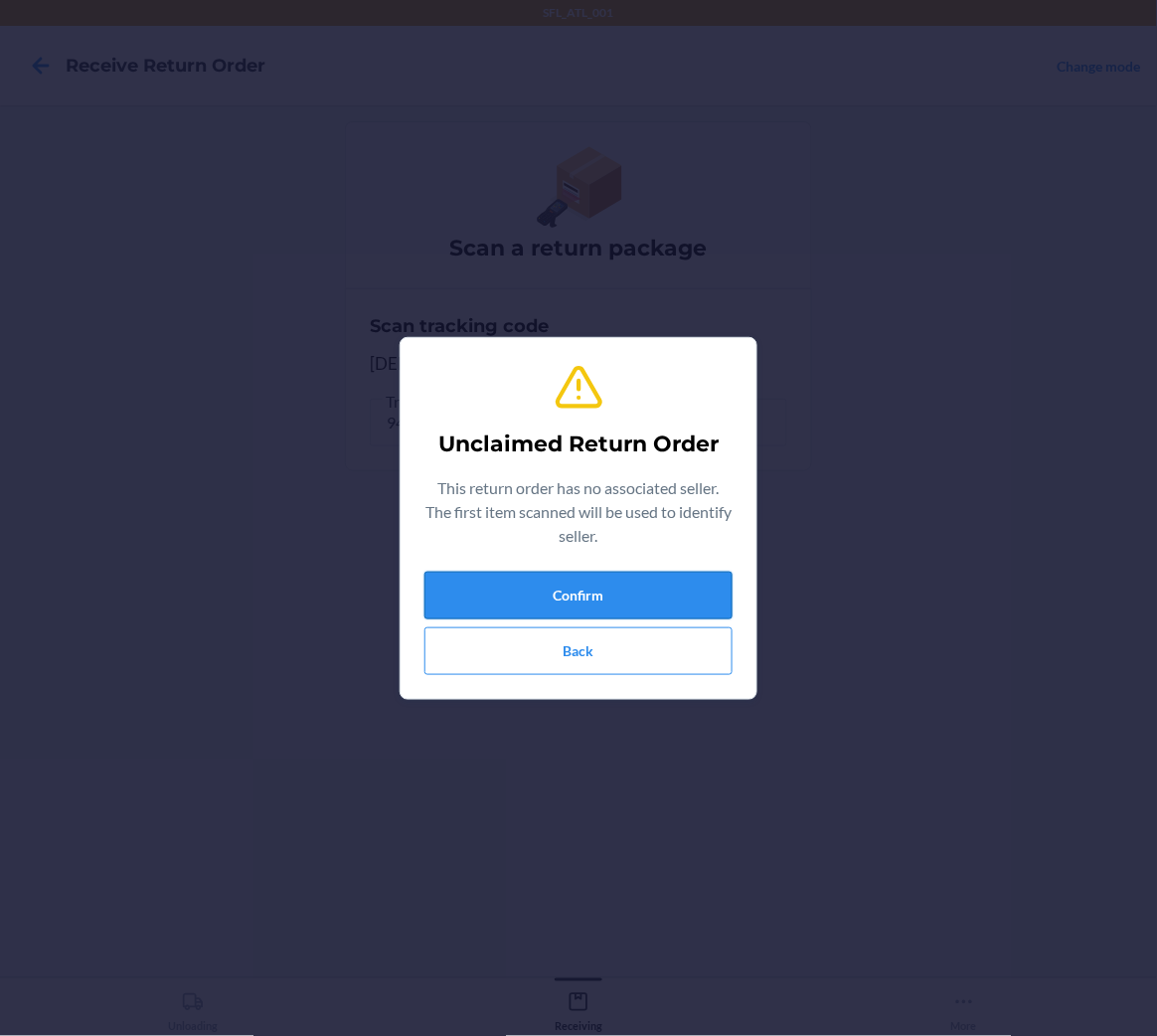click on "Confirm" at bounding box center [578, 596] 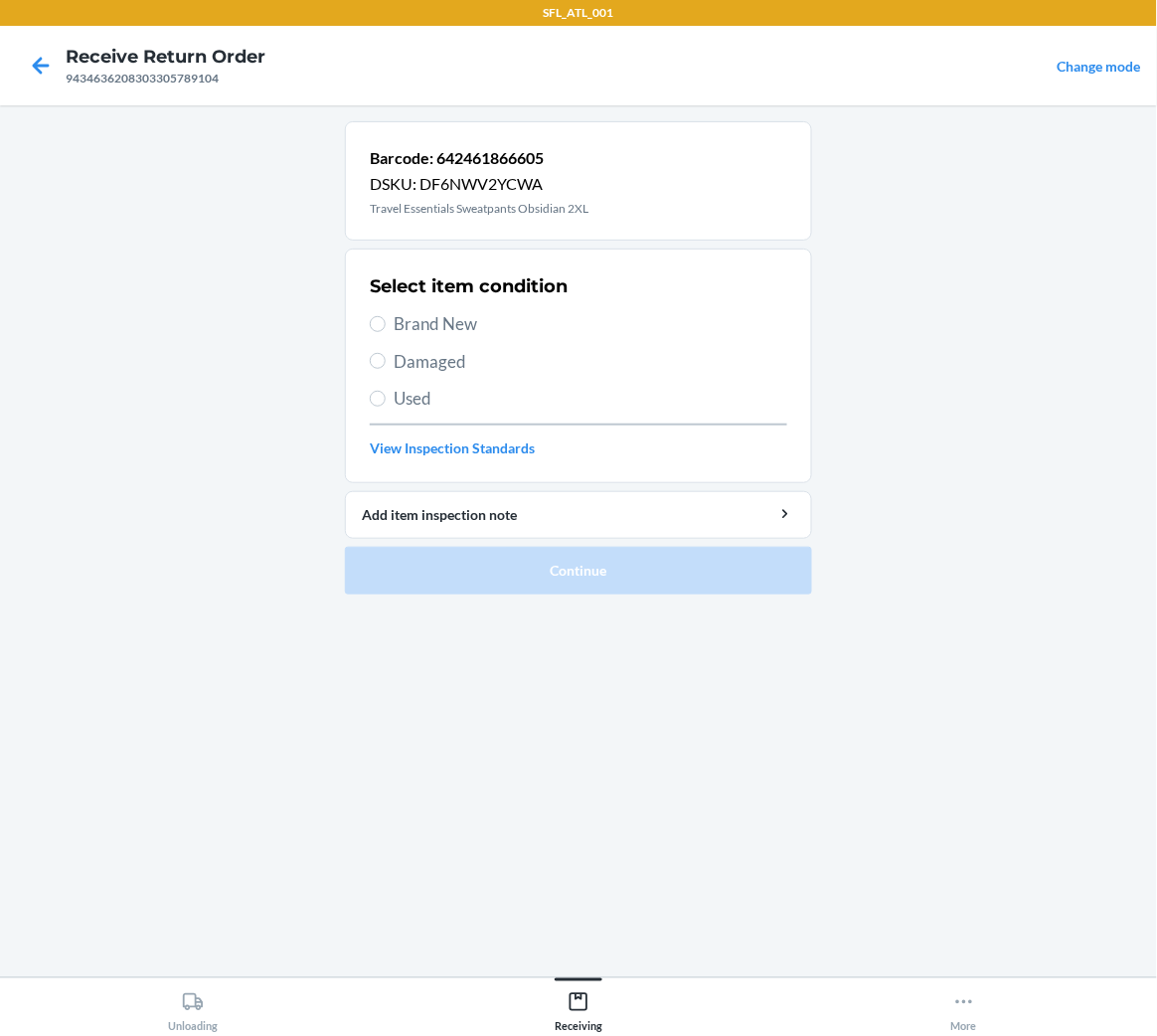 click on "Brand New" at bounding box center [578, 324] 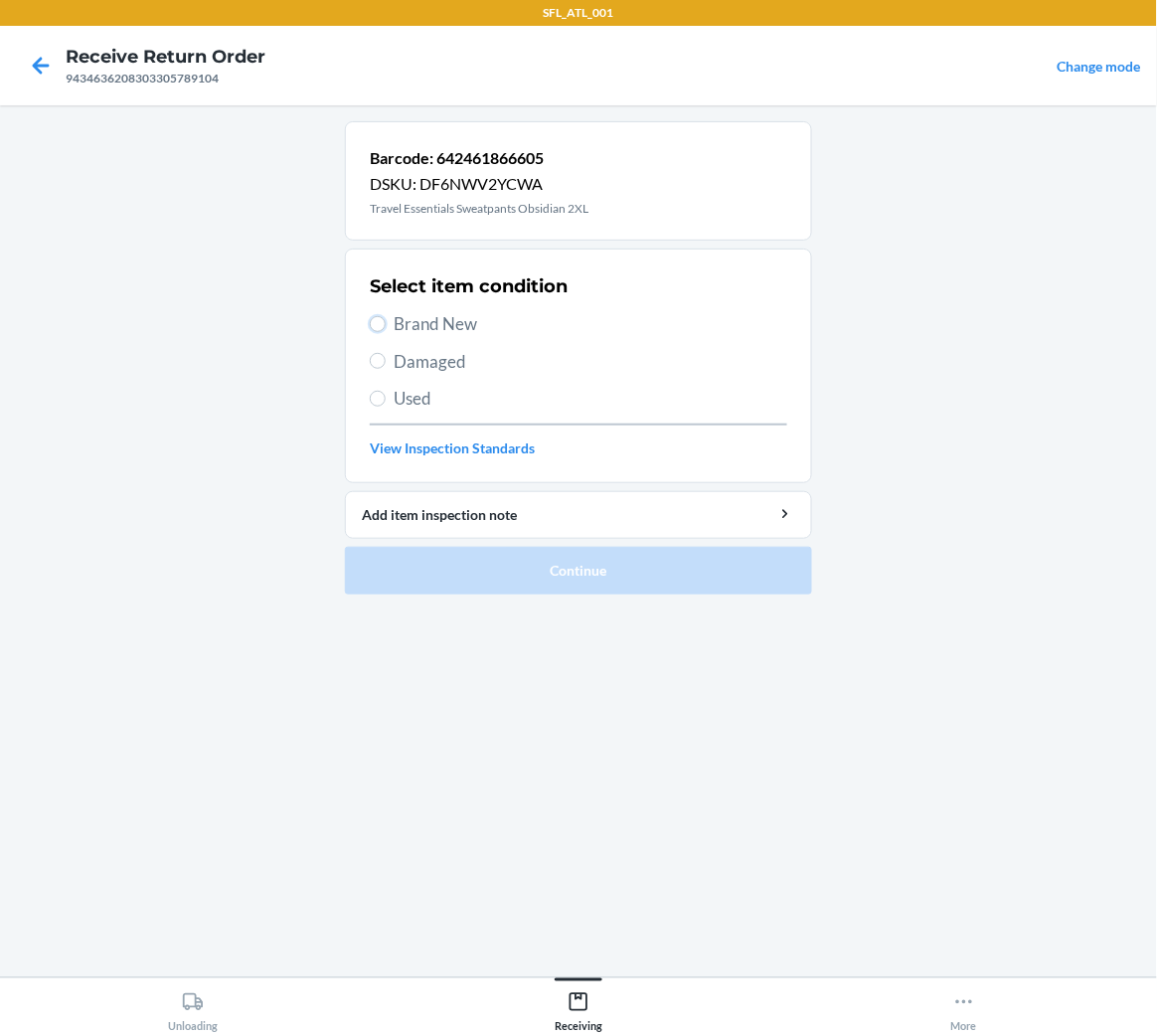 click on "Brand New" at bounding box center (378, 324) 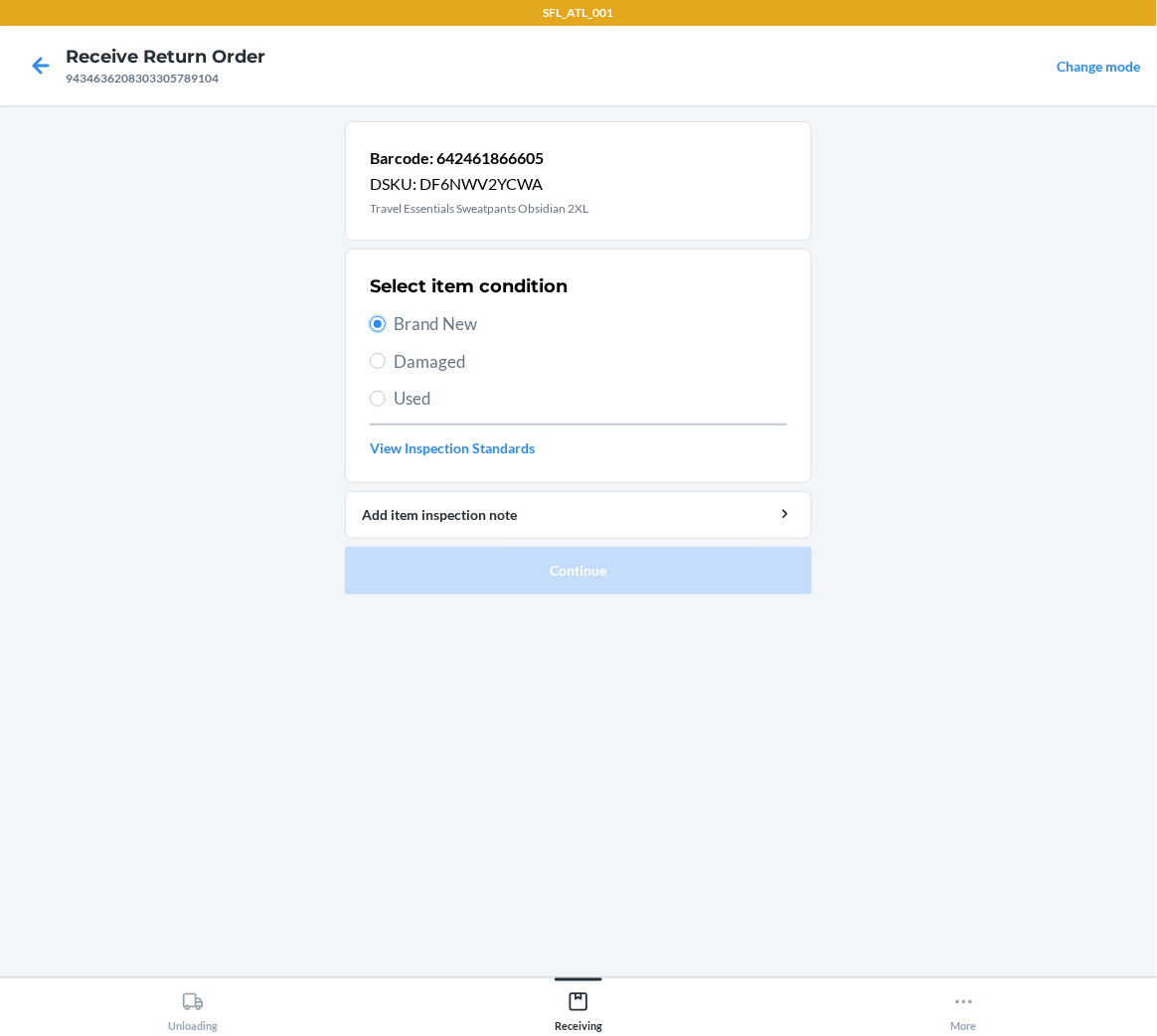 radio on "true" 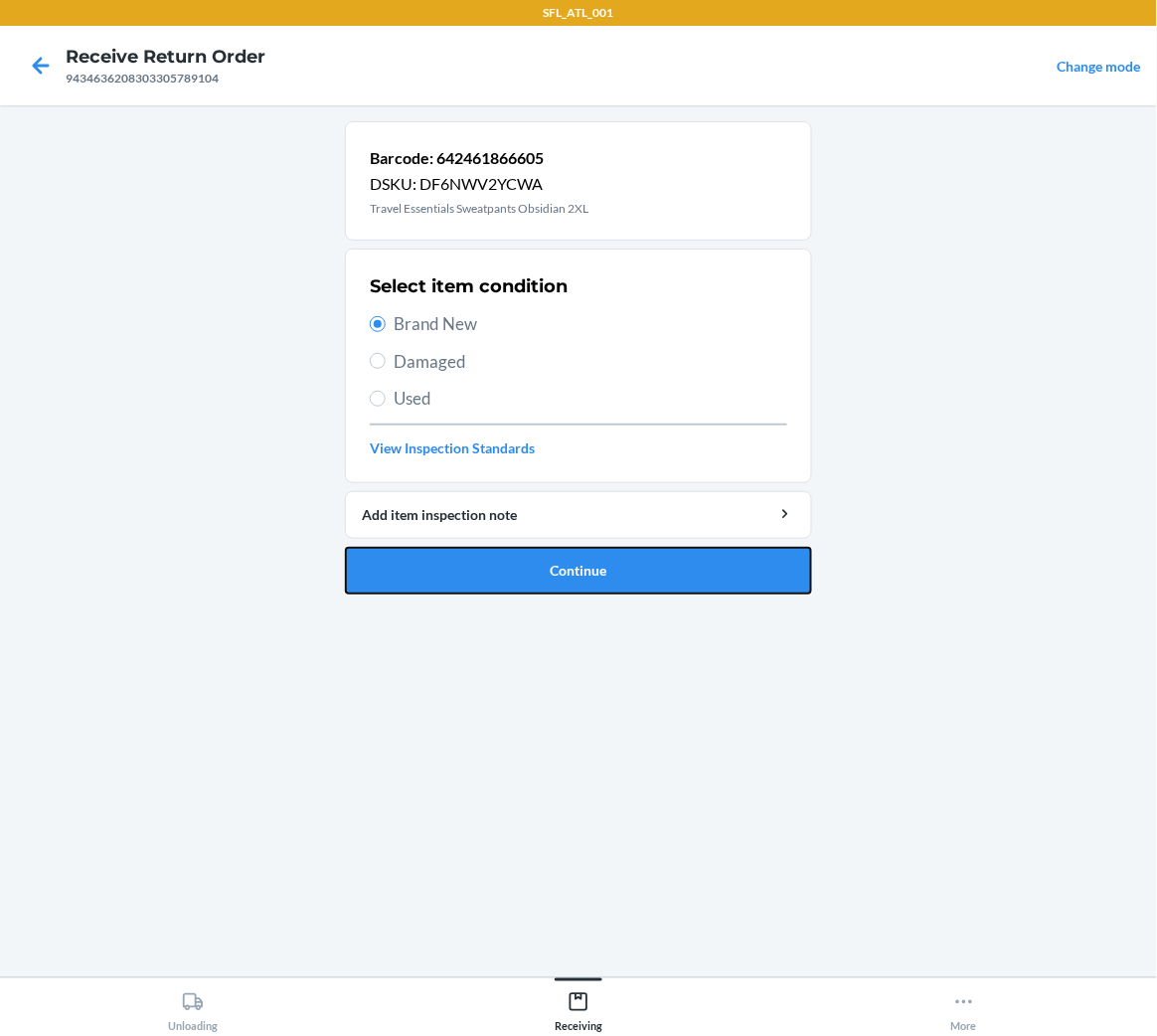 click on "Continue" at bounding box center (578, 571) 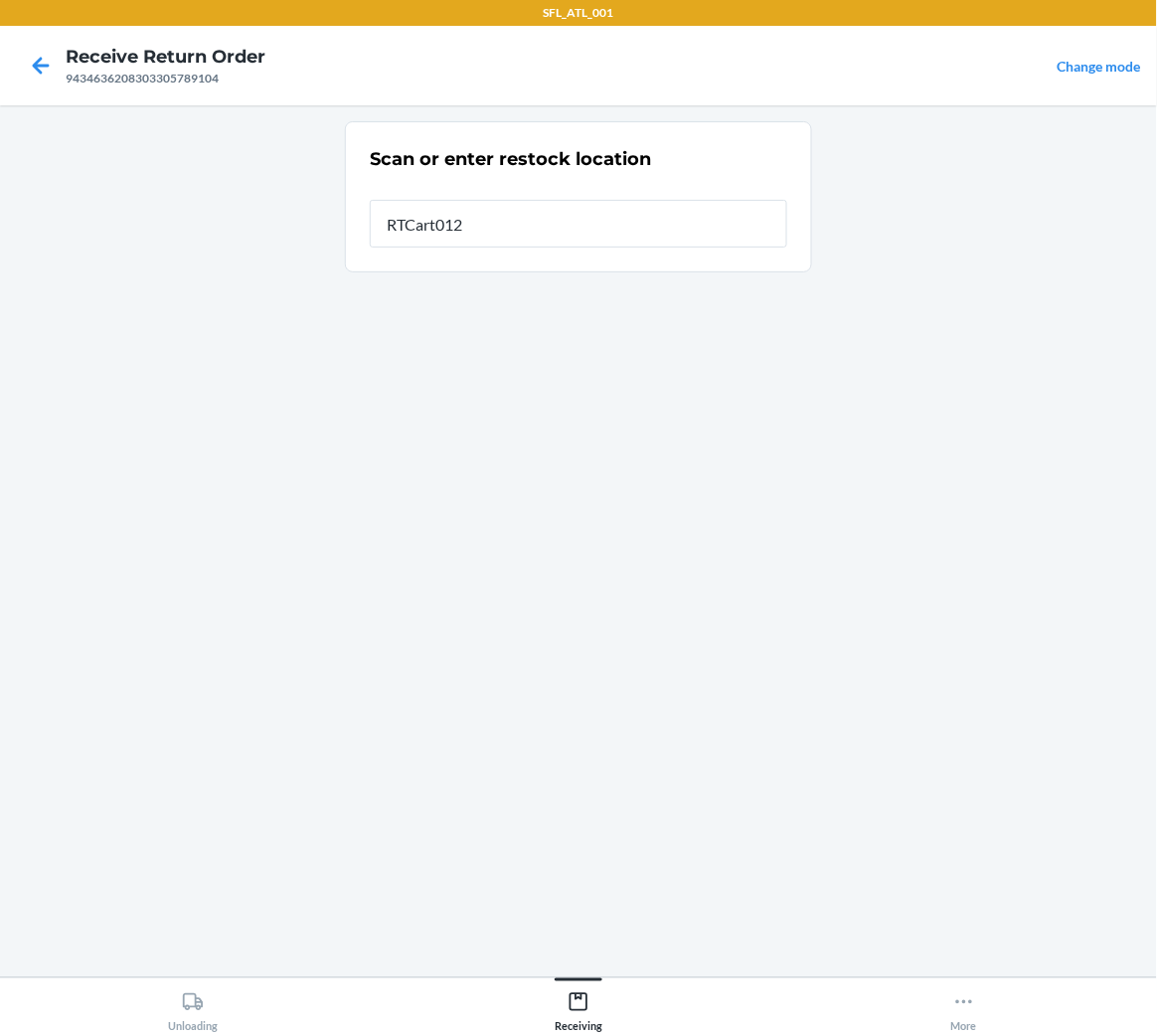 type on "RTCart012" 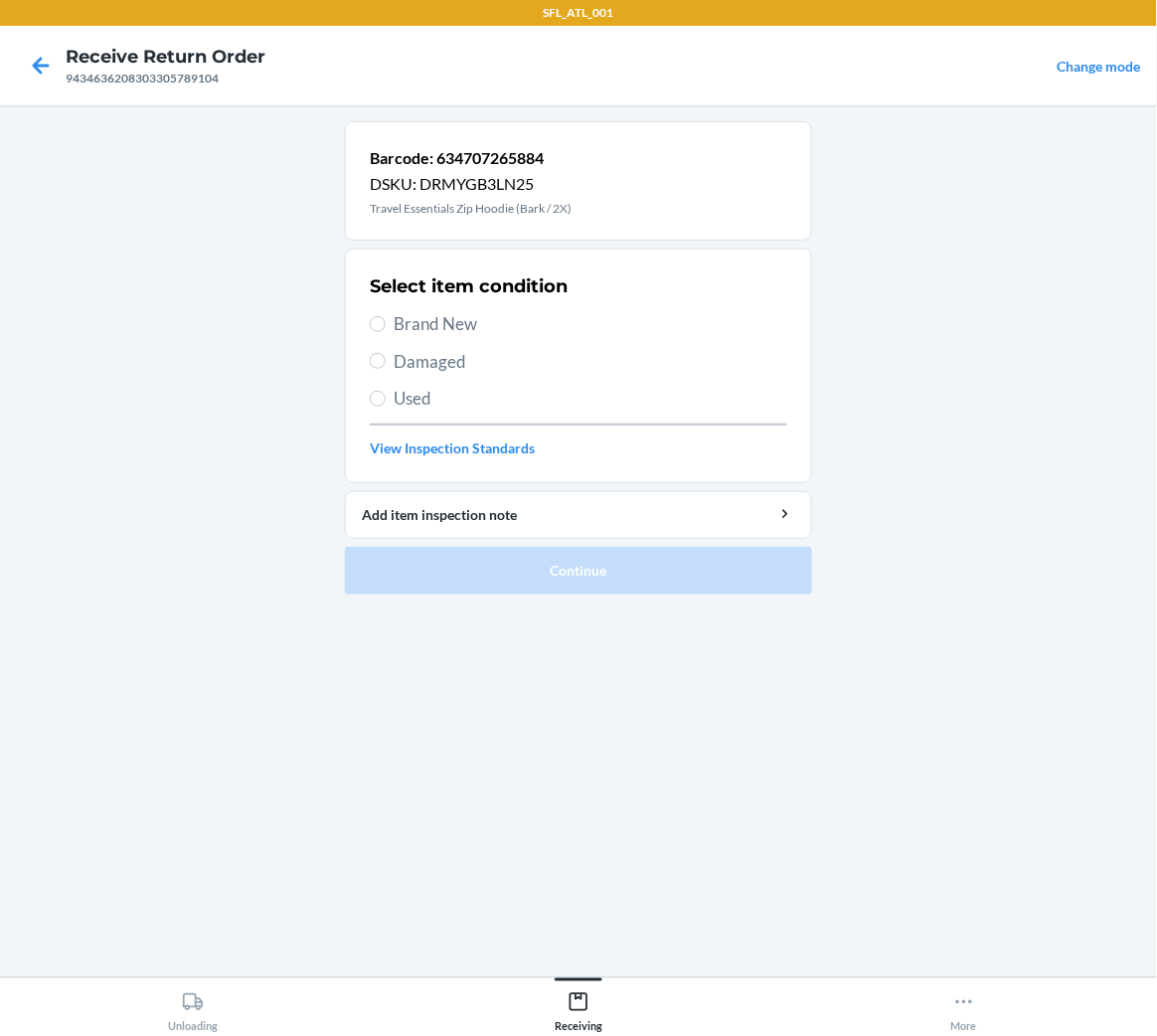 click on "Brand New" at bounding box center [590, 324] 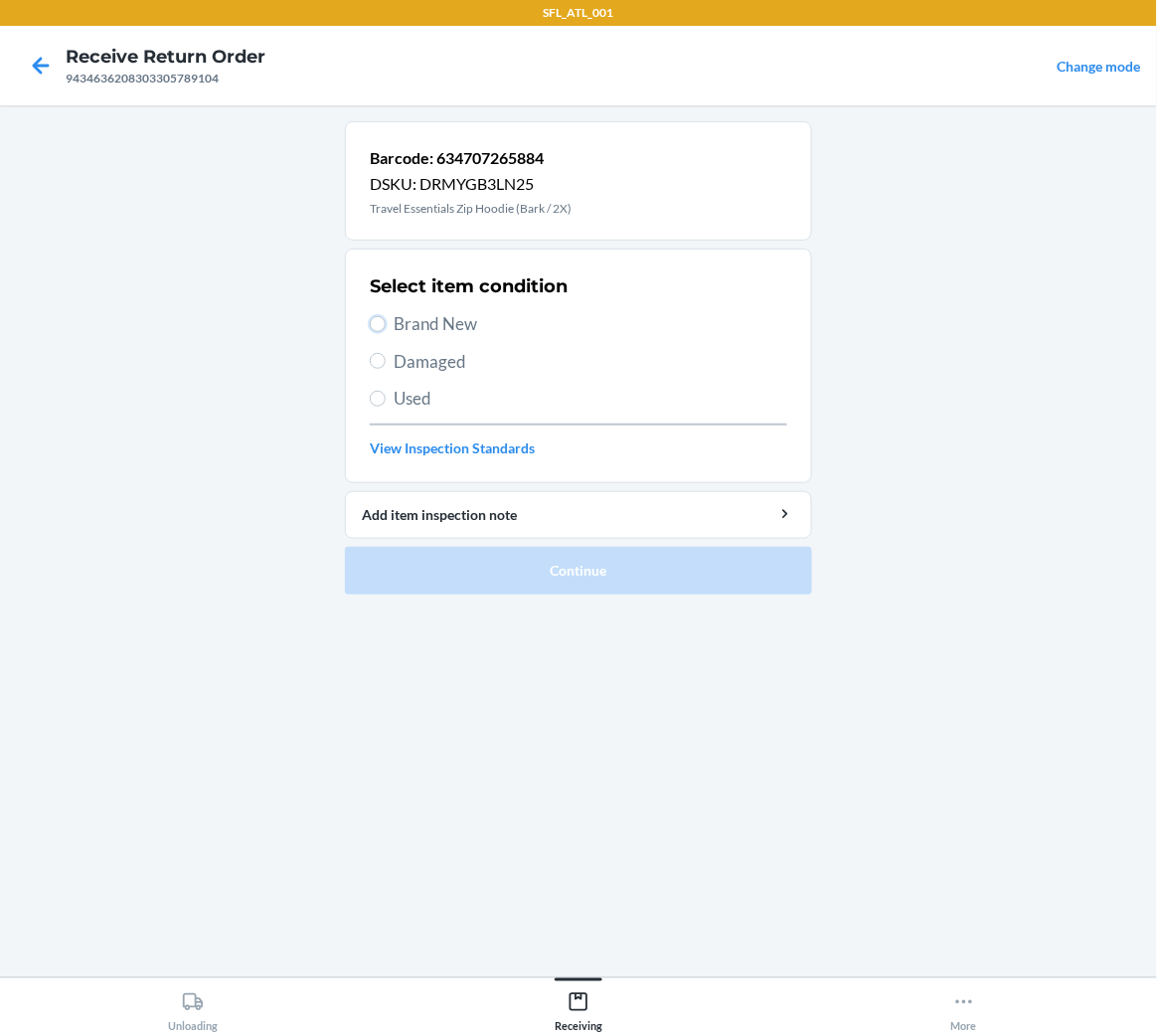 click on "Brand New" at bounding box center (378, 324) 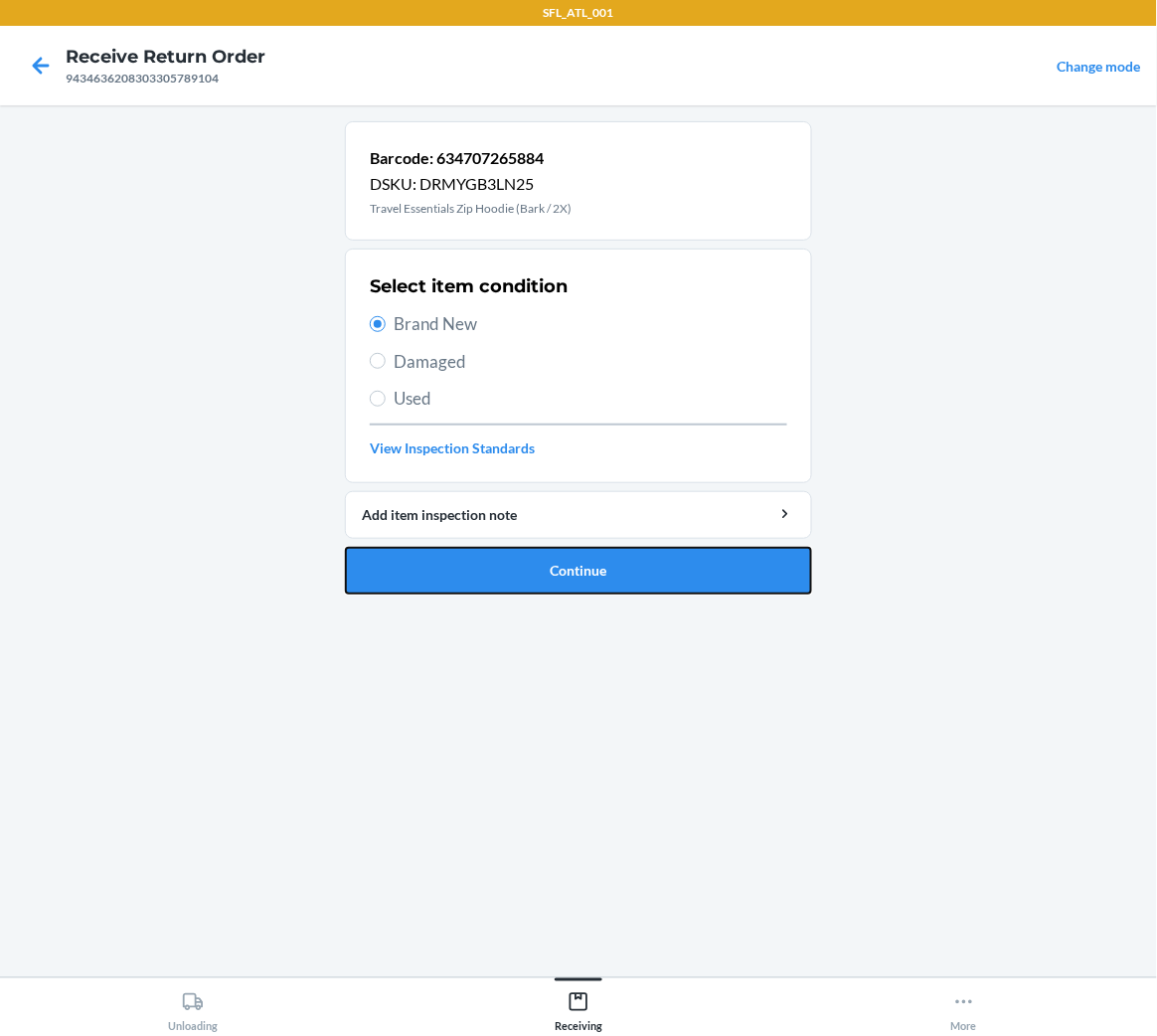 click on "Continue" at bounding box center (578, 571) 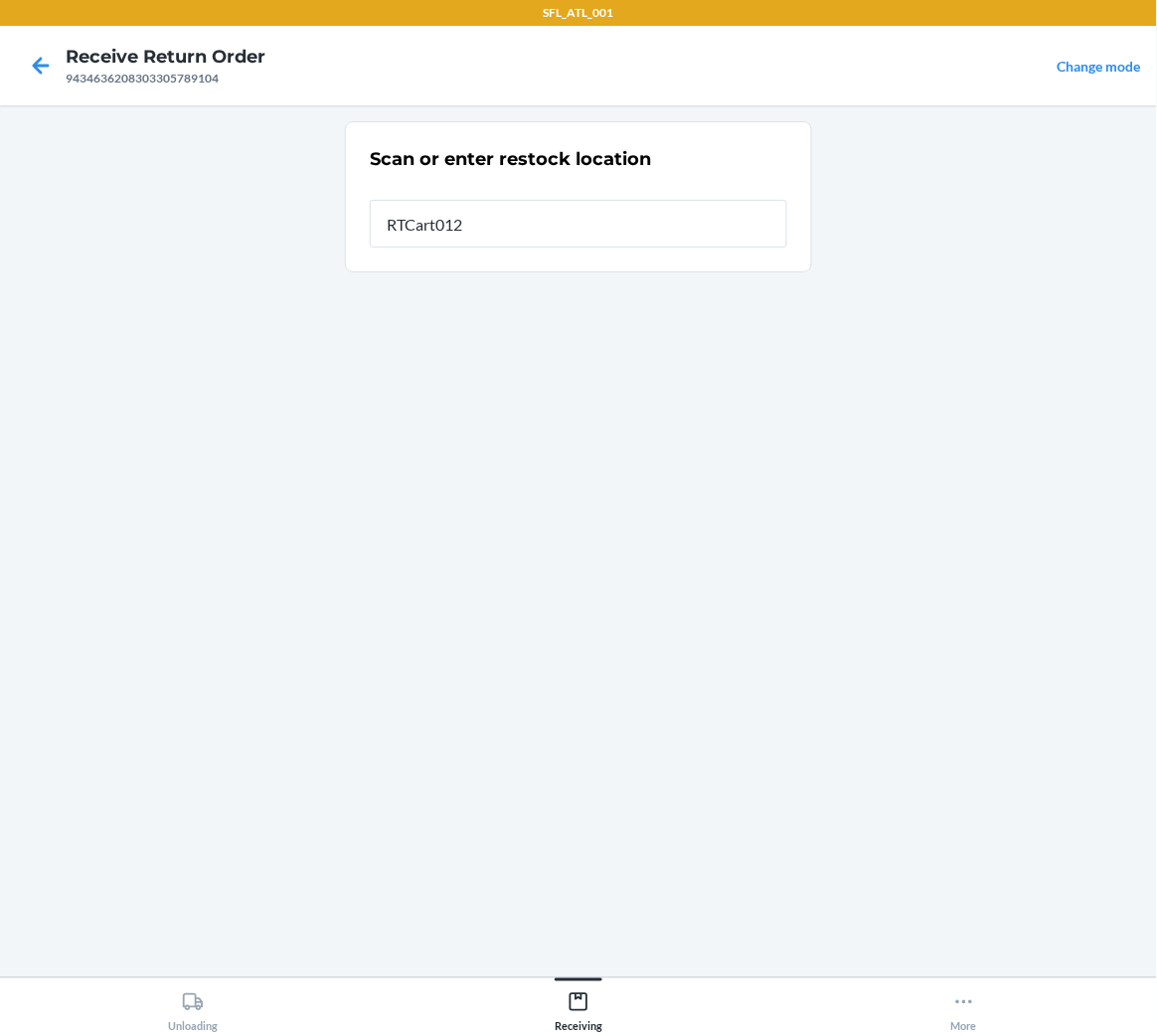 type on "RTCart012" 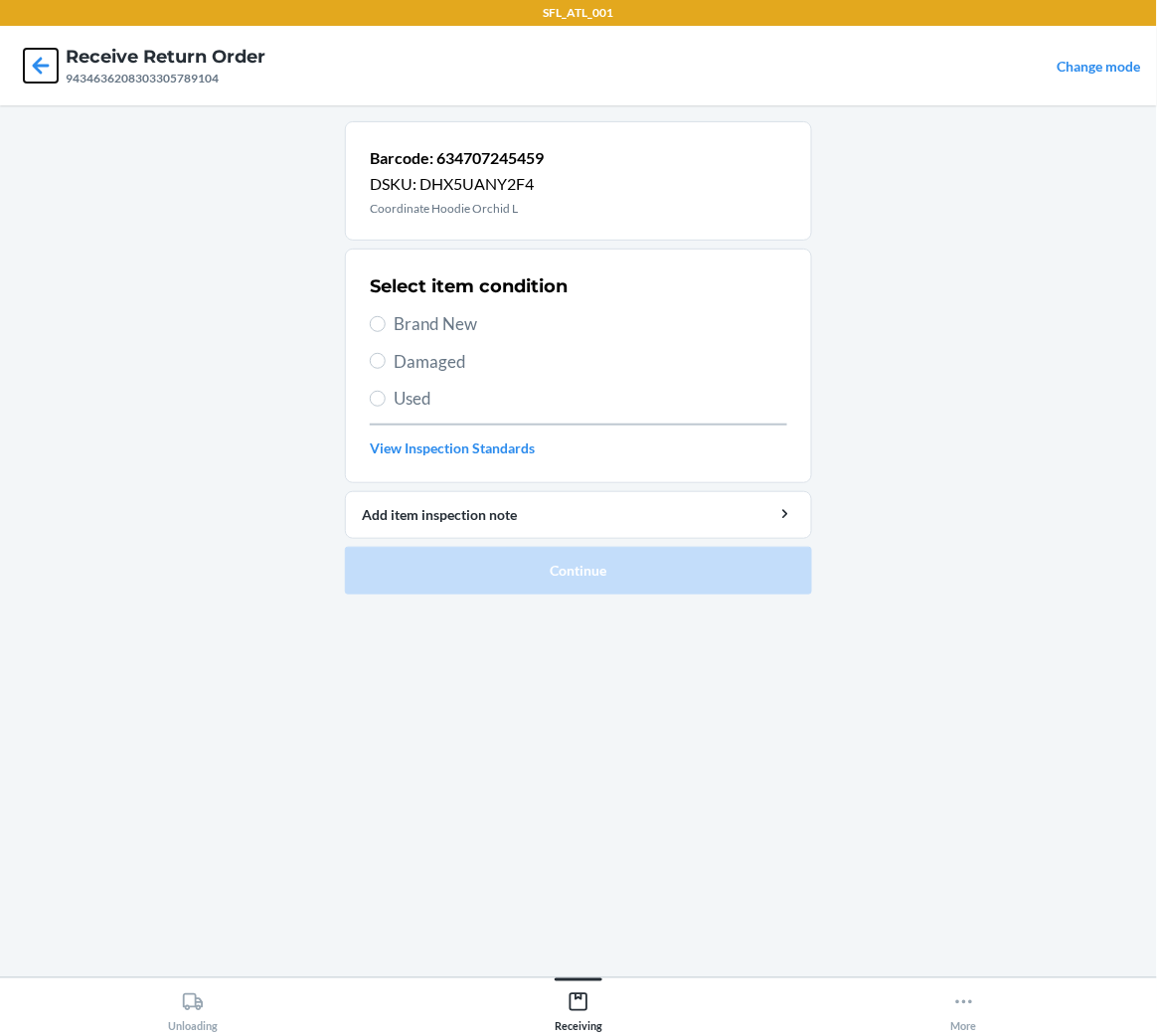 click 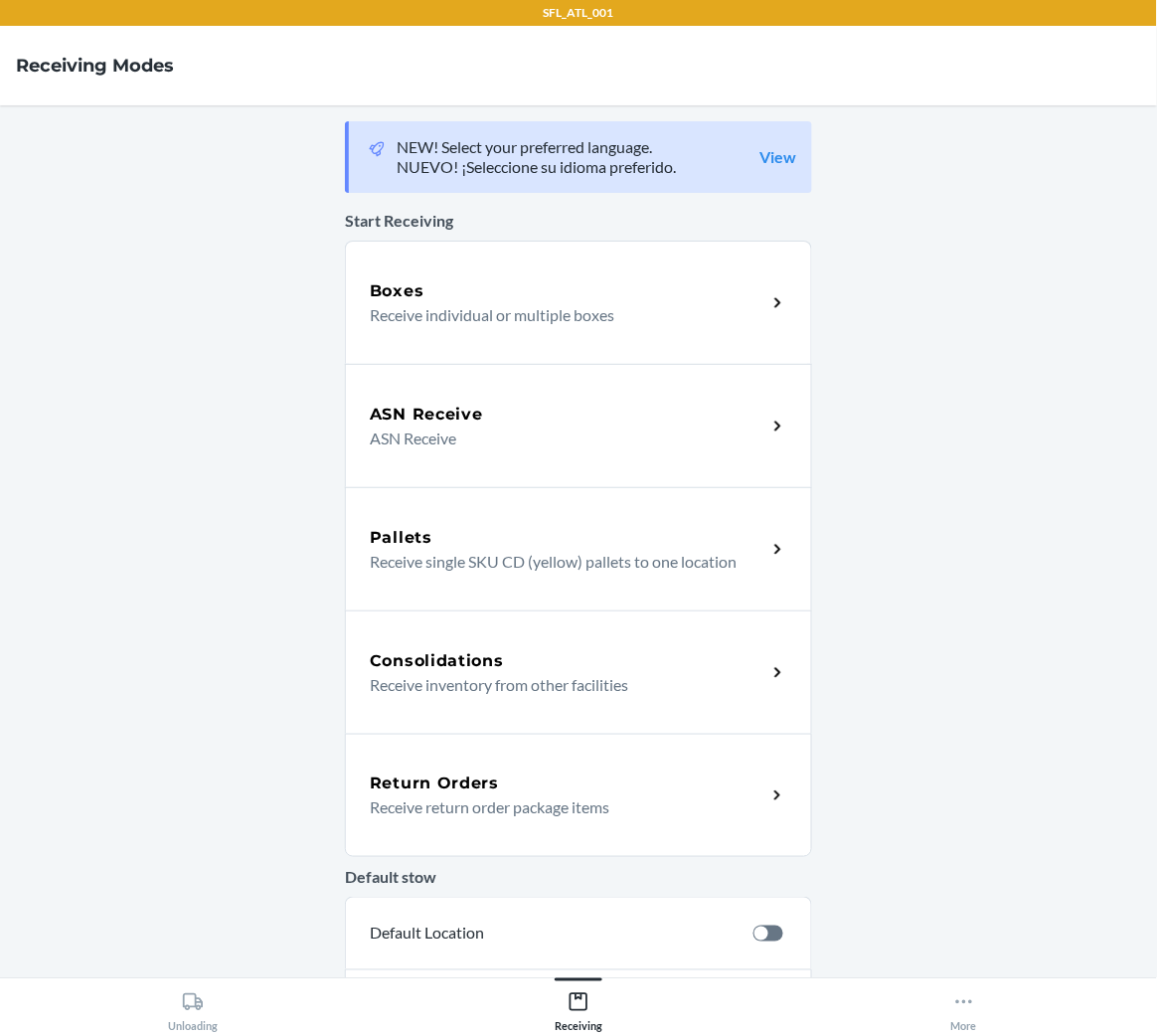 click on "Return Orders Receive return order package items" at bounding box center [578, 795] 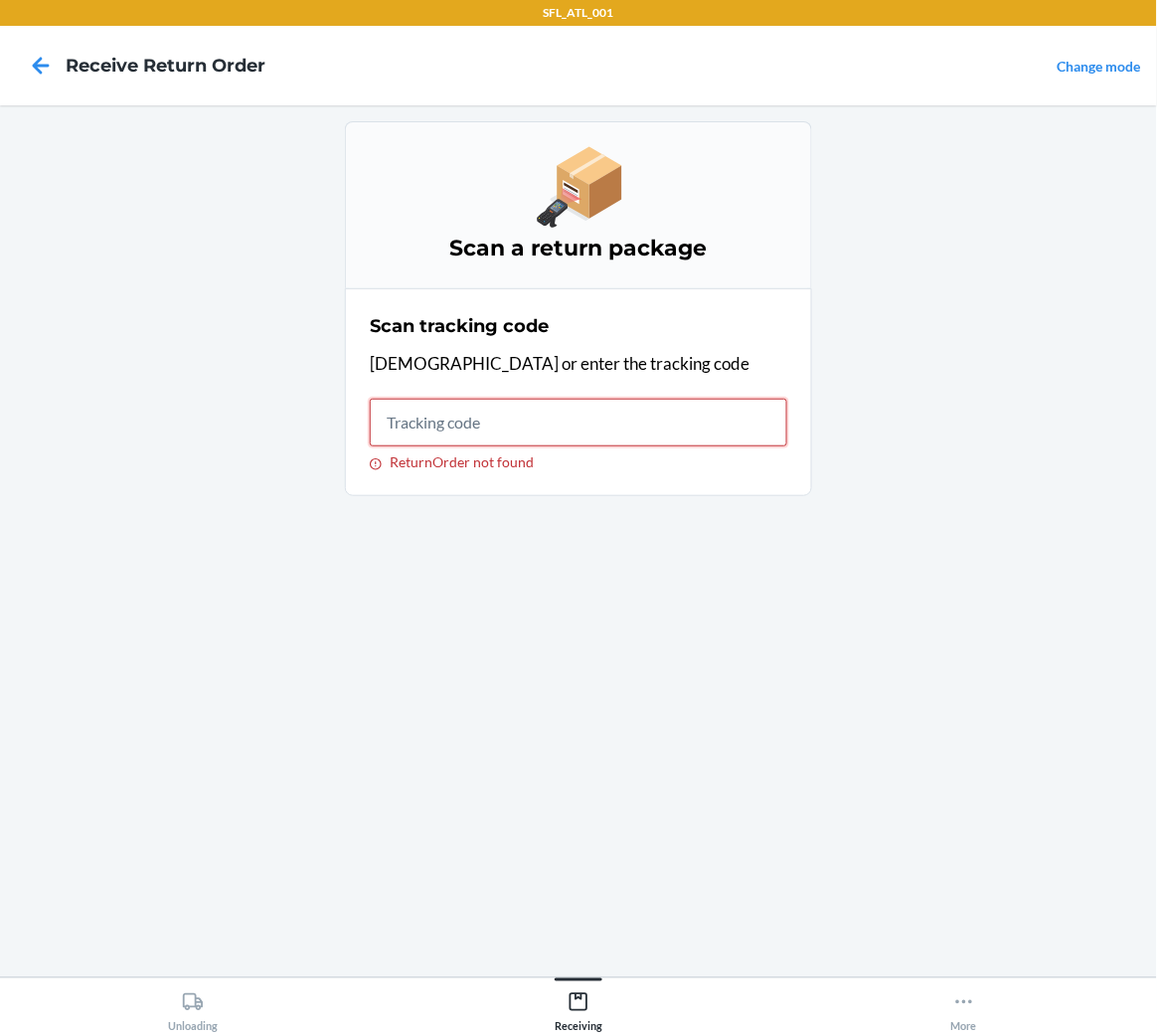 click on "ReturnOrder not found" at bounding box center (578, 423) 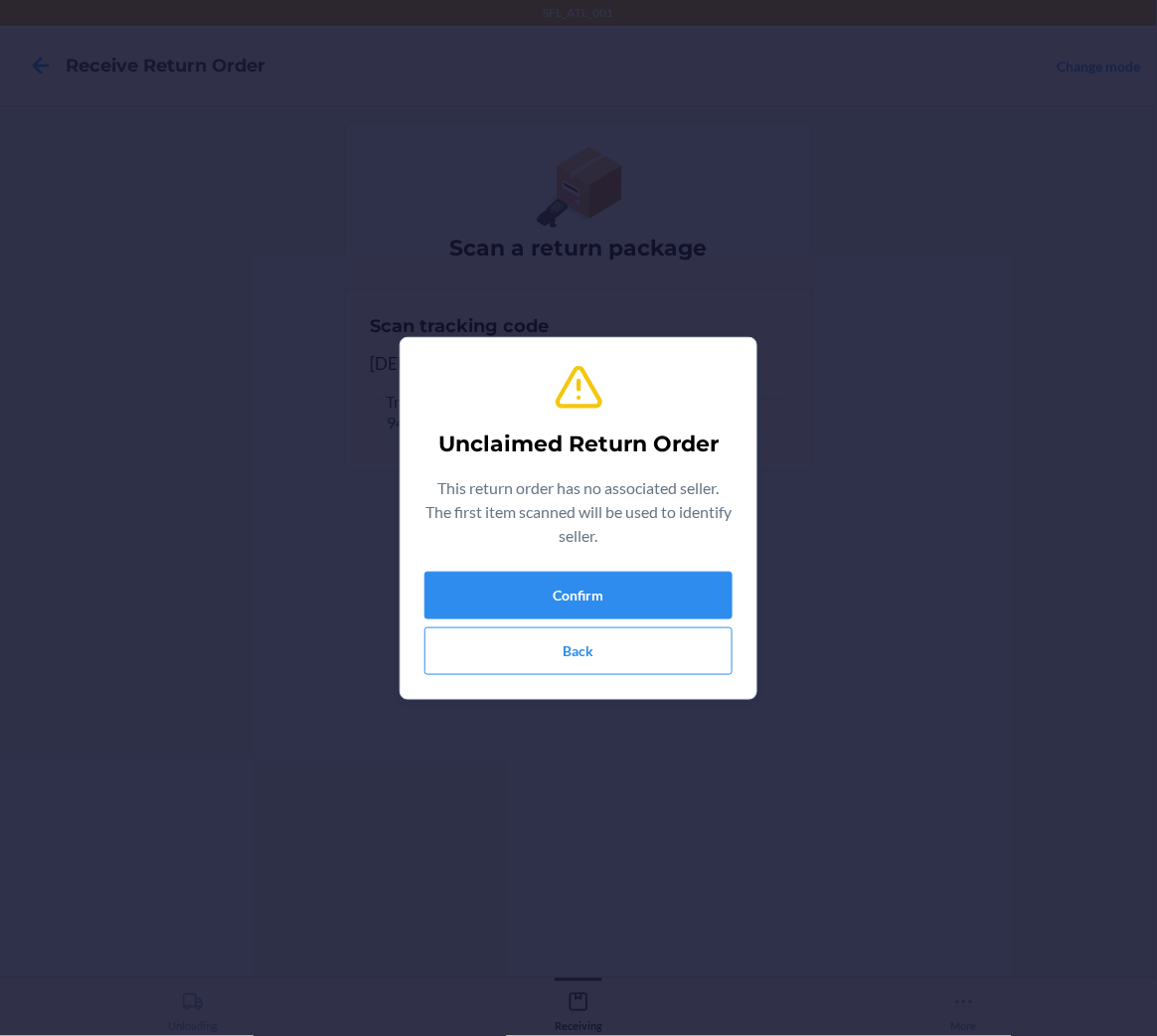 click on "Unclaimed Return Order This return order has no associated seller. The first item scanned will be used to identify seller. Confirm Back" at bounding box center [578, 518] 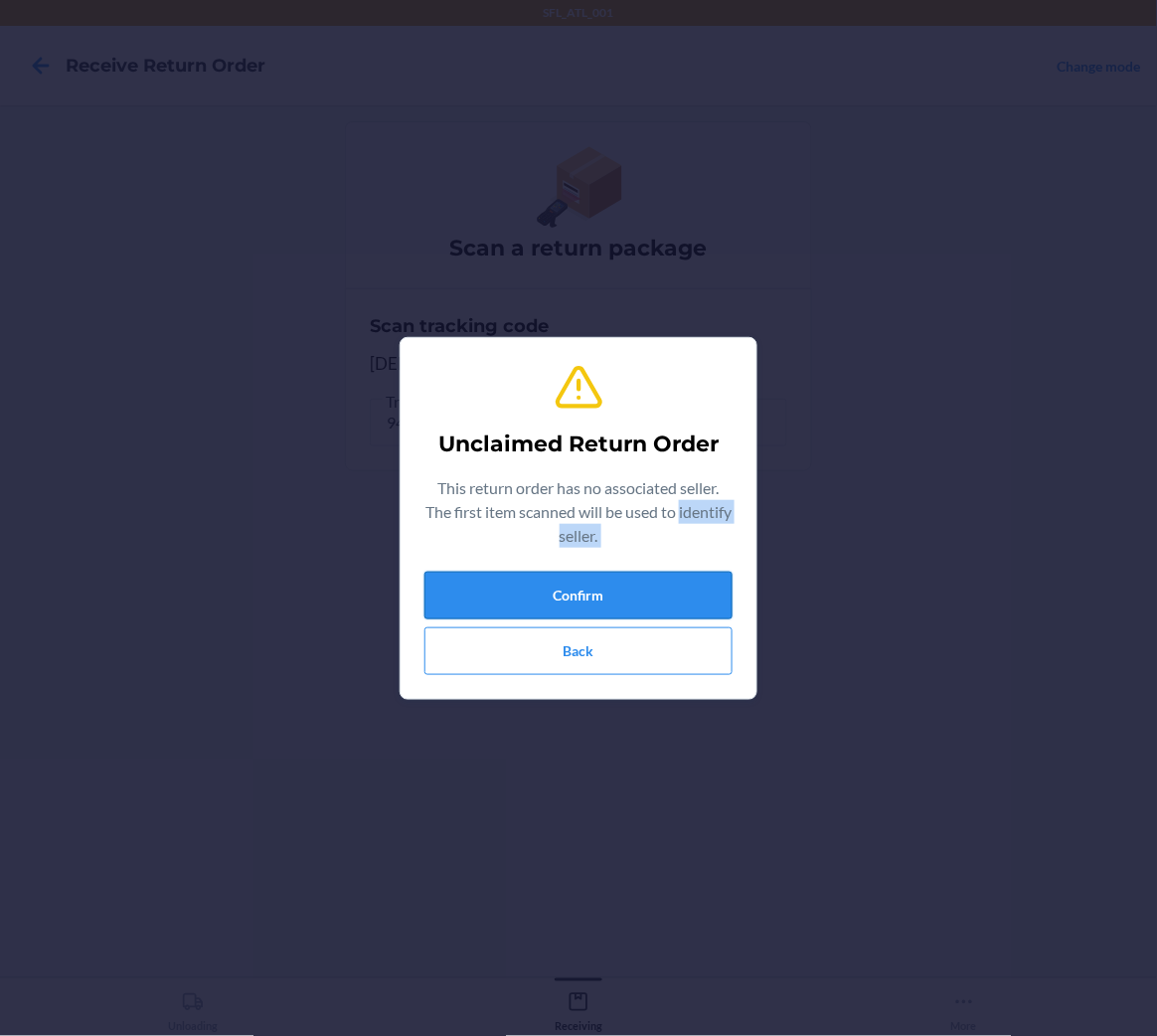 click on "Unclaimed Return Order This return order has no associated seller. The first item scanned will be used to identify seller. Confirm Back" at bounding box center (578, 518) 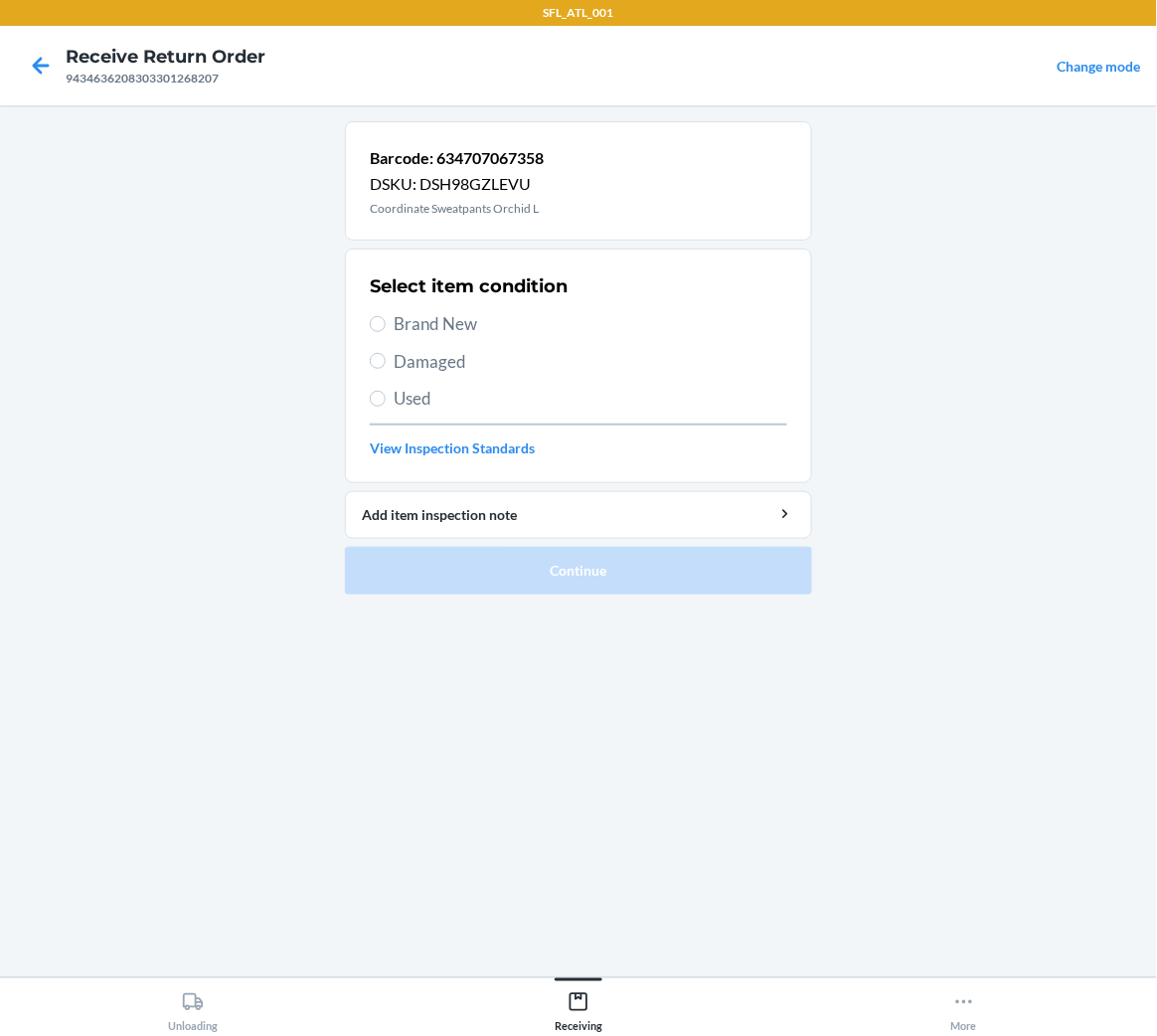 click on "Damaged" at bounding box center [590, 362] 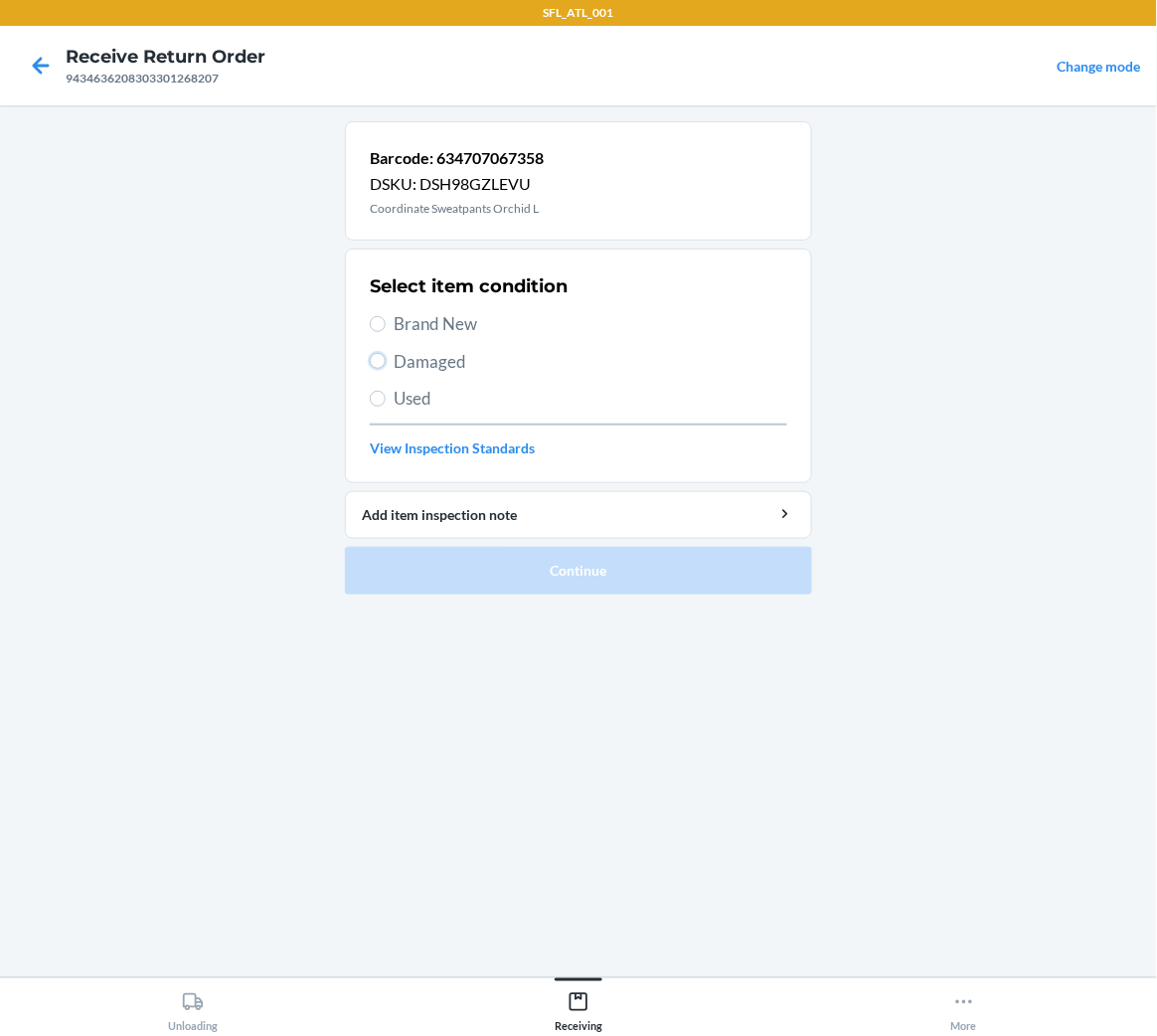 click on "Damaged" at bounding box center (378, 361) 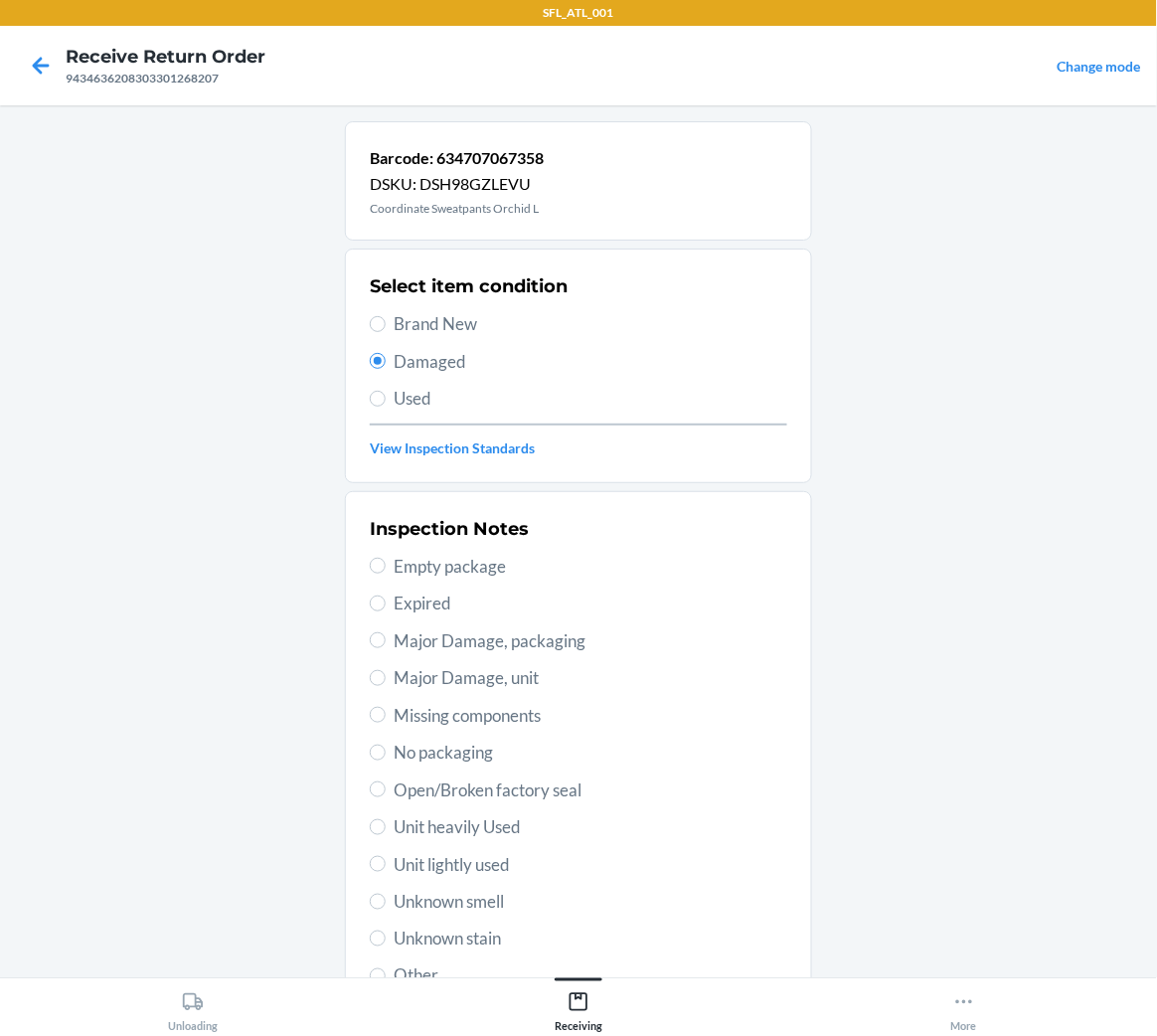 click on "Major Damage, packaging" at bounding box center [590, 641] 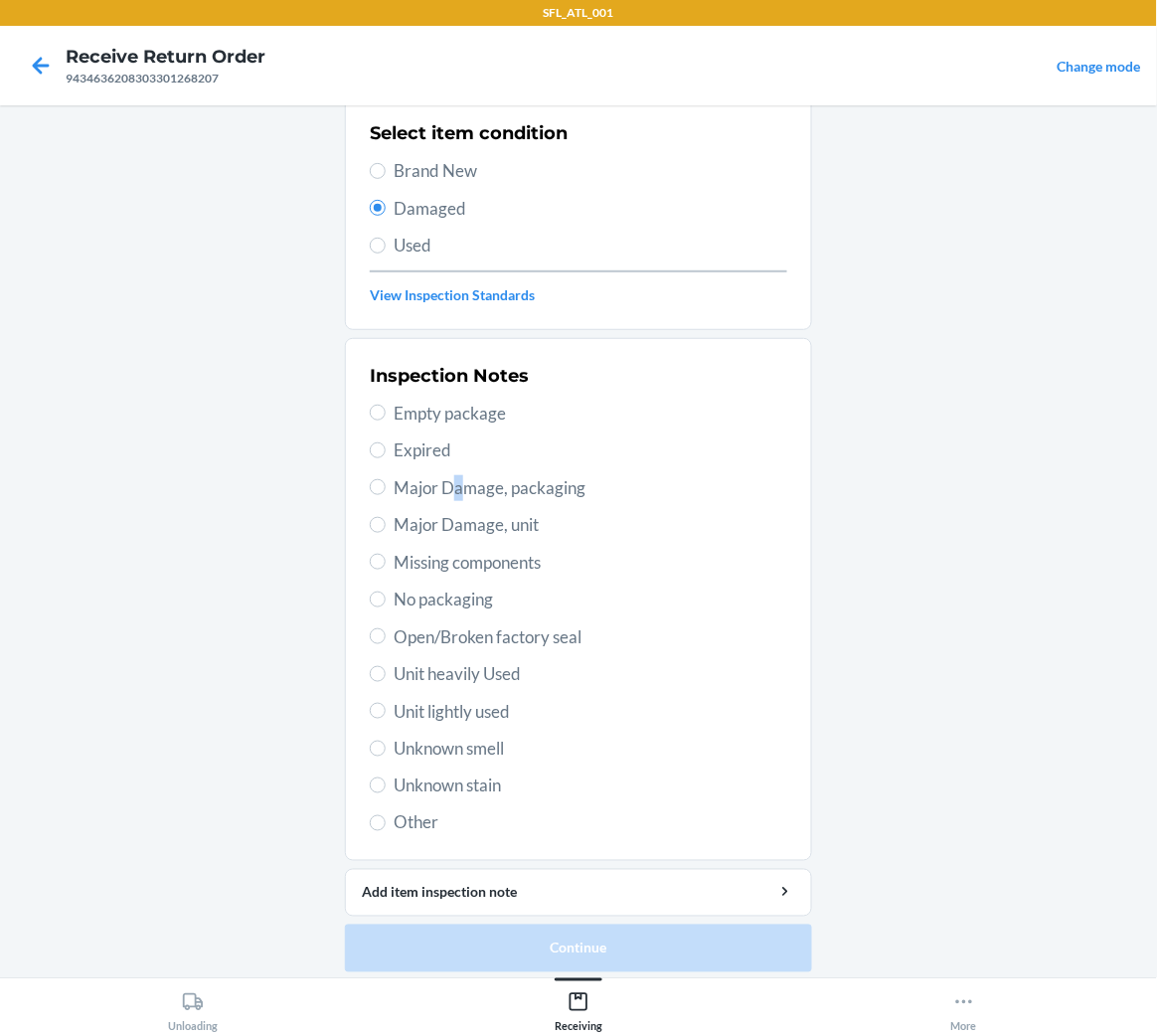 scroll, scrollTop: 163, scrollLeft: 0, axis: vertical 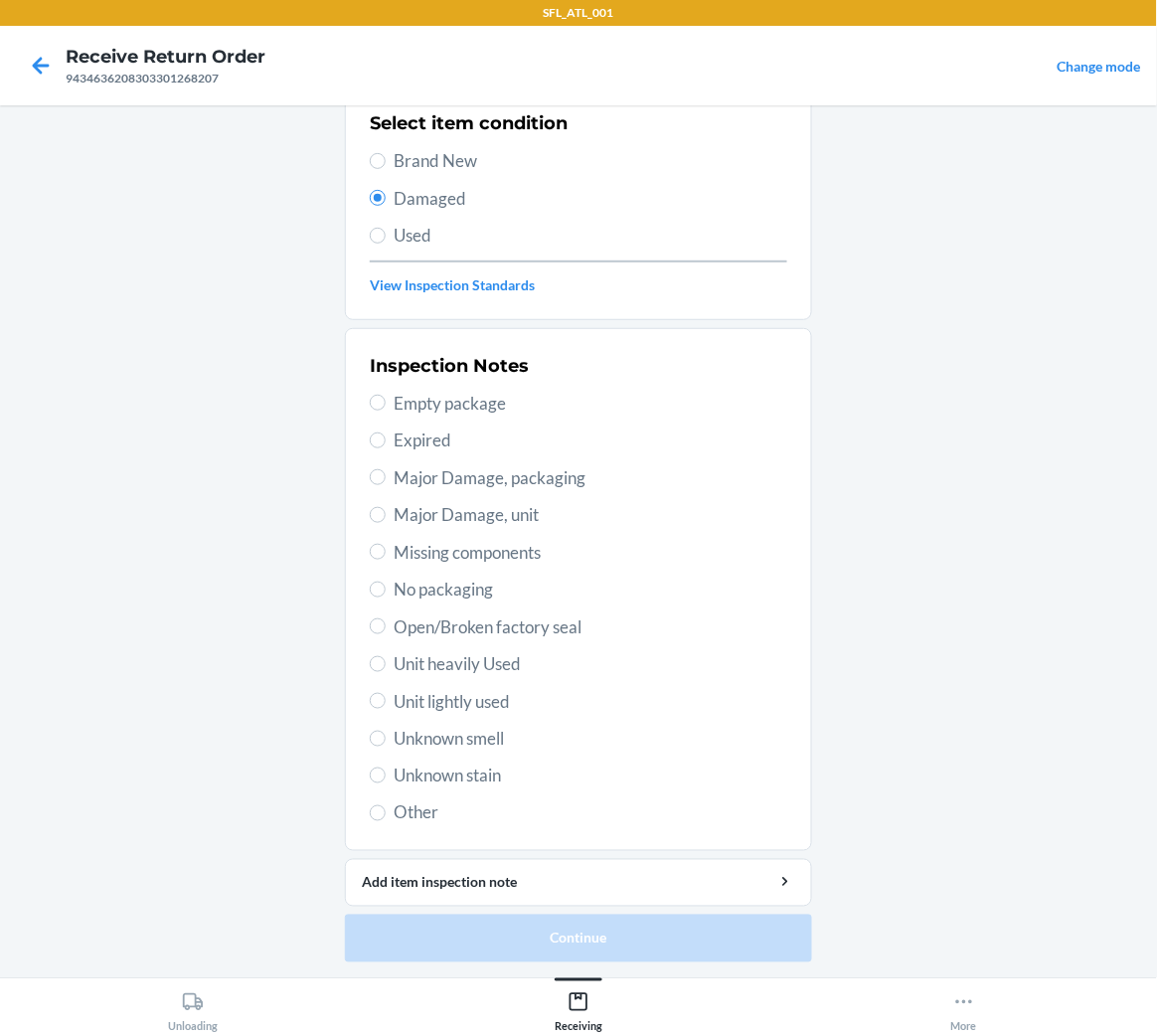 click on "Major Damage, packaging" at bounding box center [590, 478] 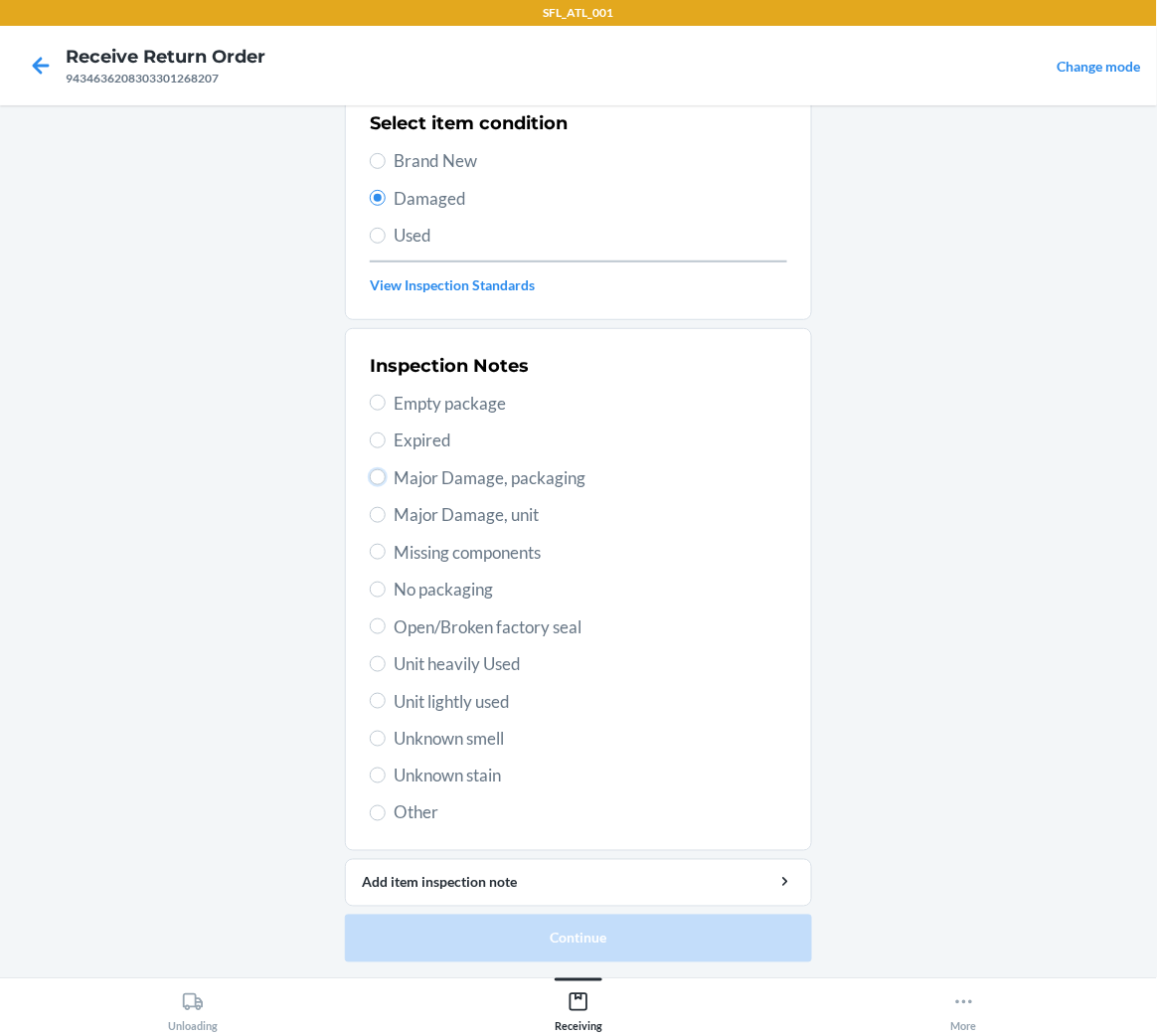 click on "Major Damage, packaging" at bounding box center (378, 477) 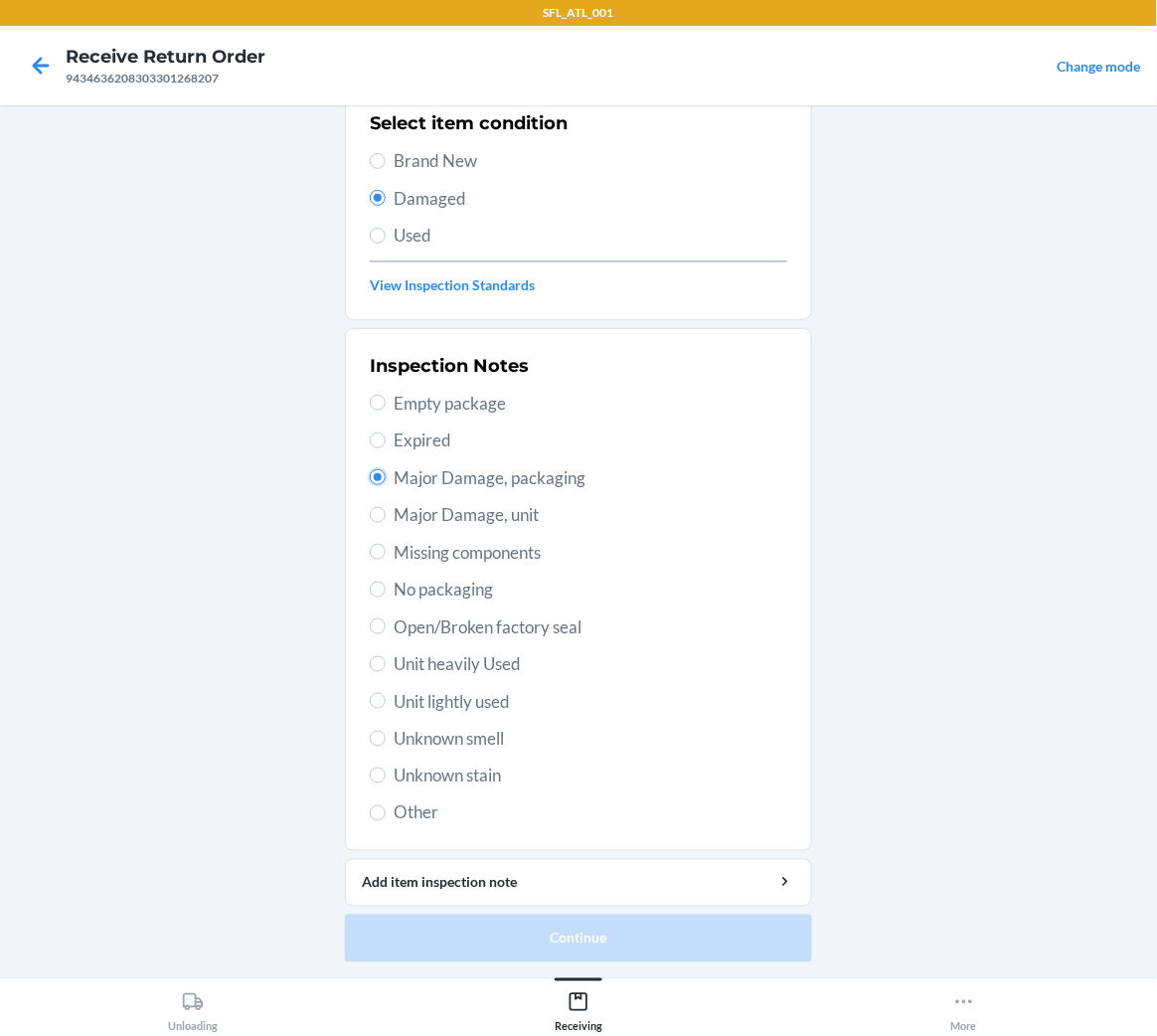 radio on "true" 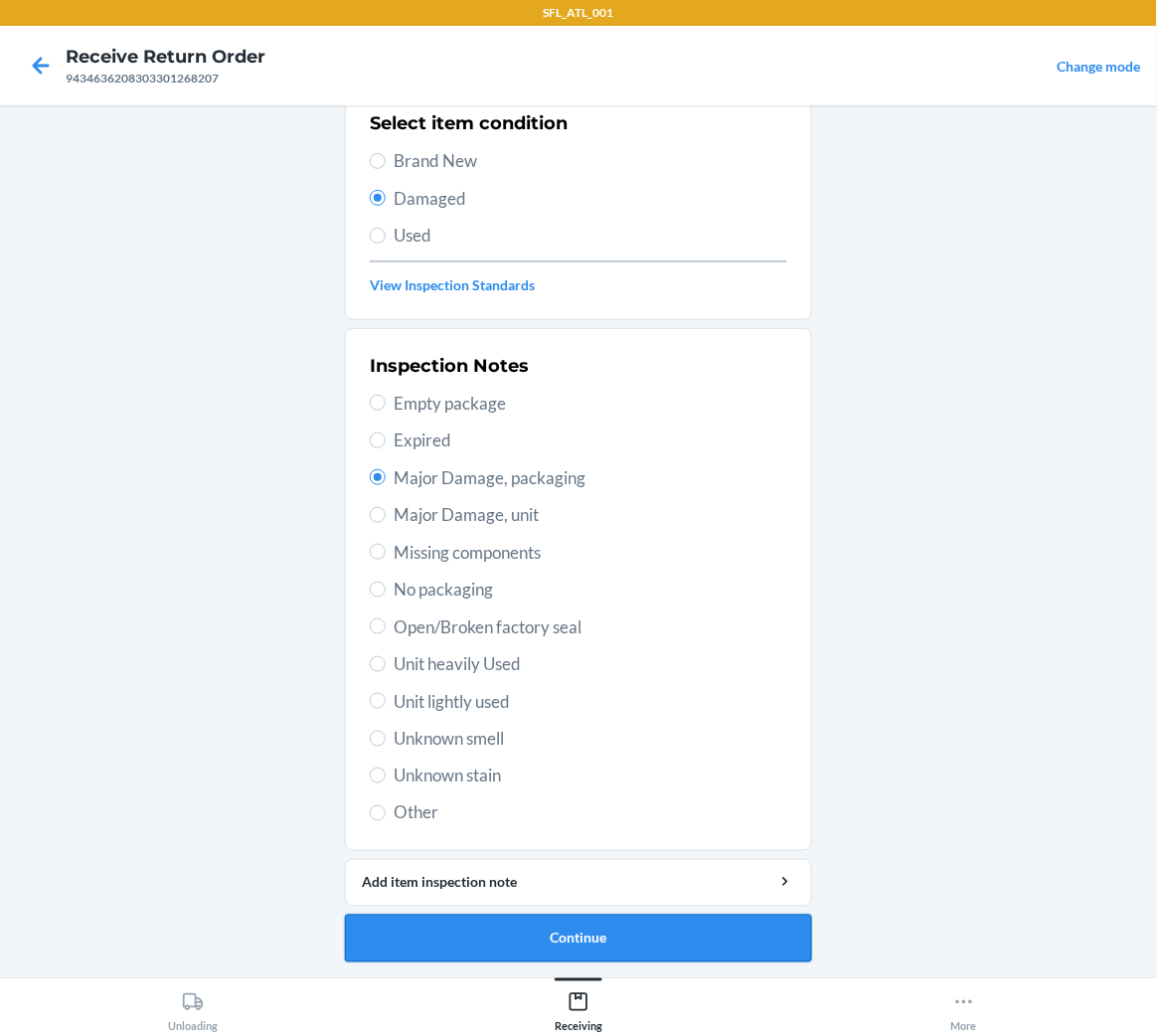 click on "Continue" at bounding box center (578, 939) 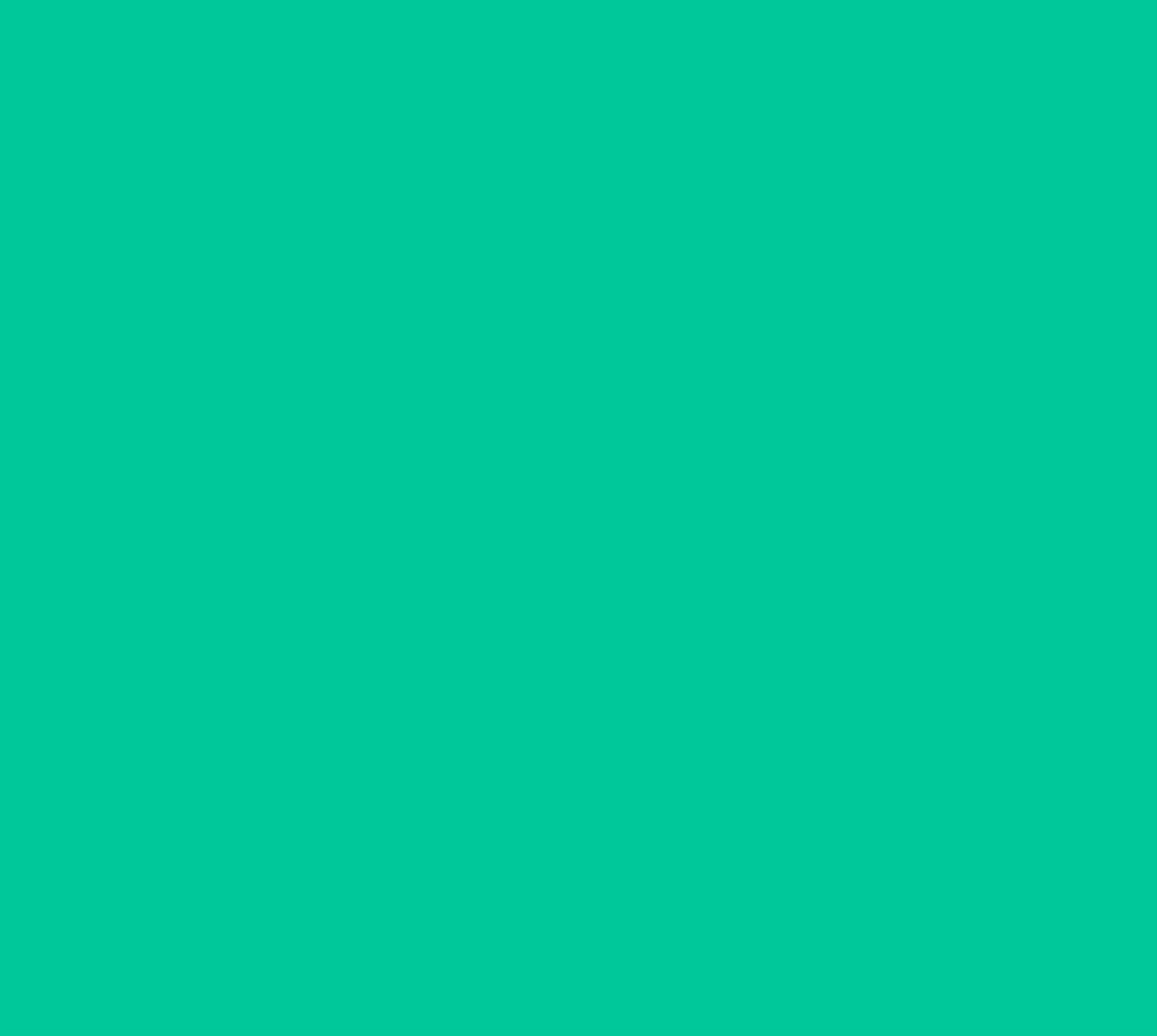 scroll, scrollTop: 0, scrollLeft: 0, axis: both 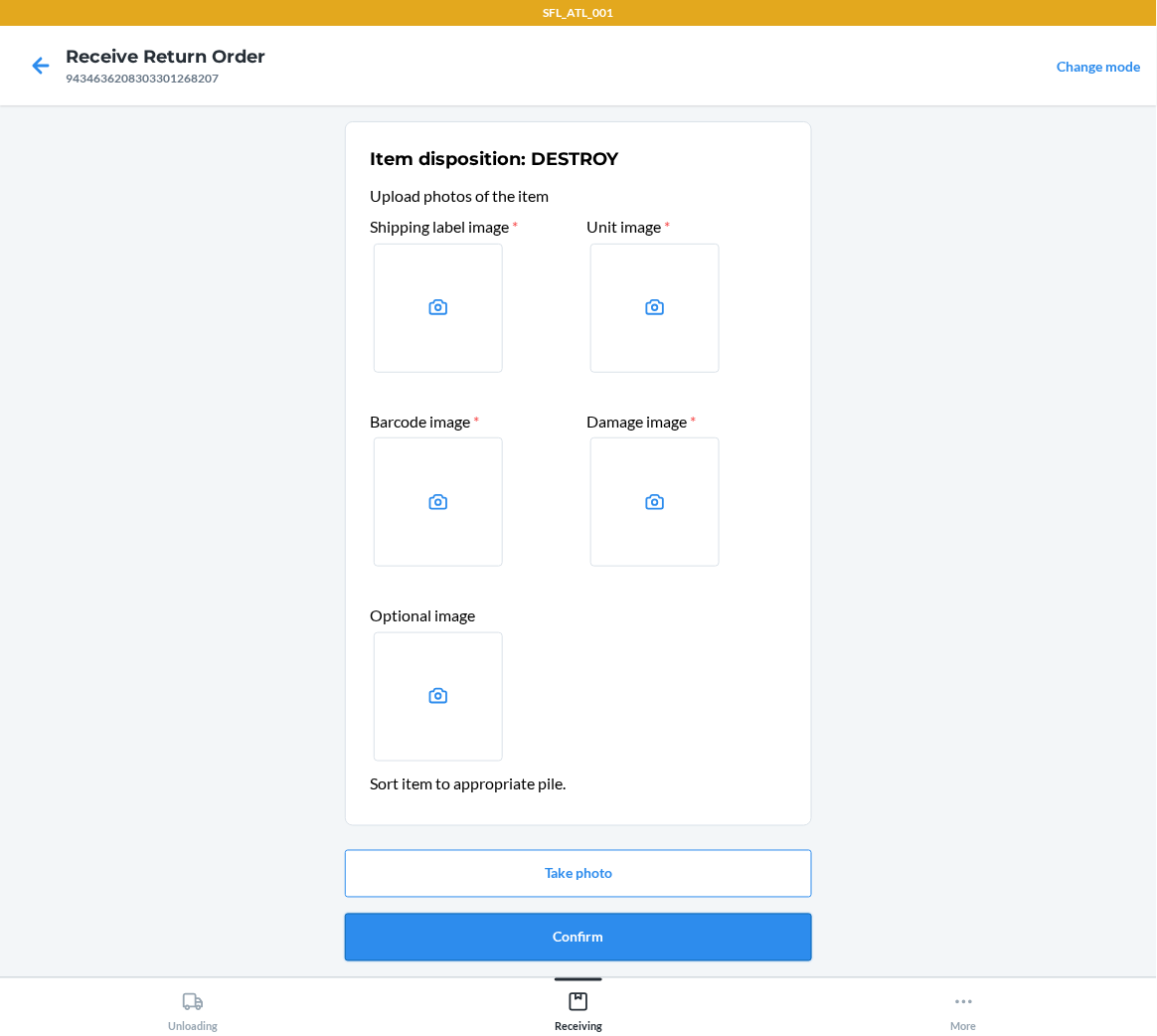 click on "Confirm" at bounding box center (578, 938) 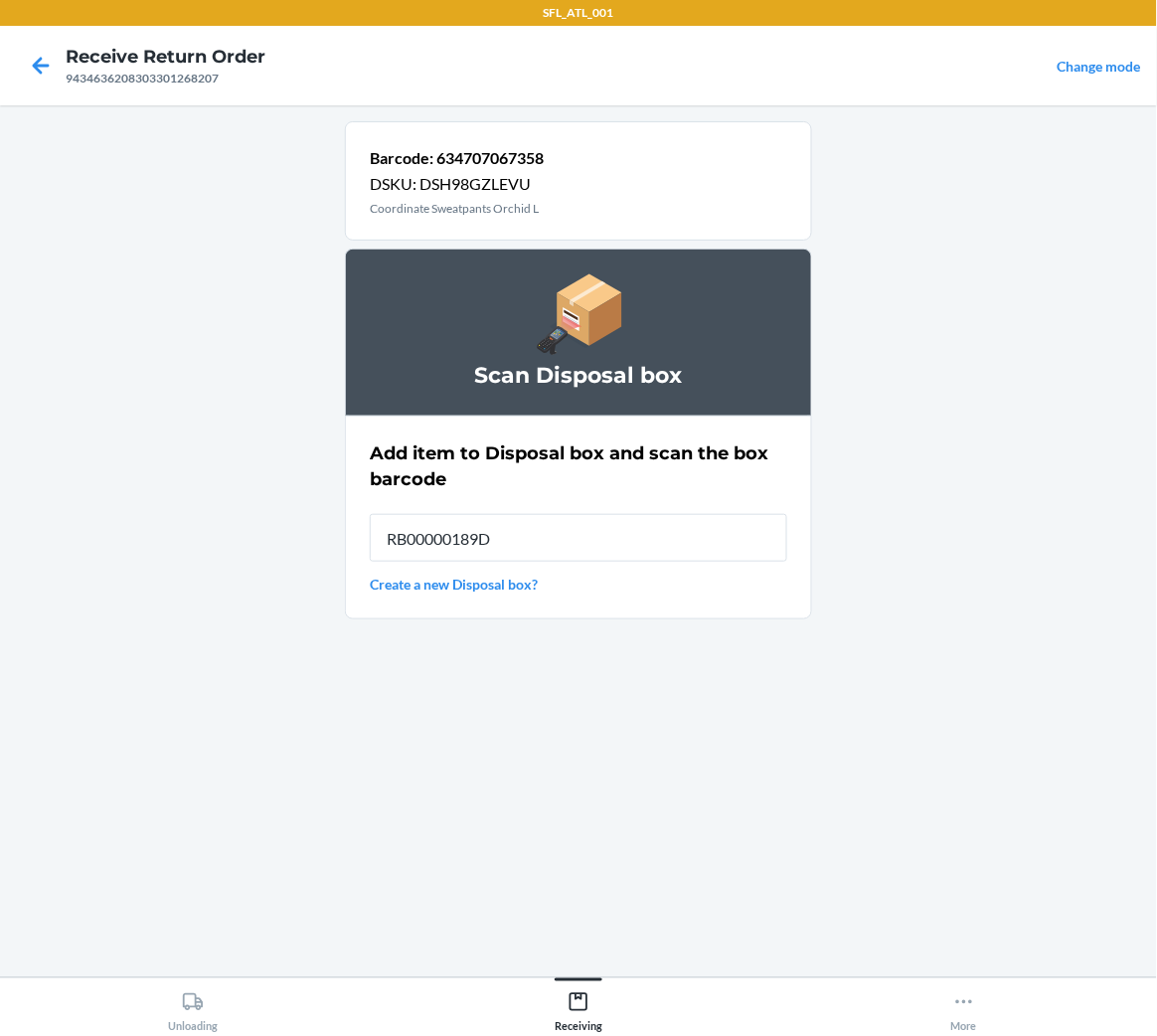 type on "RB00000189D" 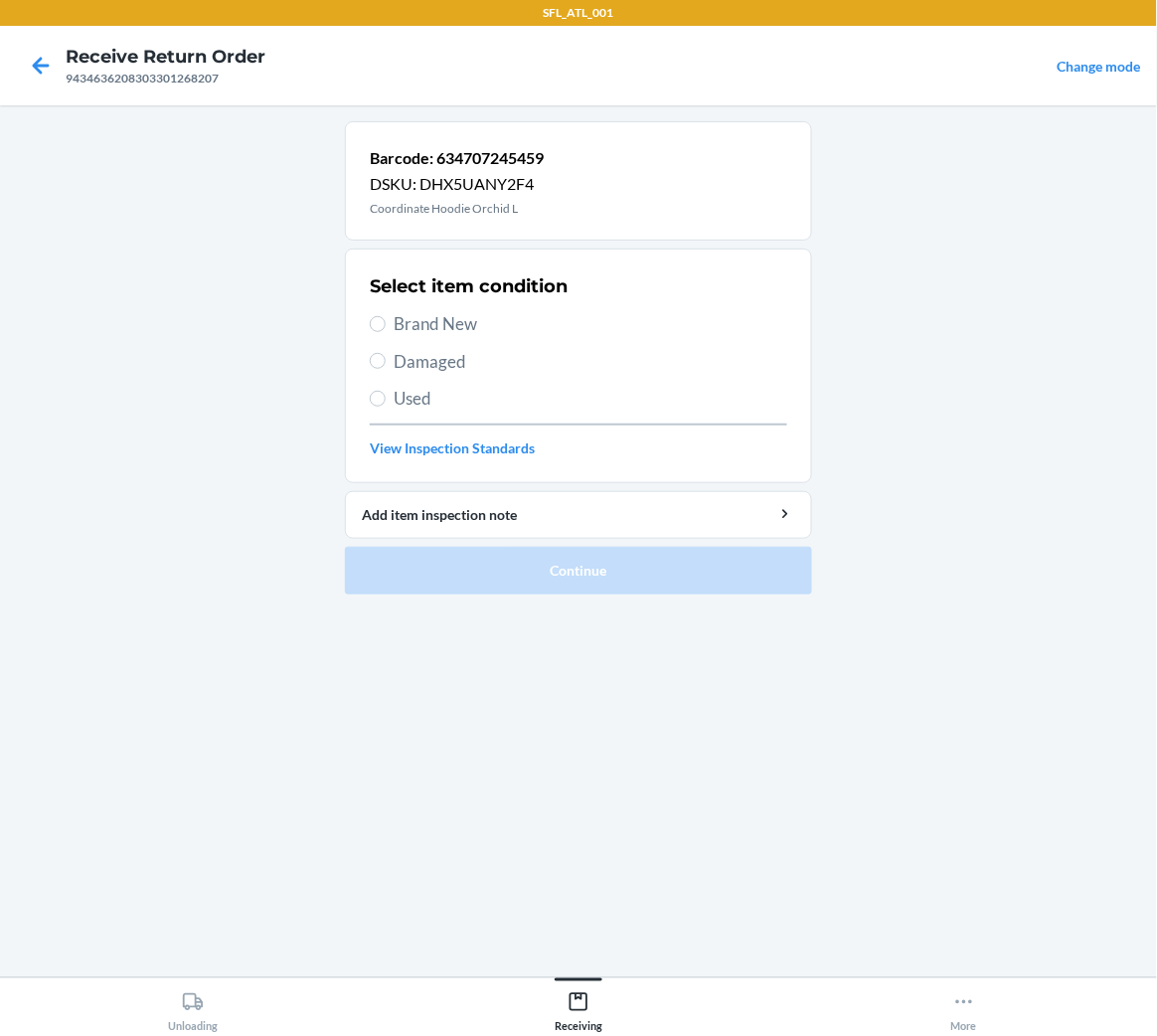 click on "Used" at bounding box center (590, 399) 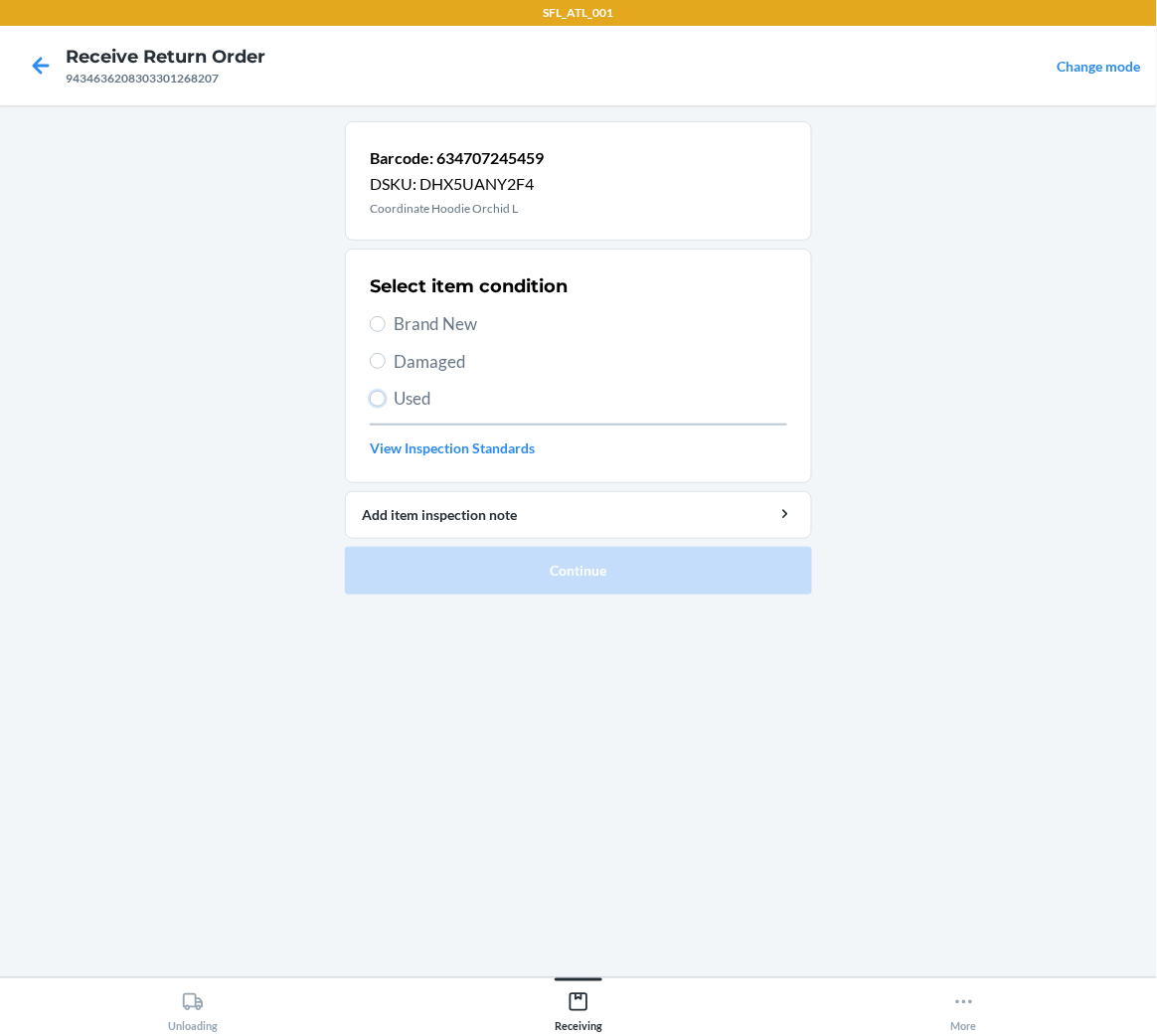click on "Used" at bounding box center [378, 399] 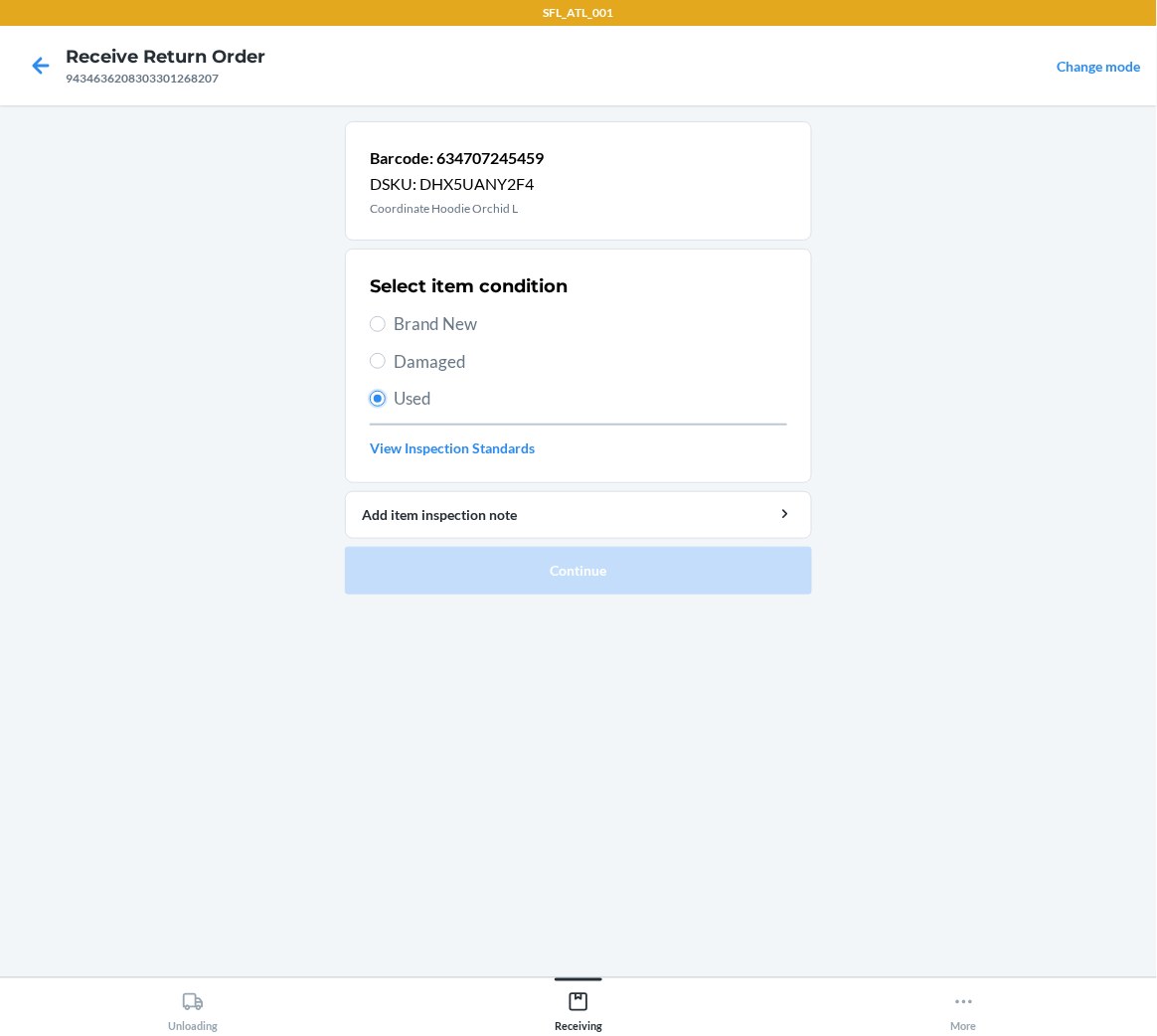 radio on "true" 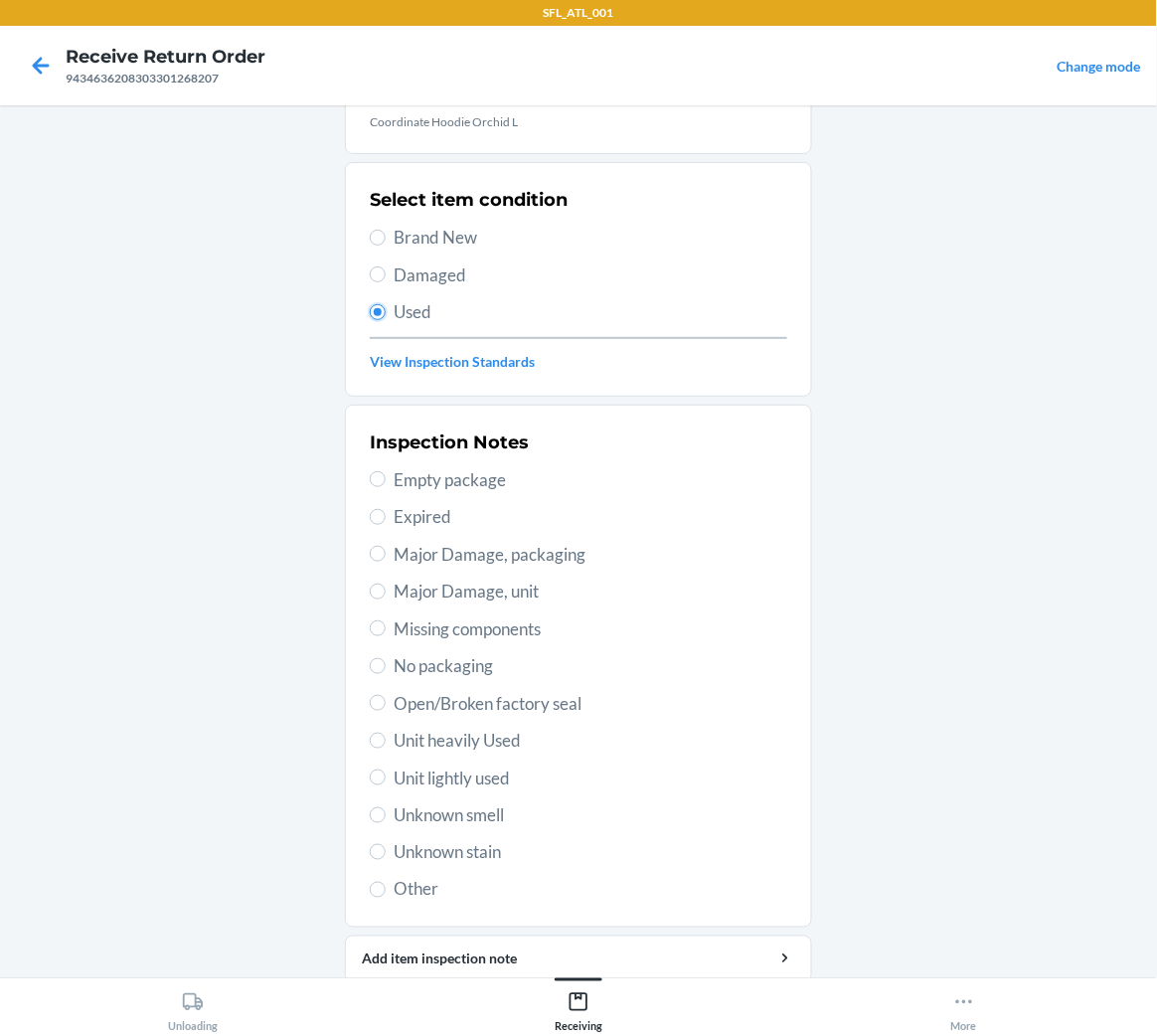 scroll, scrollTop: 163, scrollLeft: 0, axis: vertical 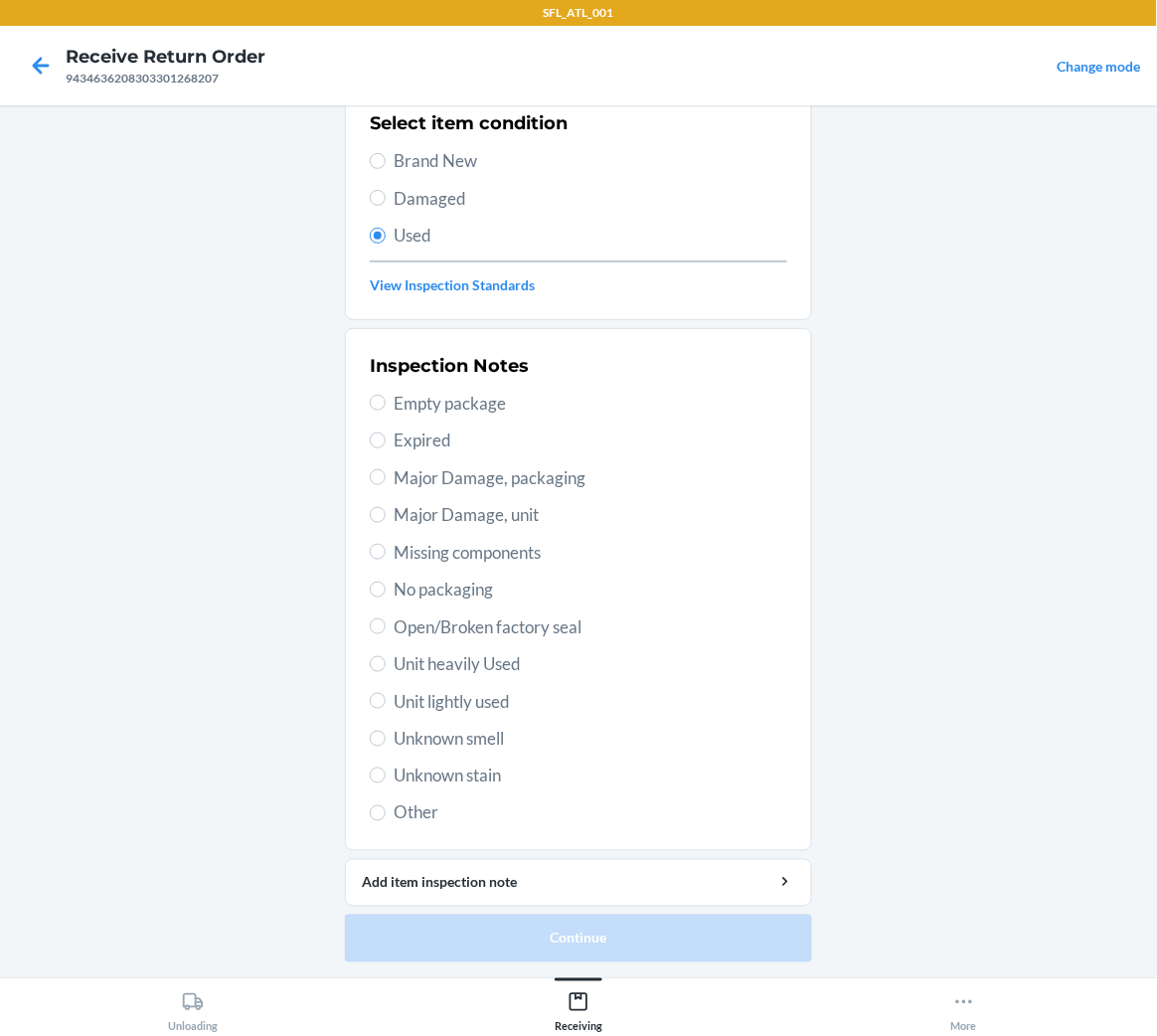 click on "Unit lightly used" at bounding box center [590, 702] 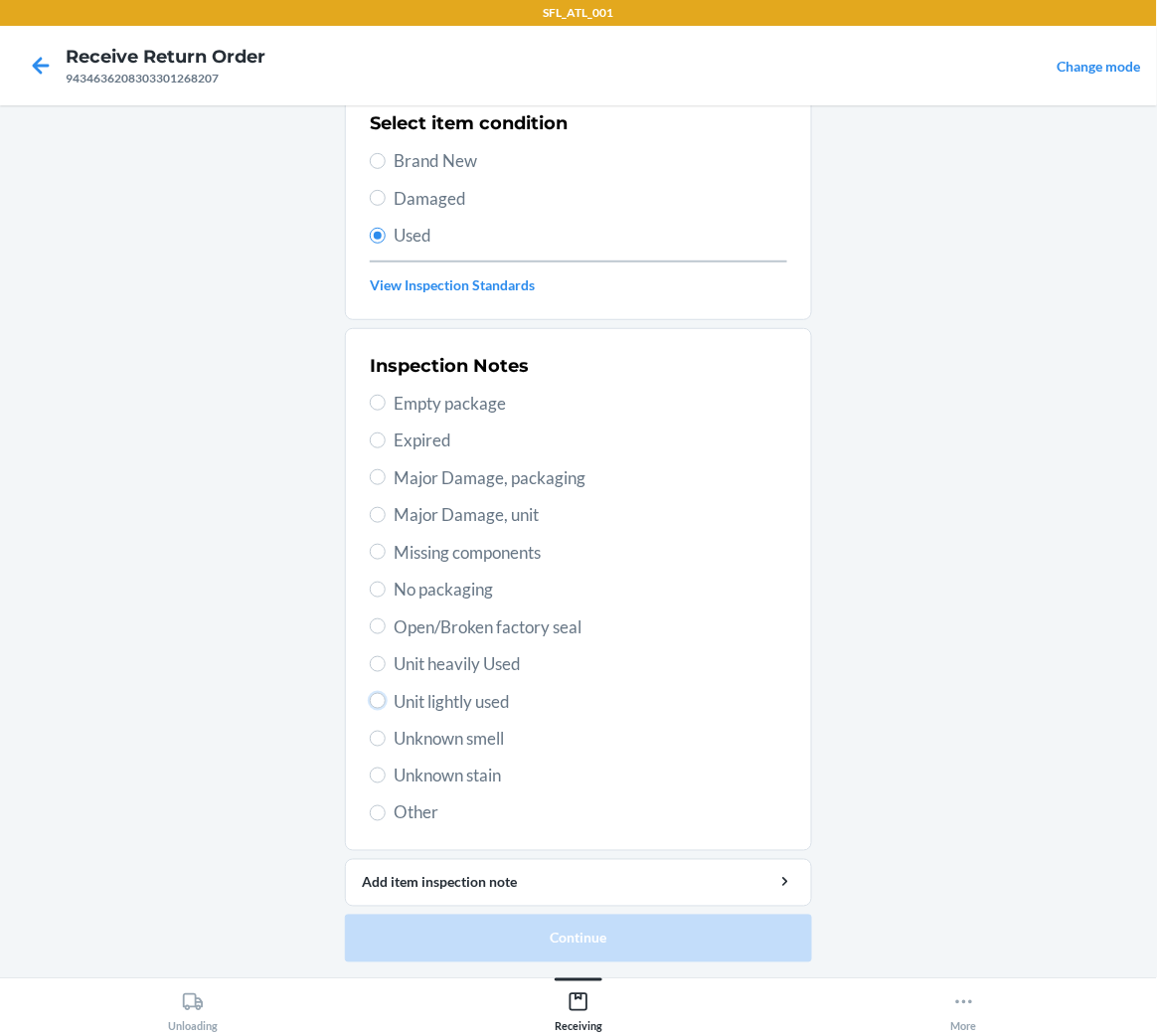 click on "Unit lightly used" at bounding box center [378, 701] 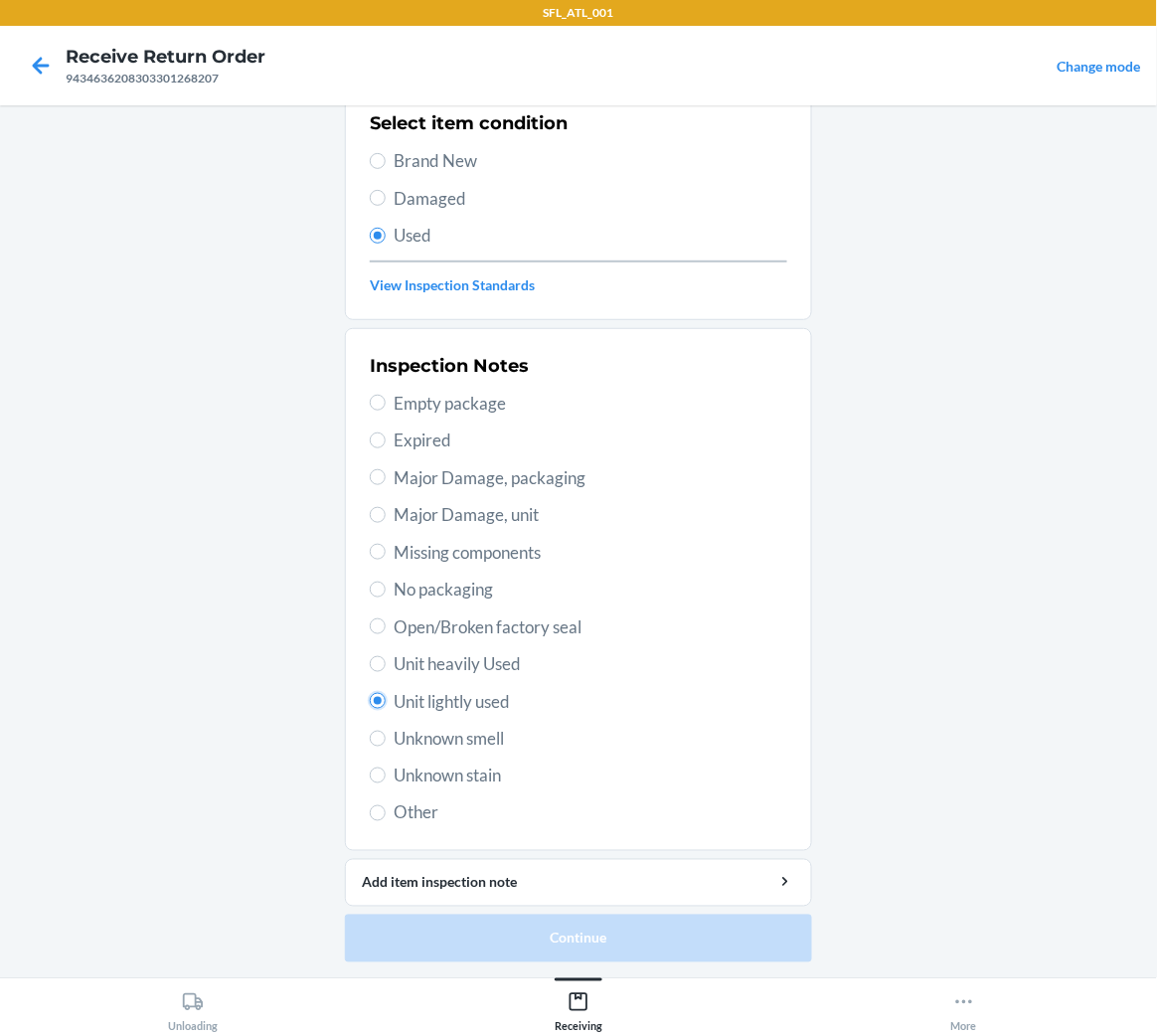 radio on "true" 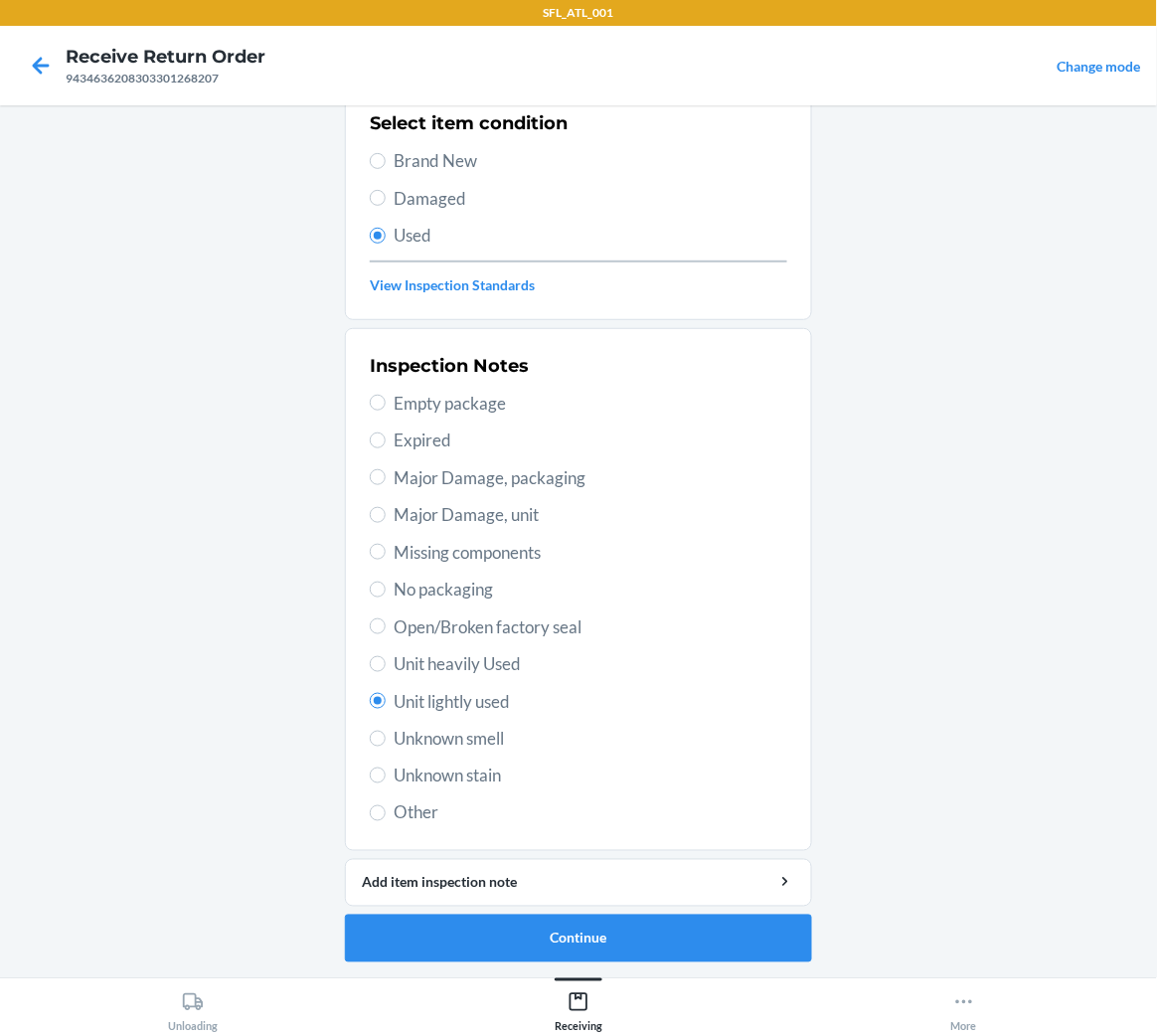 click on "Damaged" at bounding box center [590, 199] 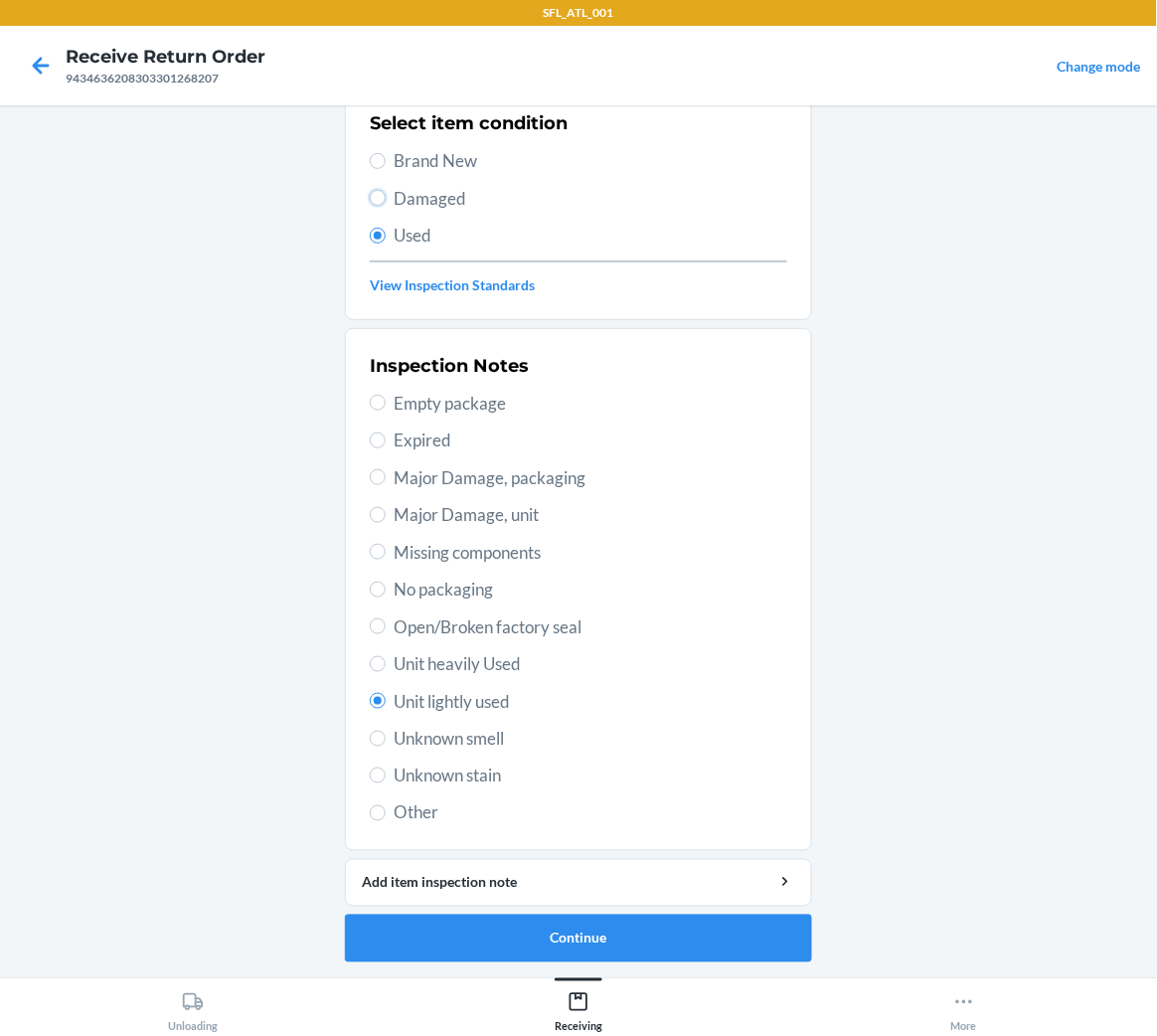 click on "Damaged" at bounding box center (378, 198) 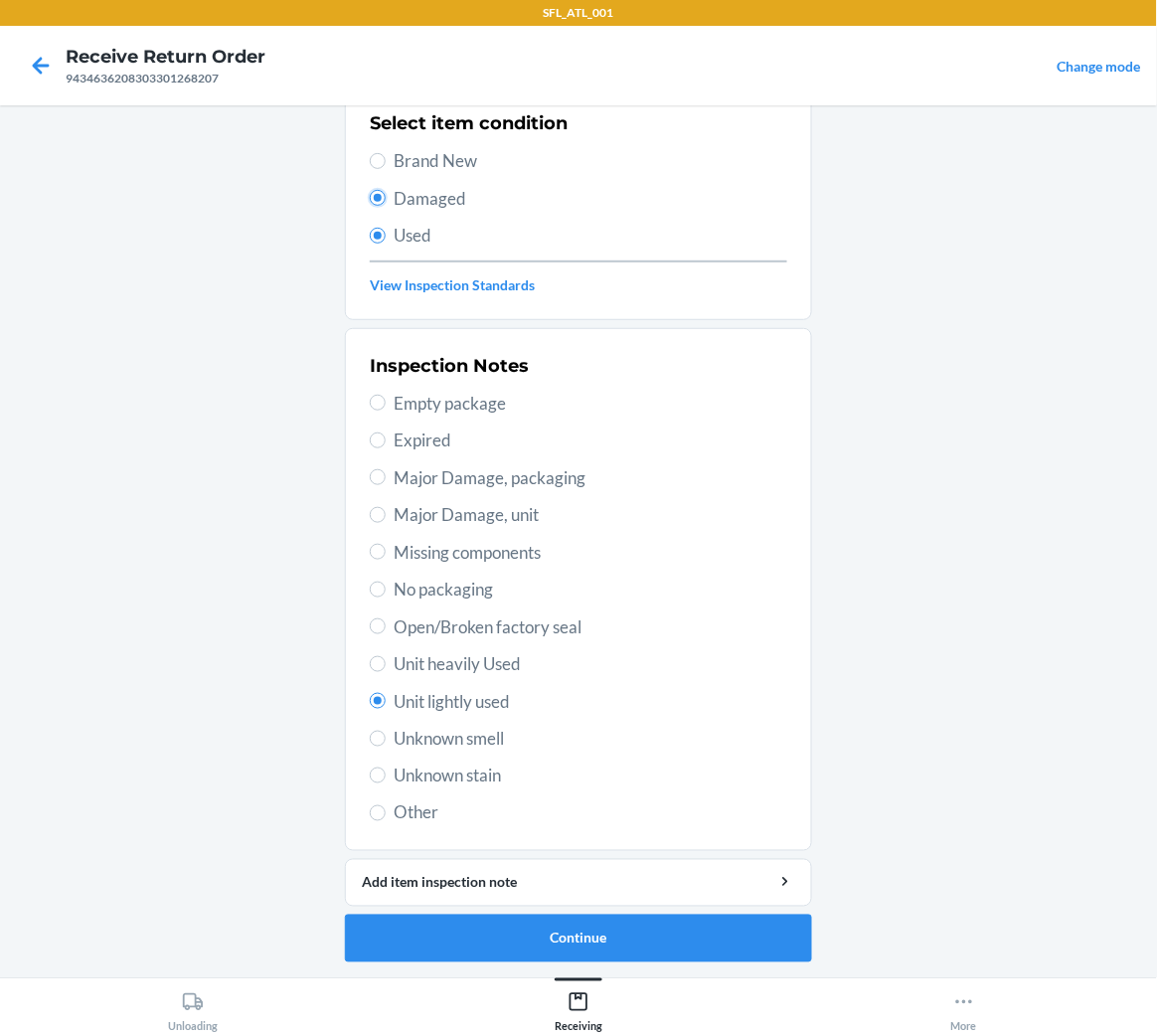 radio on "true" 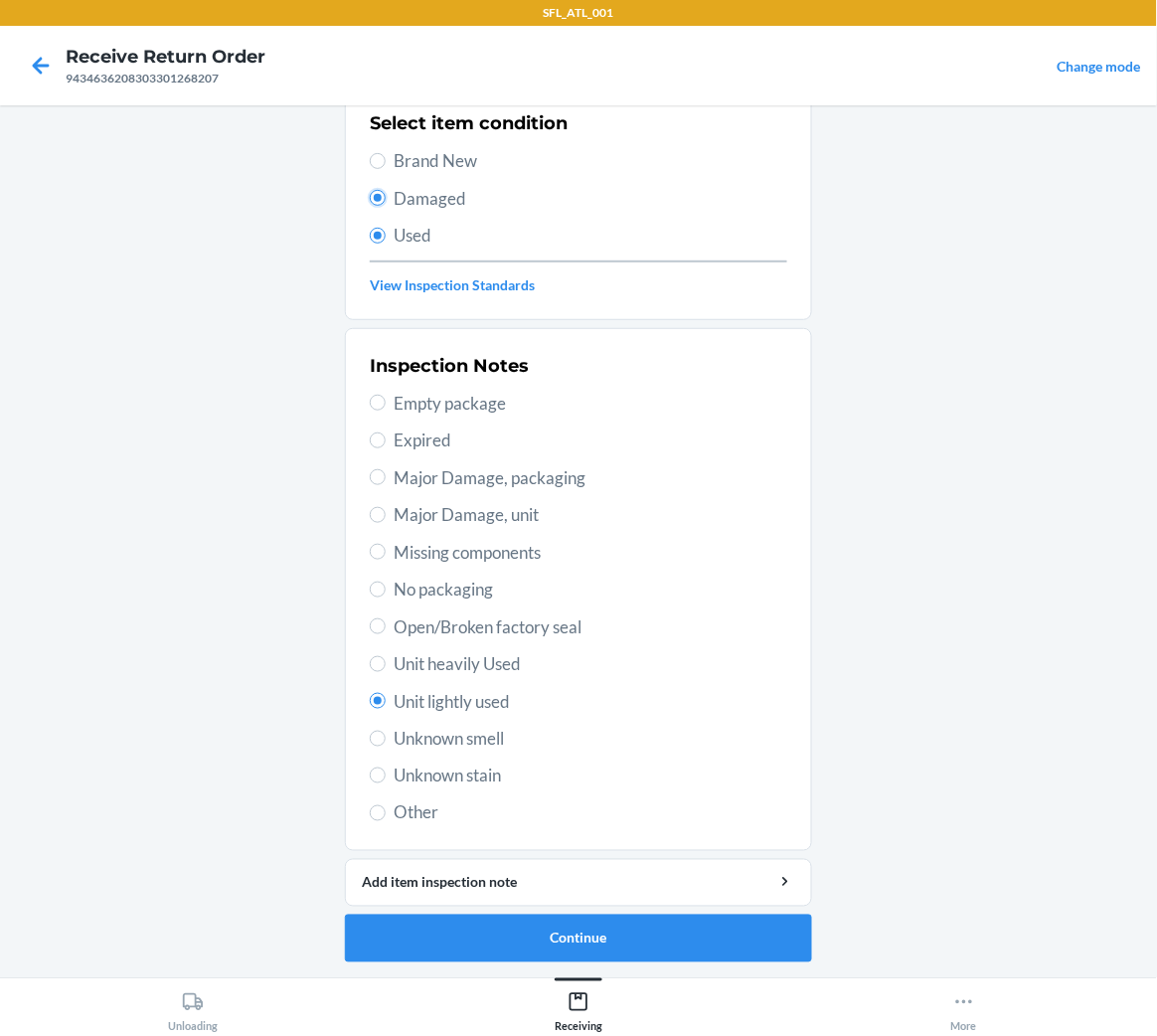 radio on "false" 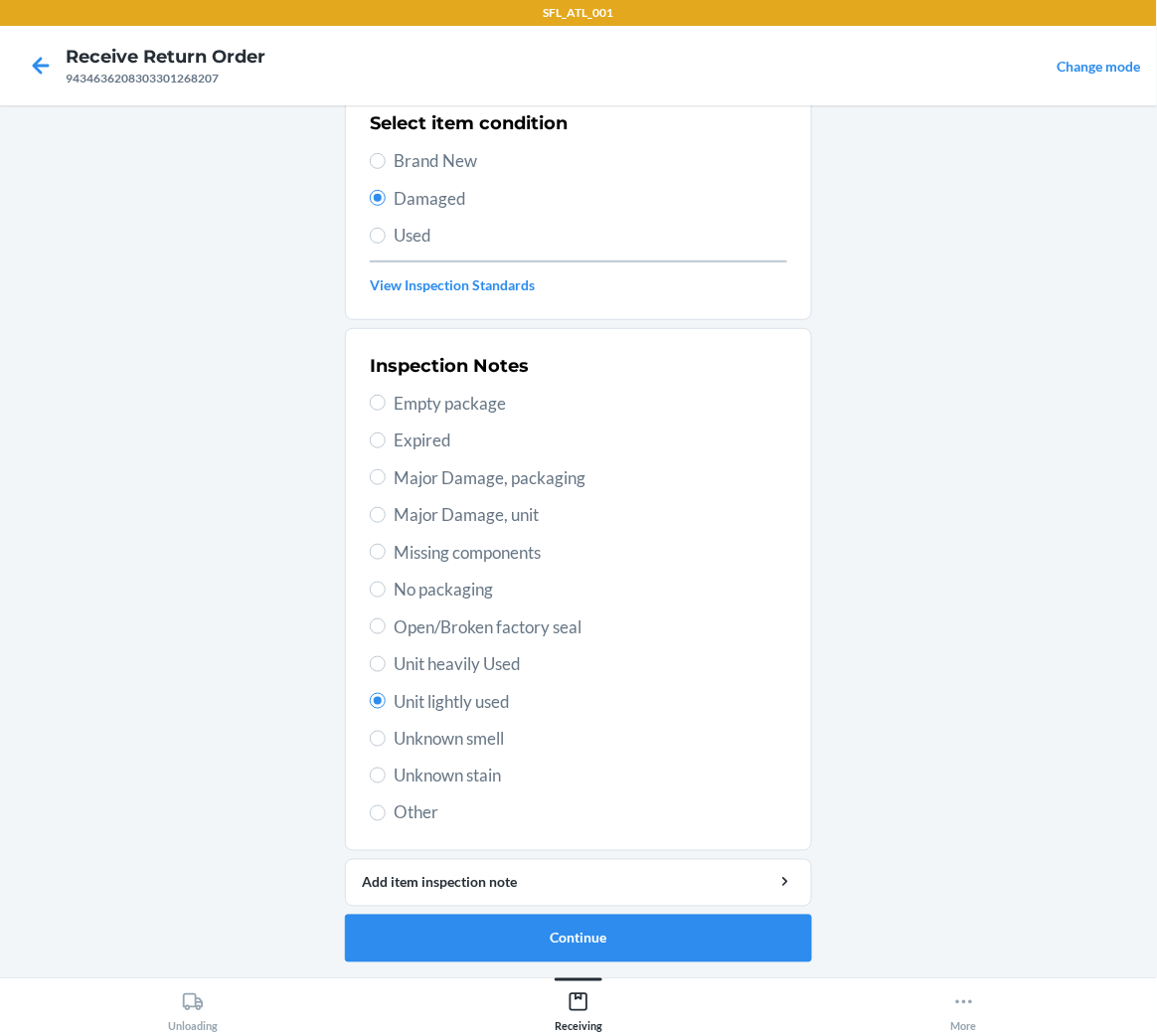 click on "Inspection Notes Empty package Expired Major Damage, packaging Major Damage, unit Missing components No packaging Open/Broken factory seal Unit heavily Used Unit lightly used Unknown smell Unknown stain Other" at bounding box center [578, 590] 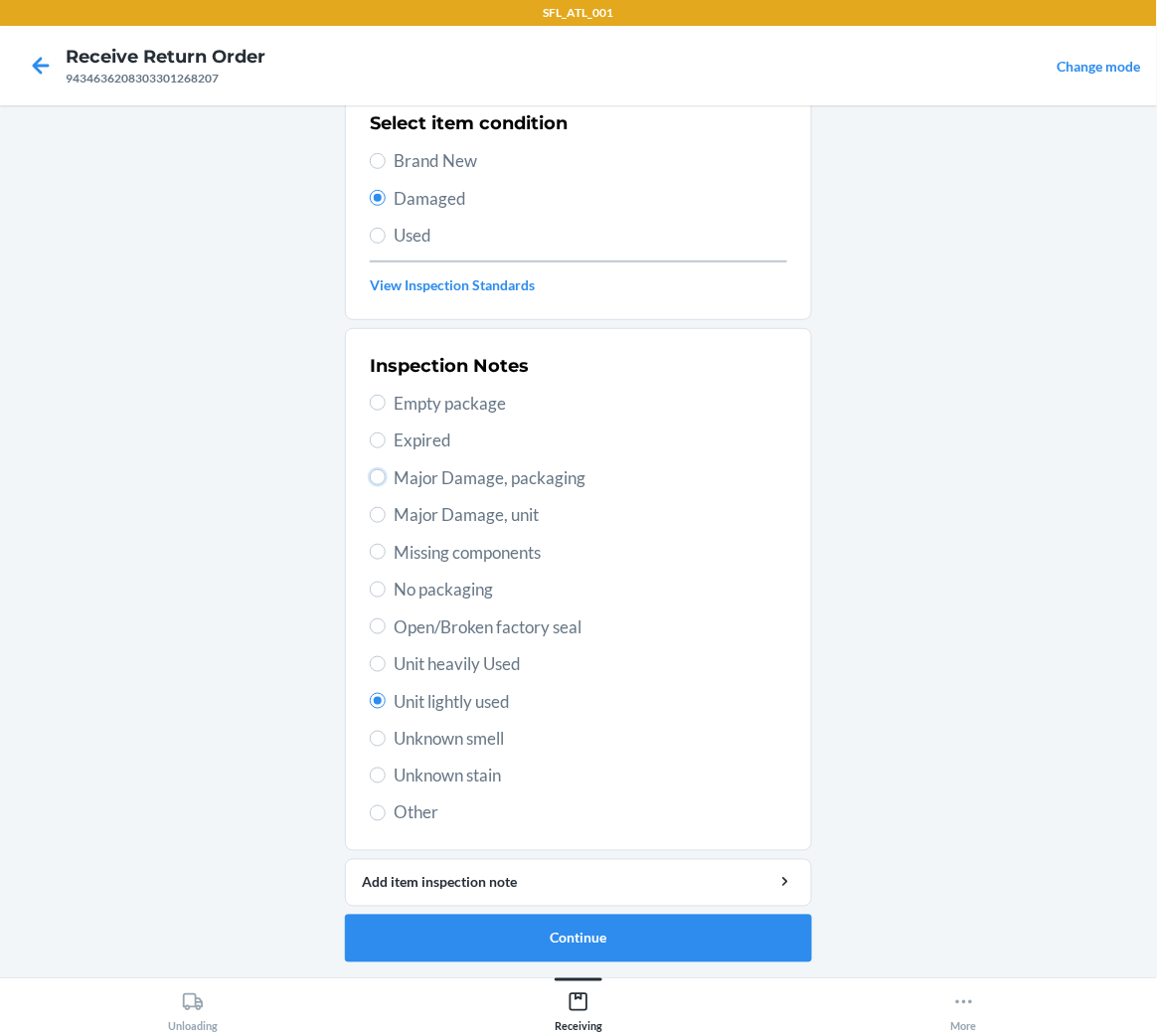 click on "Major Damage, packaging" at bounding box center [378, 477] 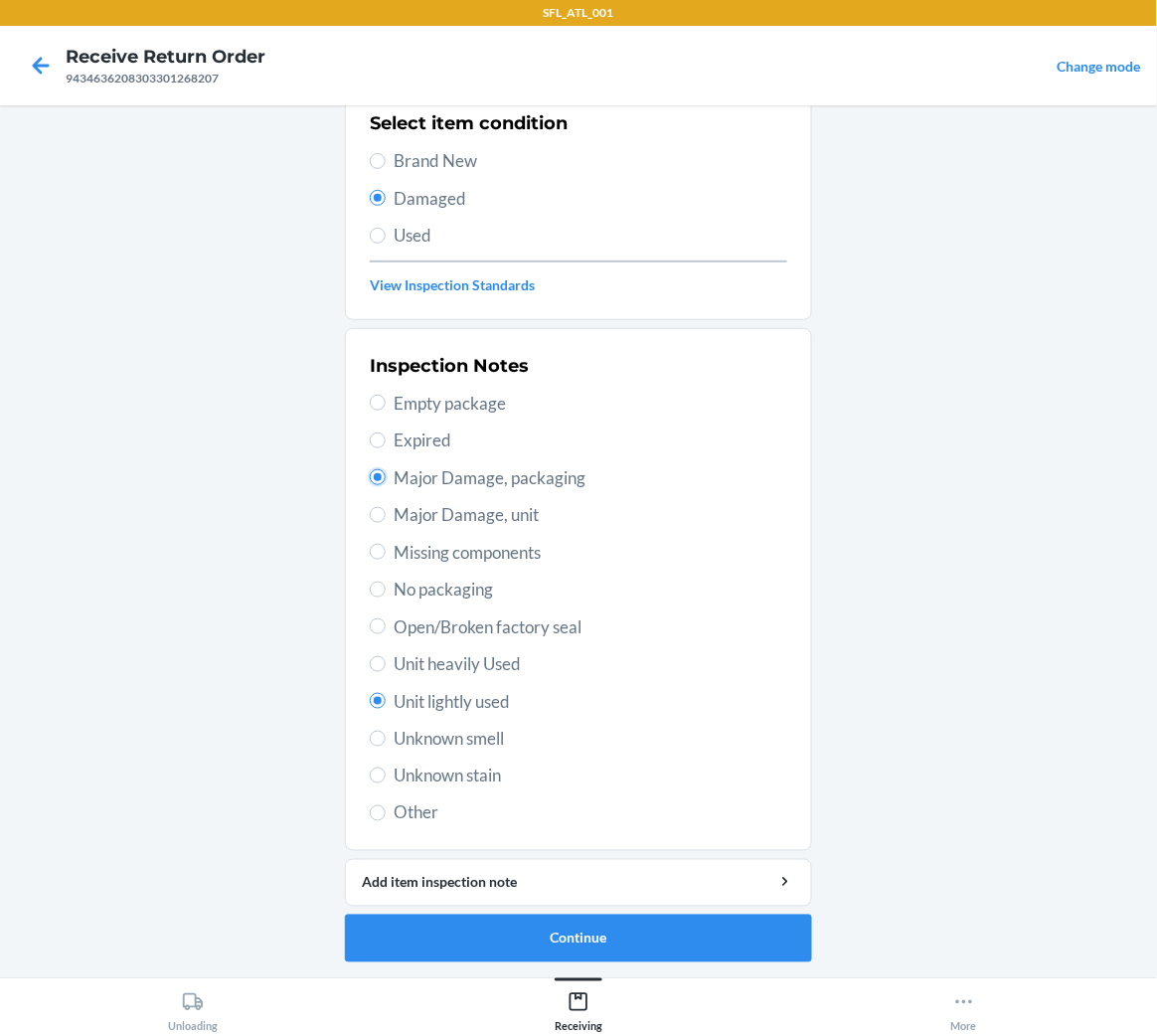 radio on "true" 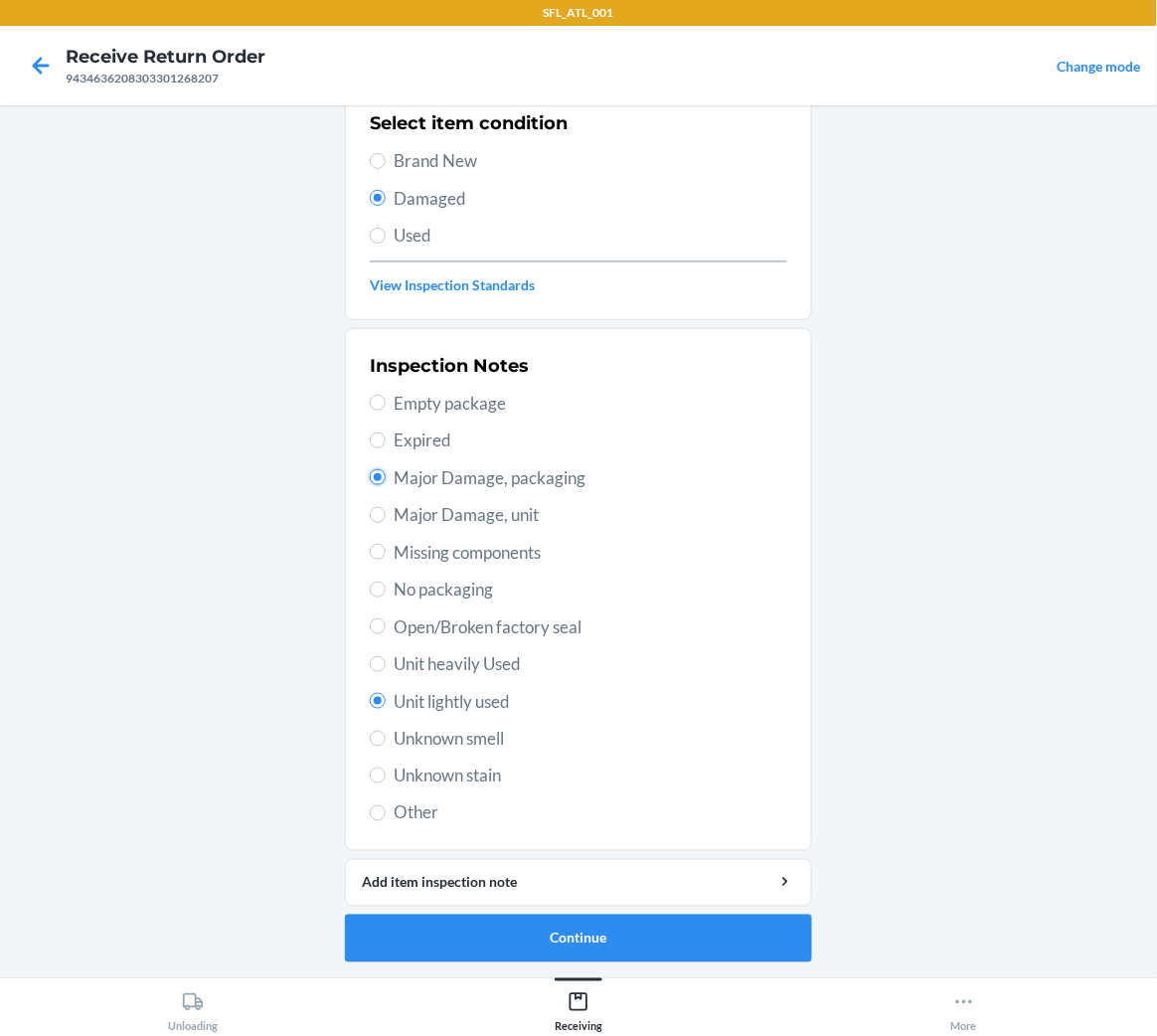 radio on "false" 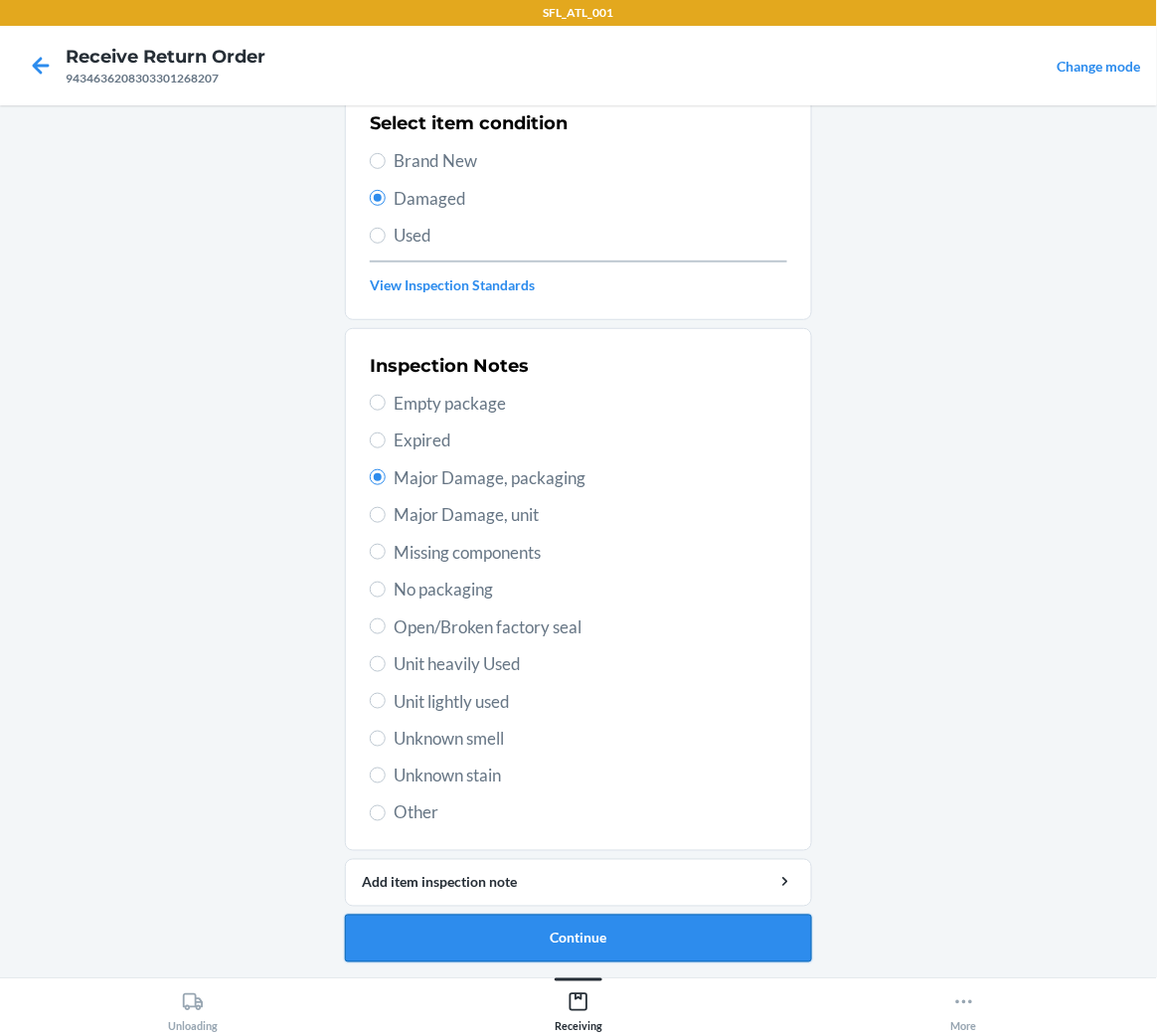 click on "Continue" at bounding box center [578, 939] 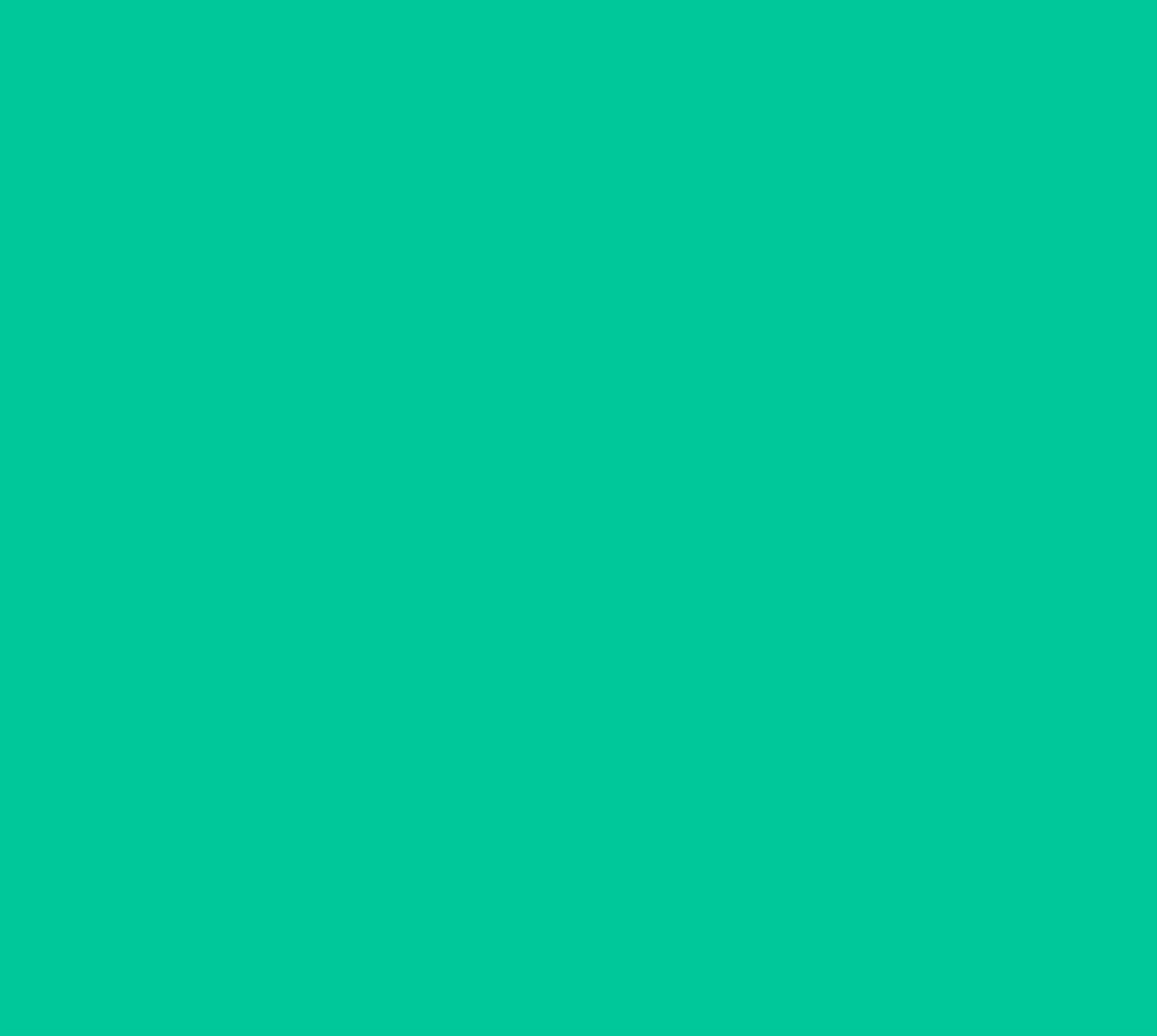 scroll, scrollTop: 0, scrollLeft: 0, axis: both 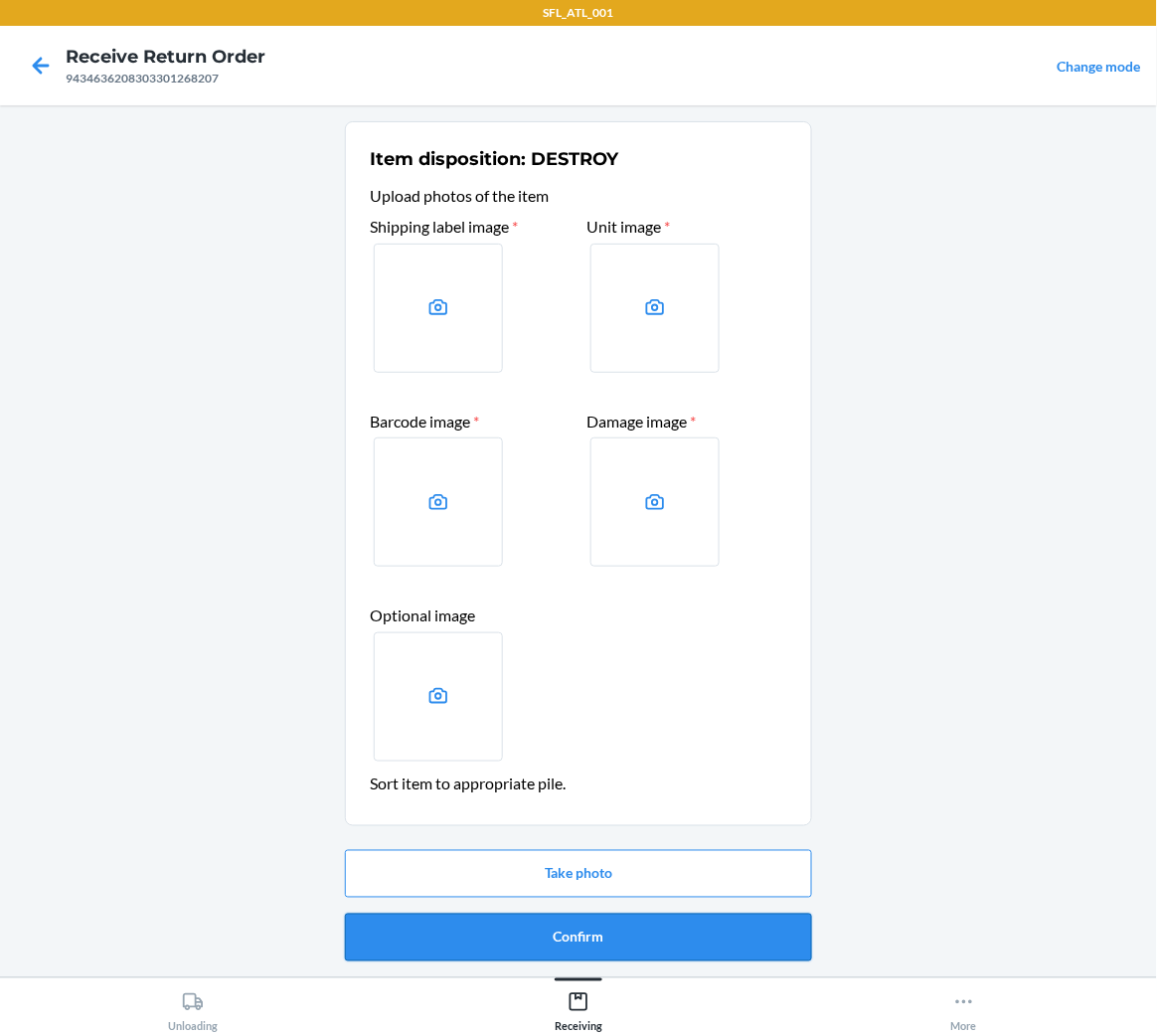 click on "Confirm" at bounding box center (578, 938) 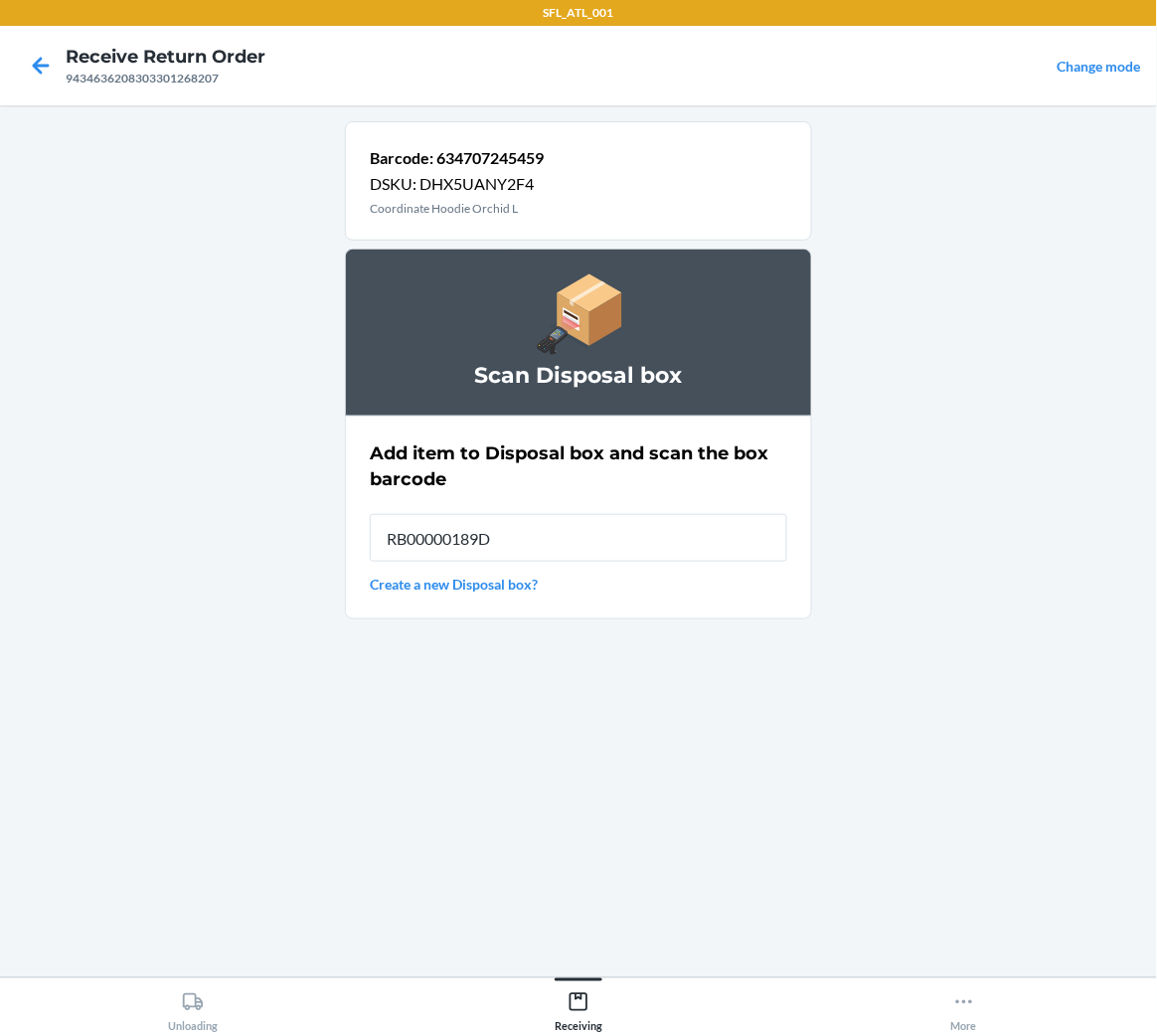 type on "RB00000189D" 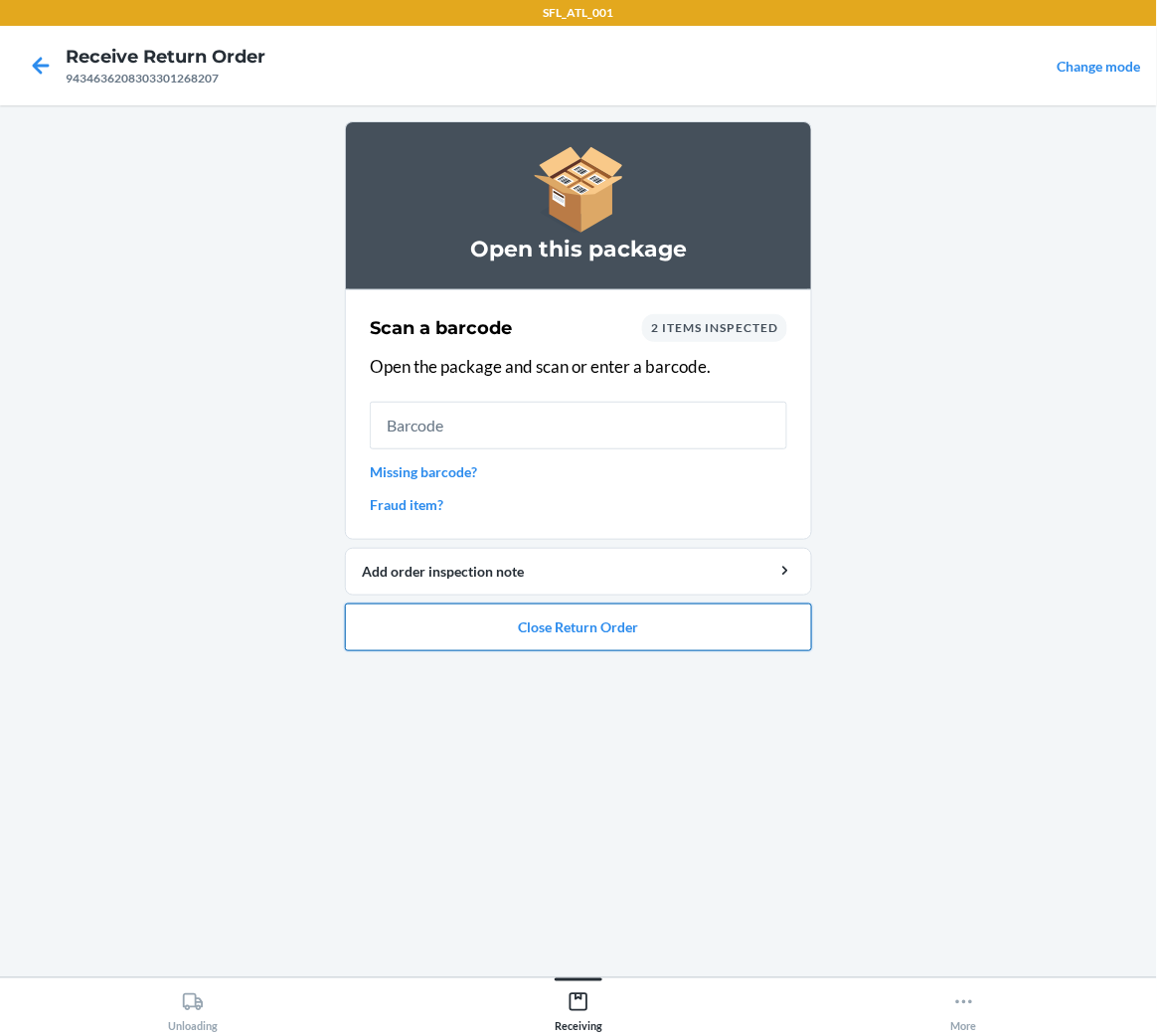 click on "Close Return Order" at bounding box center [578, 627] 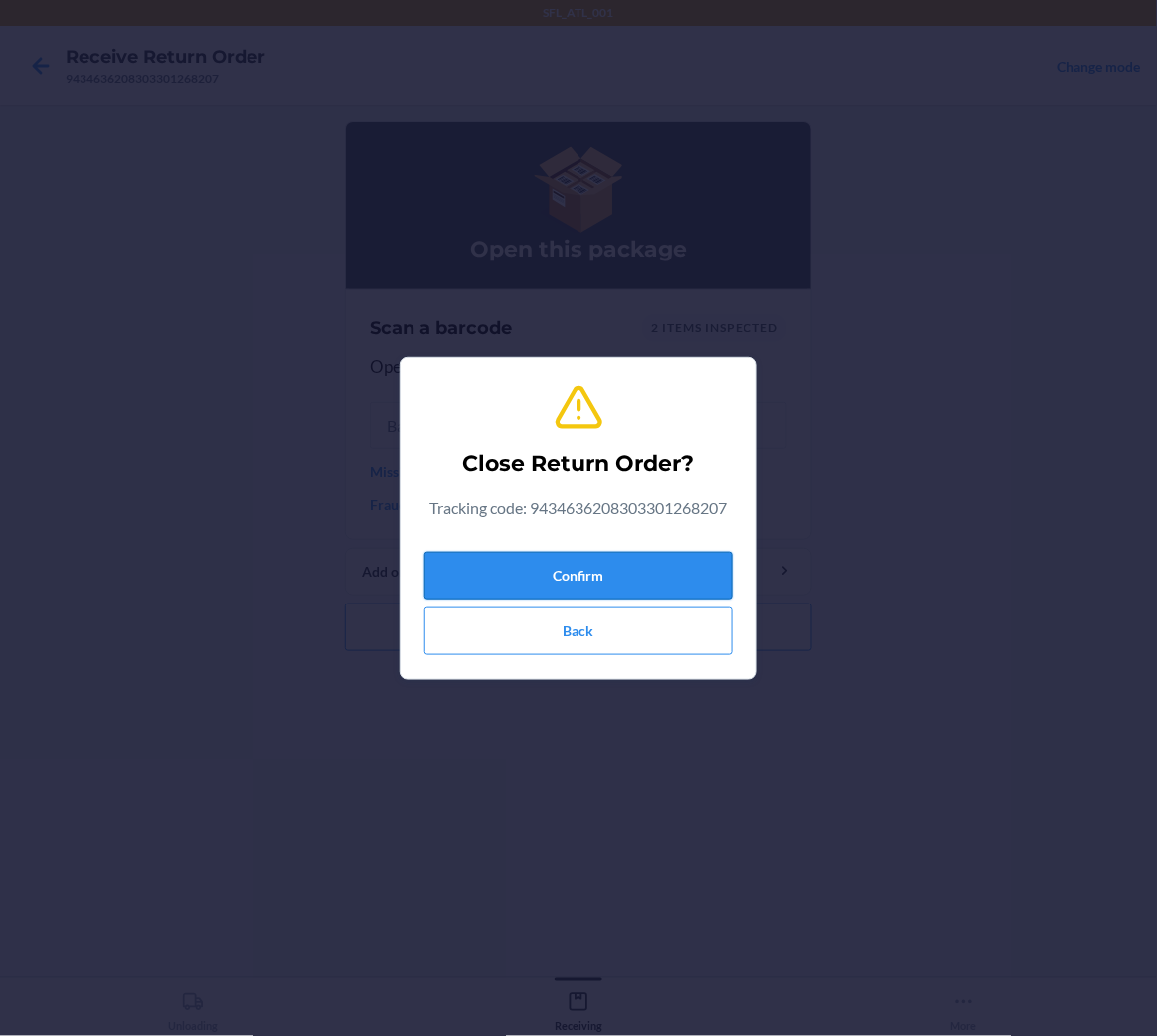 click on "Confirm" at bounding box center [578, 576] 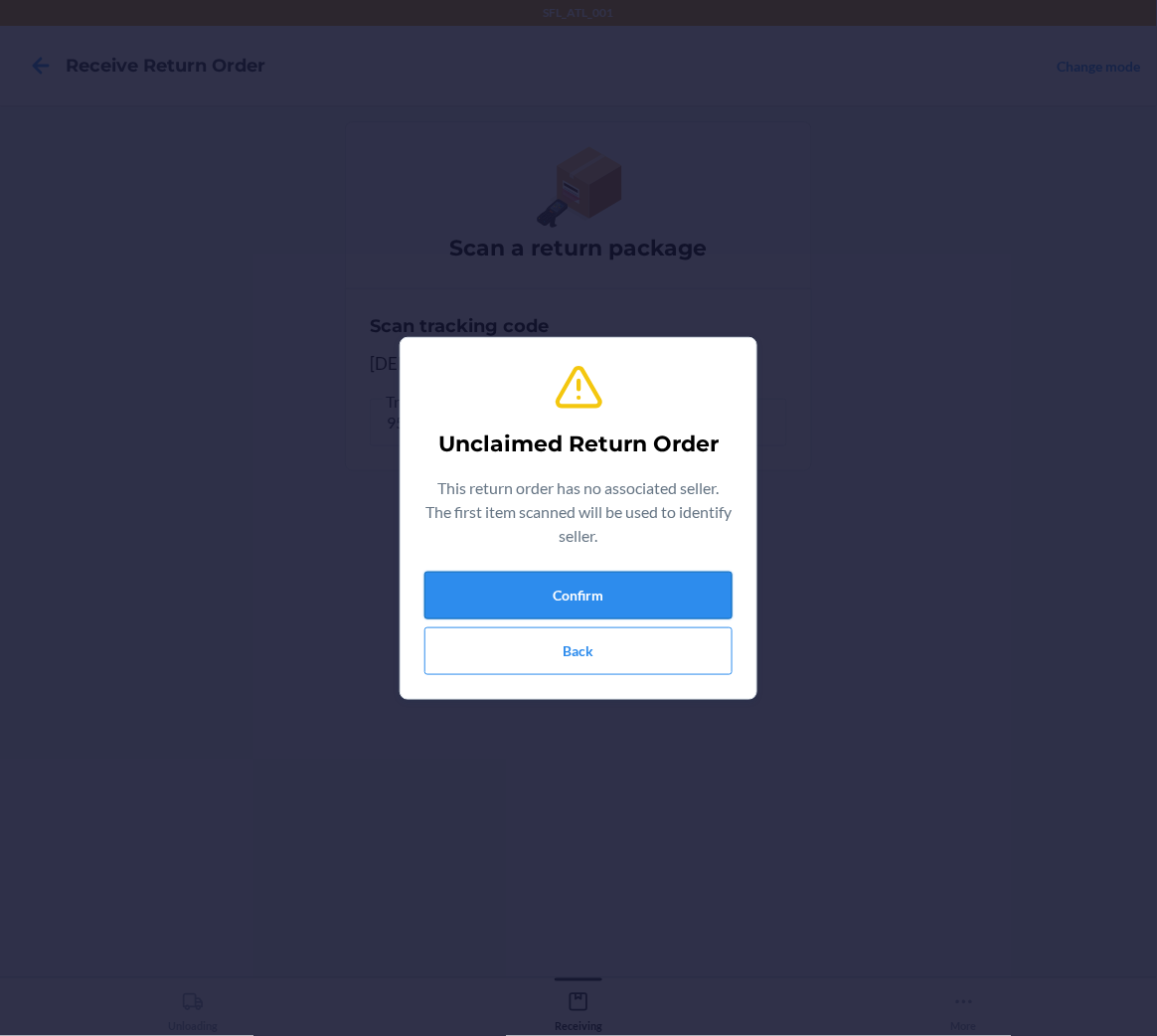 click on "Confirm" at bounding box center (578, 596) 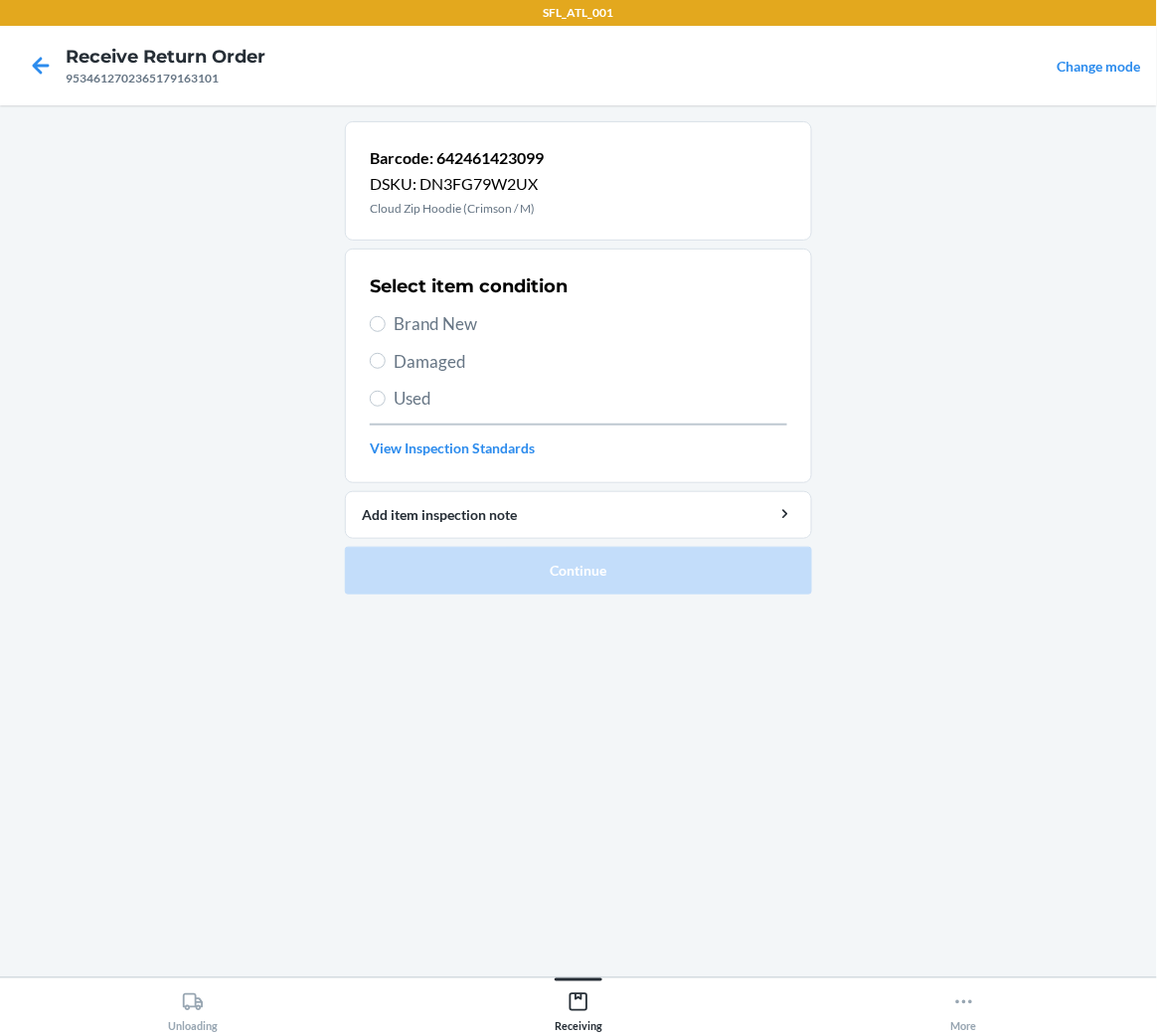 drag, startPoint x: 448, startPoint y: 328, endPoint x: 451, endPoint y: 477, distance: 149.03 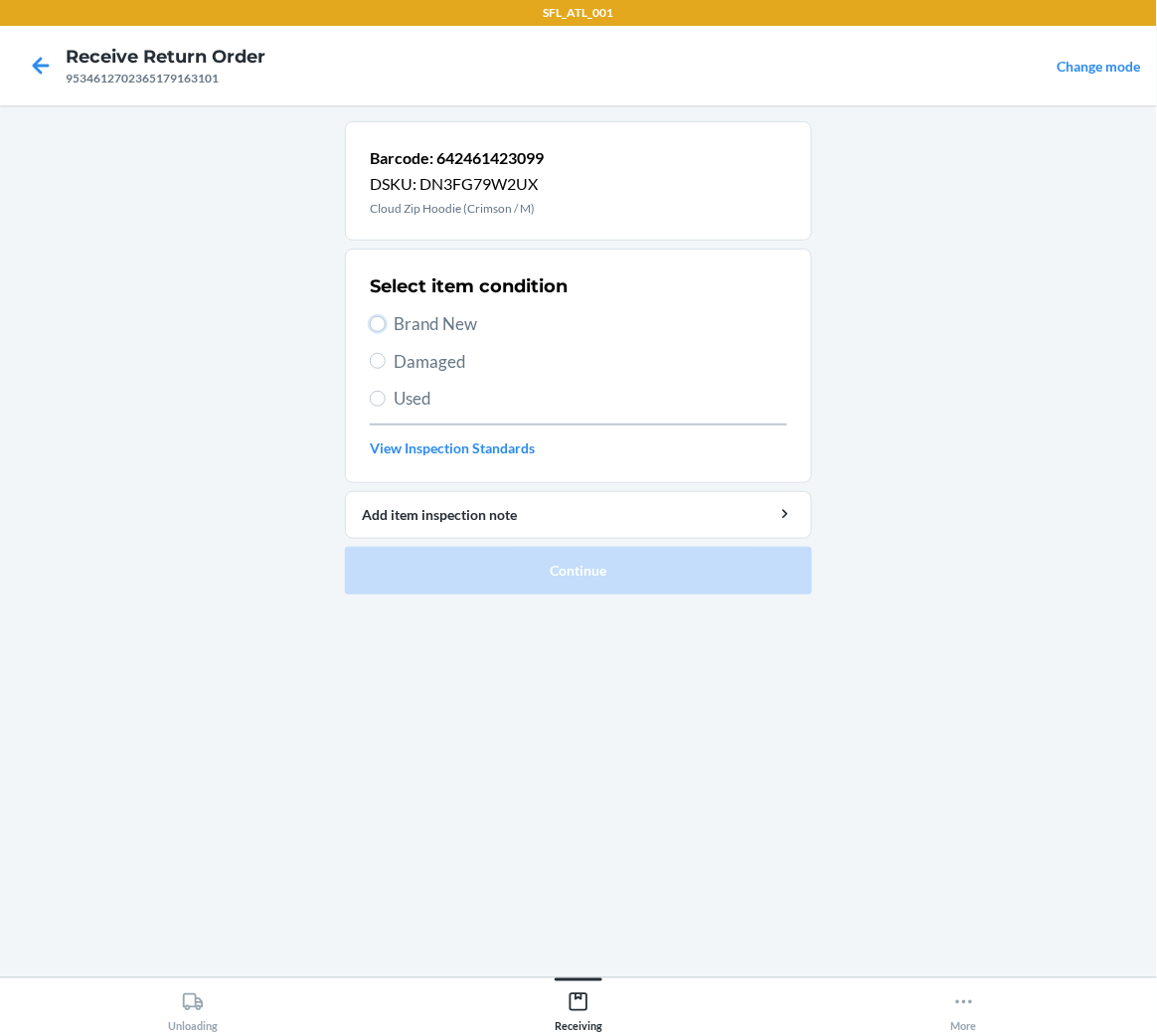 click on "Brand New" at bounding box center [378, 324] 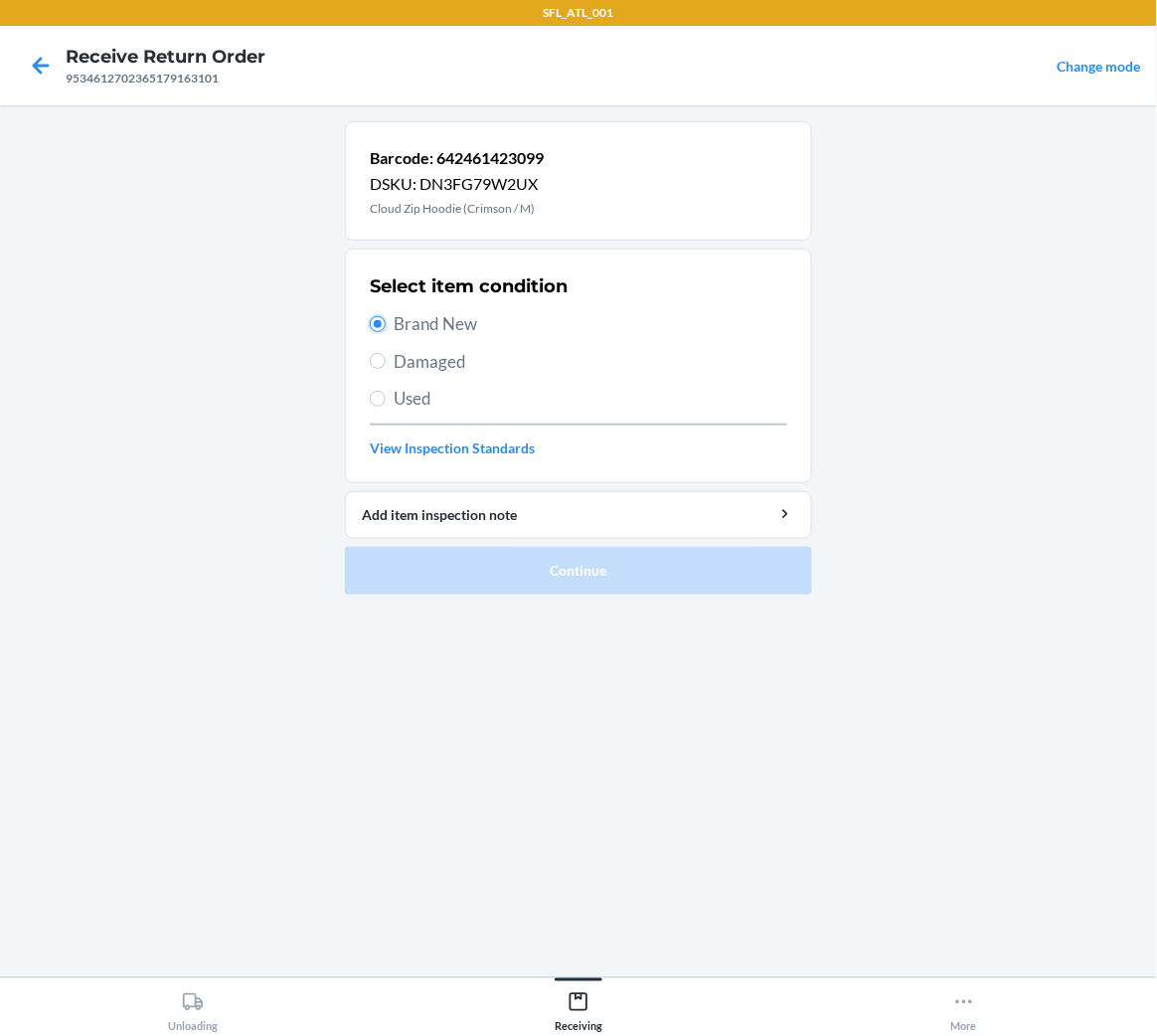 radio on "true" 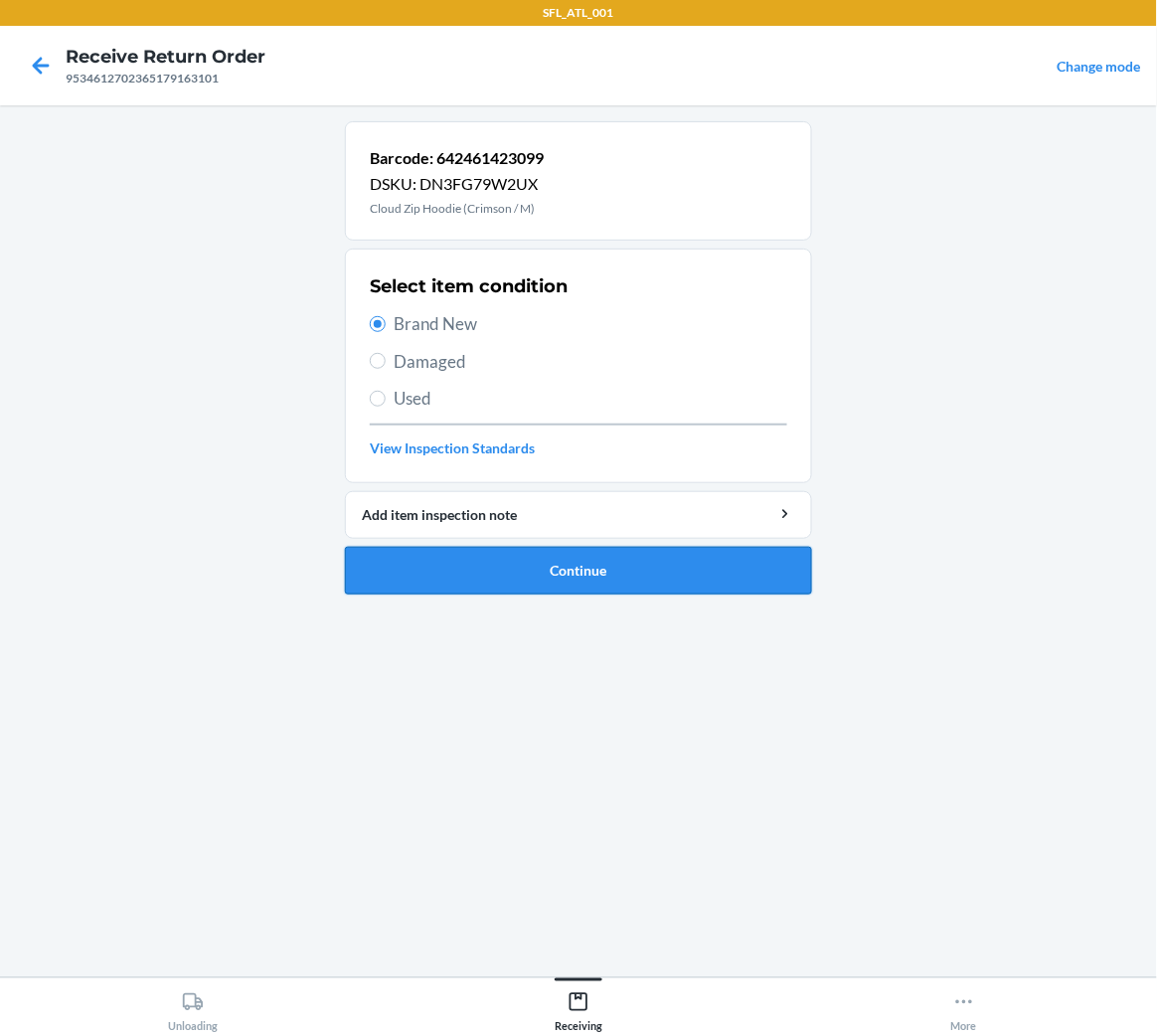 click on "Continue" at bounding box center (578, 571) 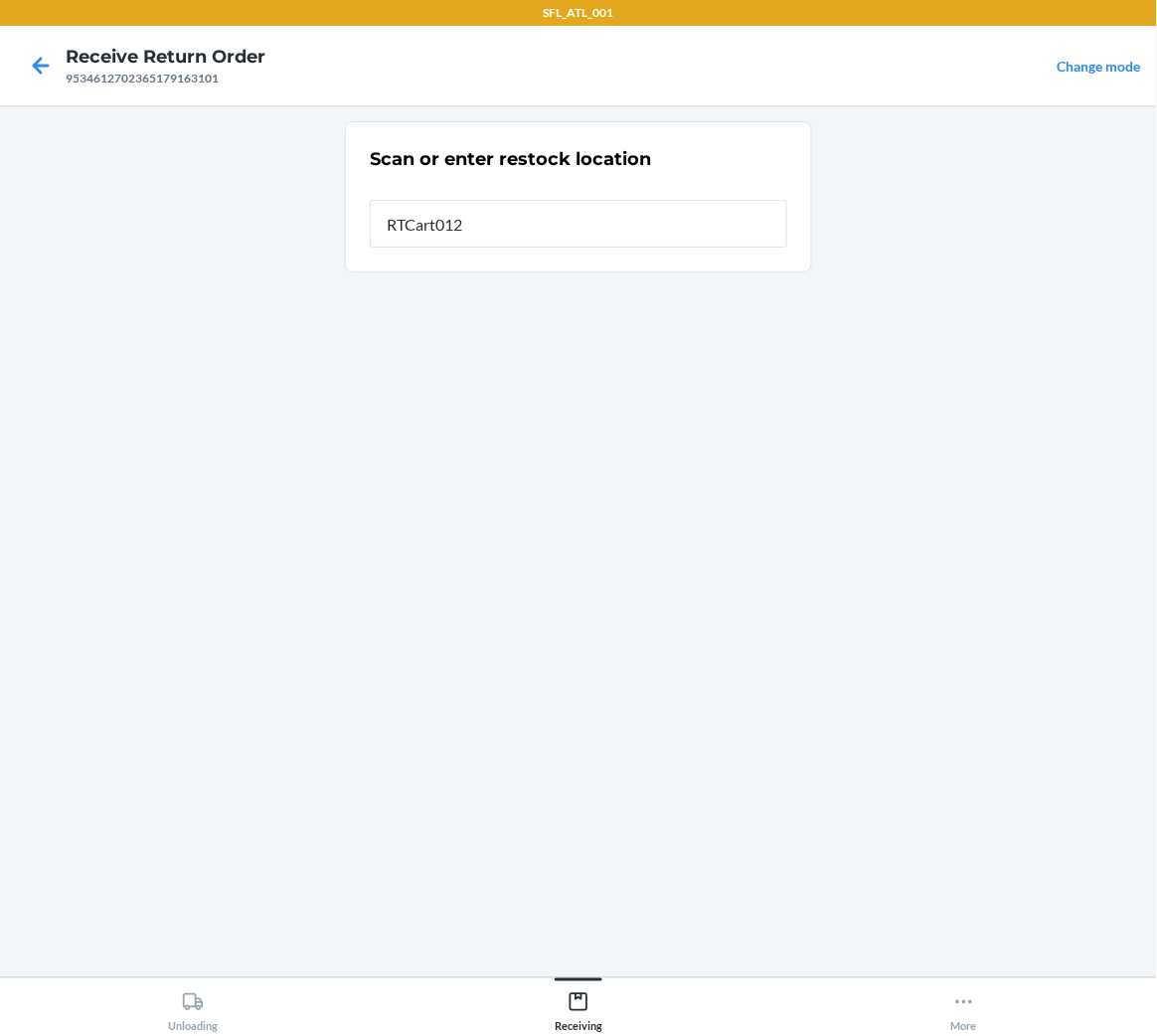 type on "RTCart012" 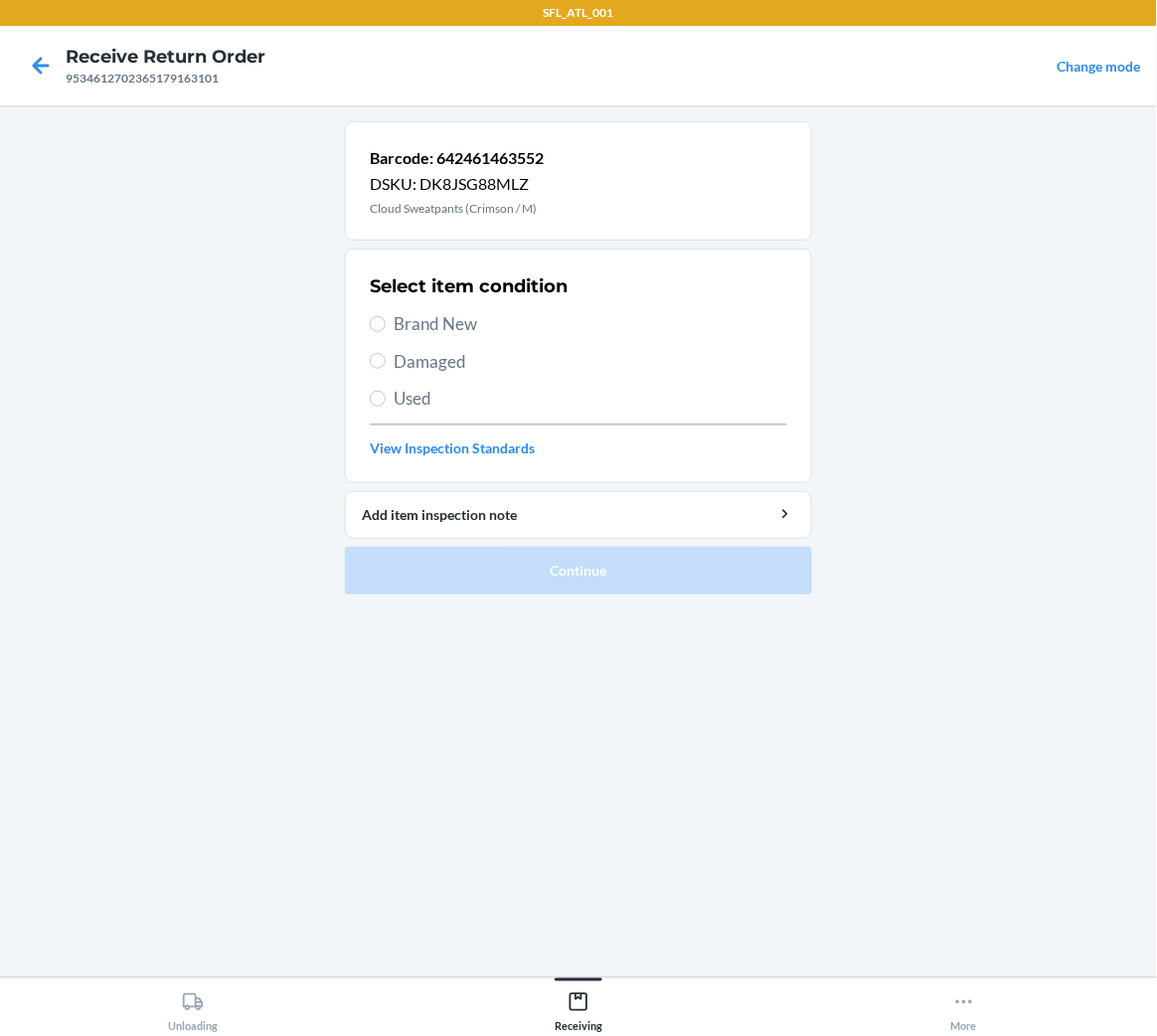 click on "Brand New" at bounding box center [590, 324] 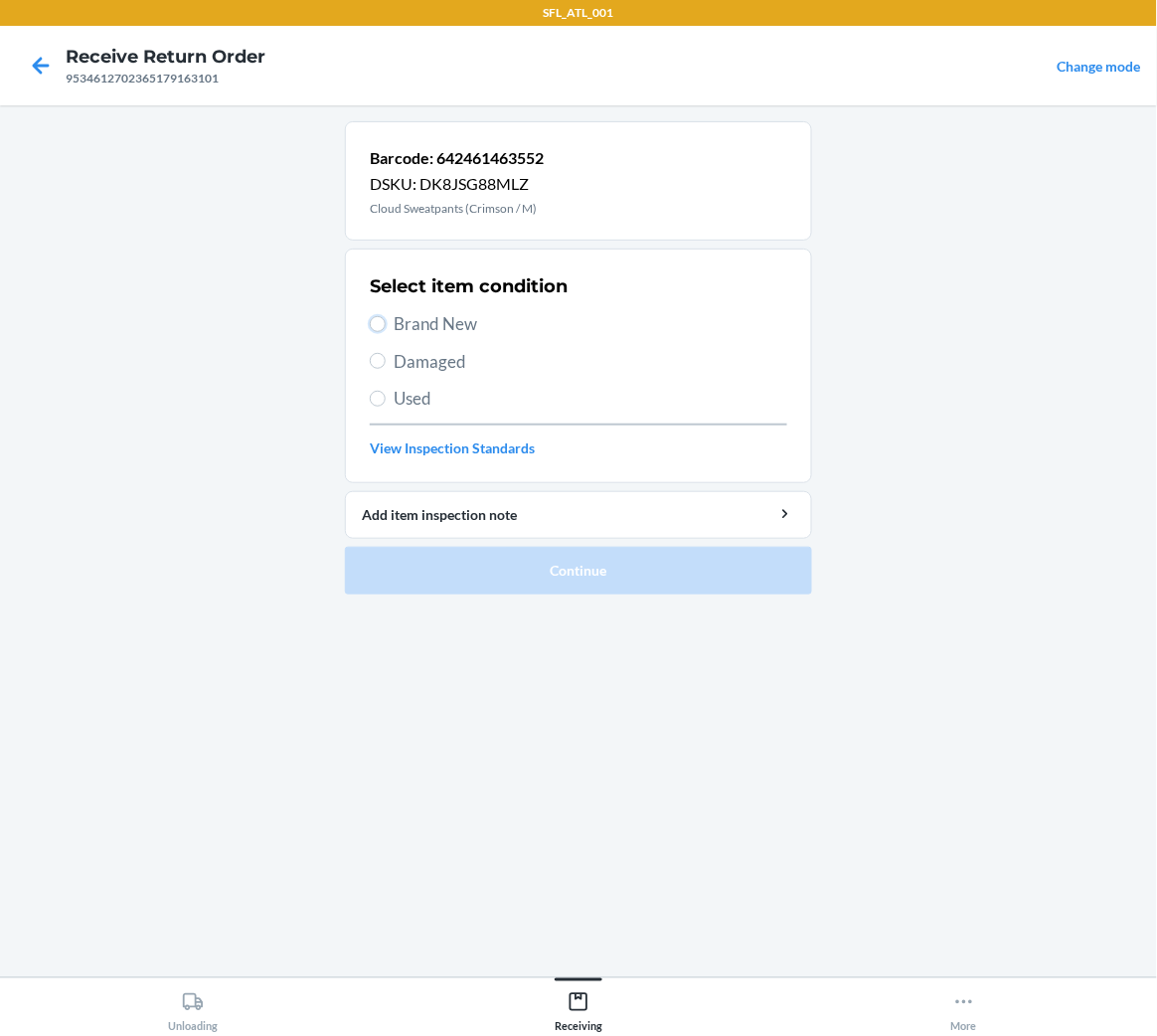 click on "Brand New" at bounding box center [378, 324] 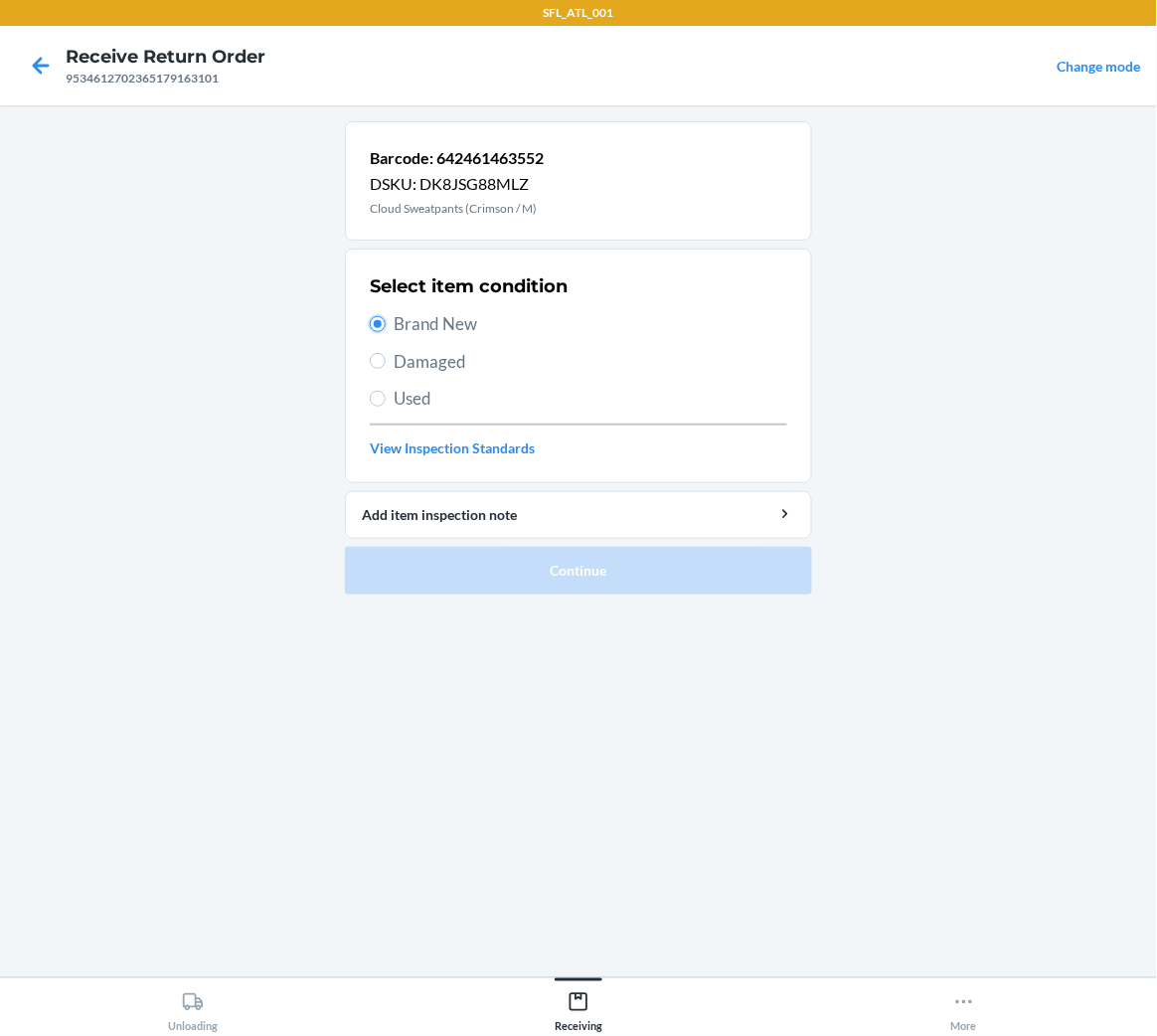 radio on "true" 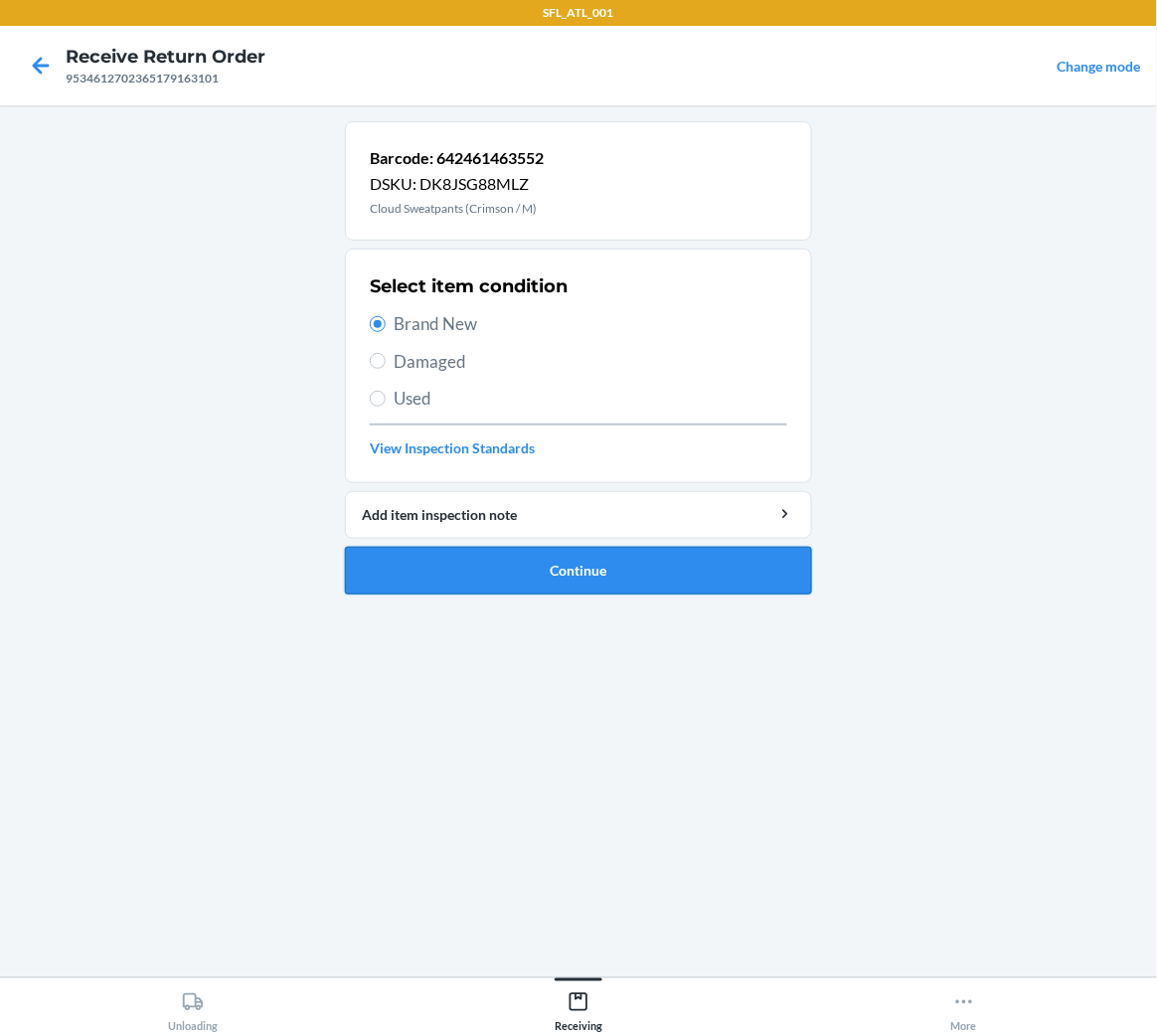 click on "Continue" at bounding box center (578, 571) 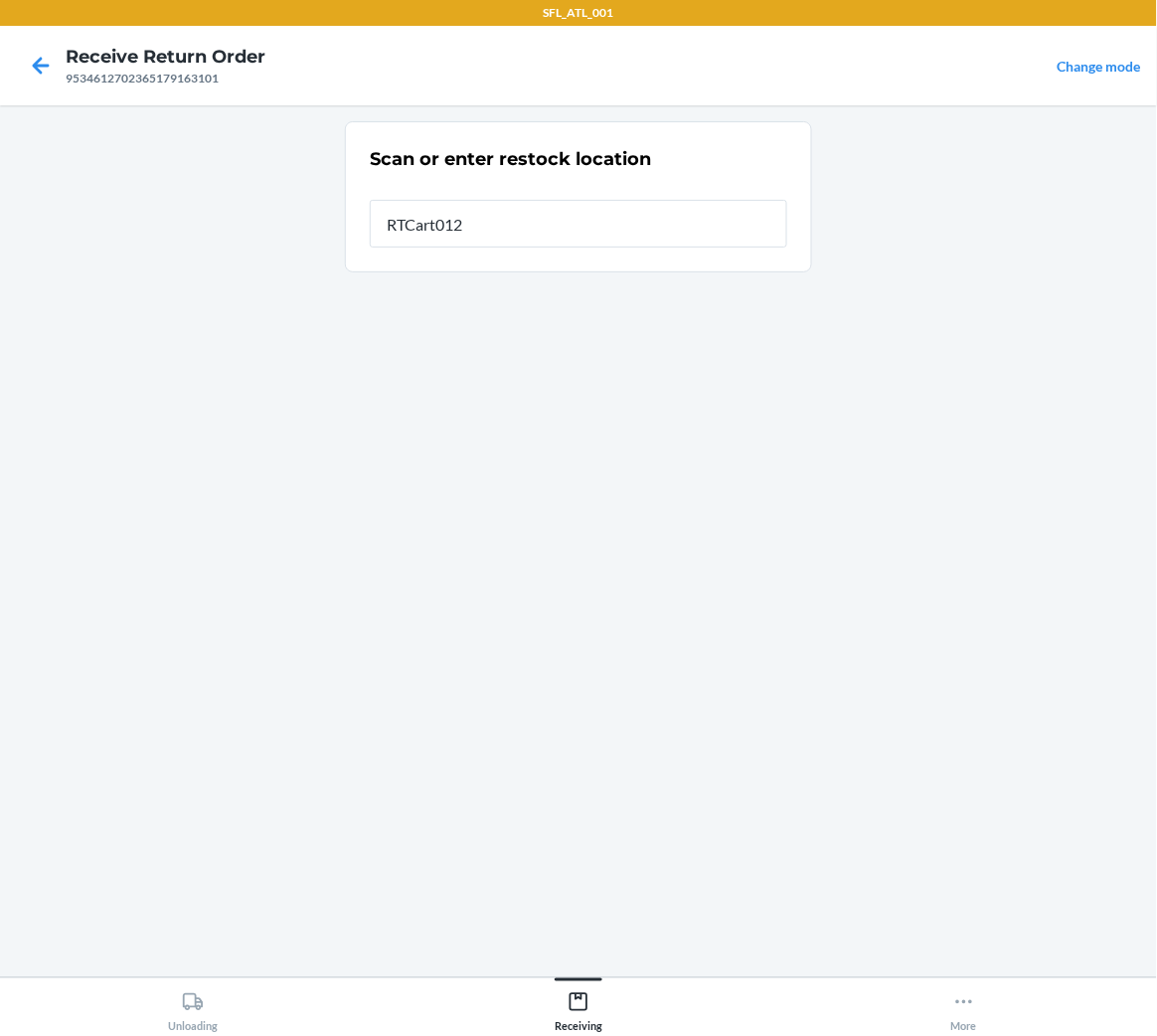 type on "RTCart012" 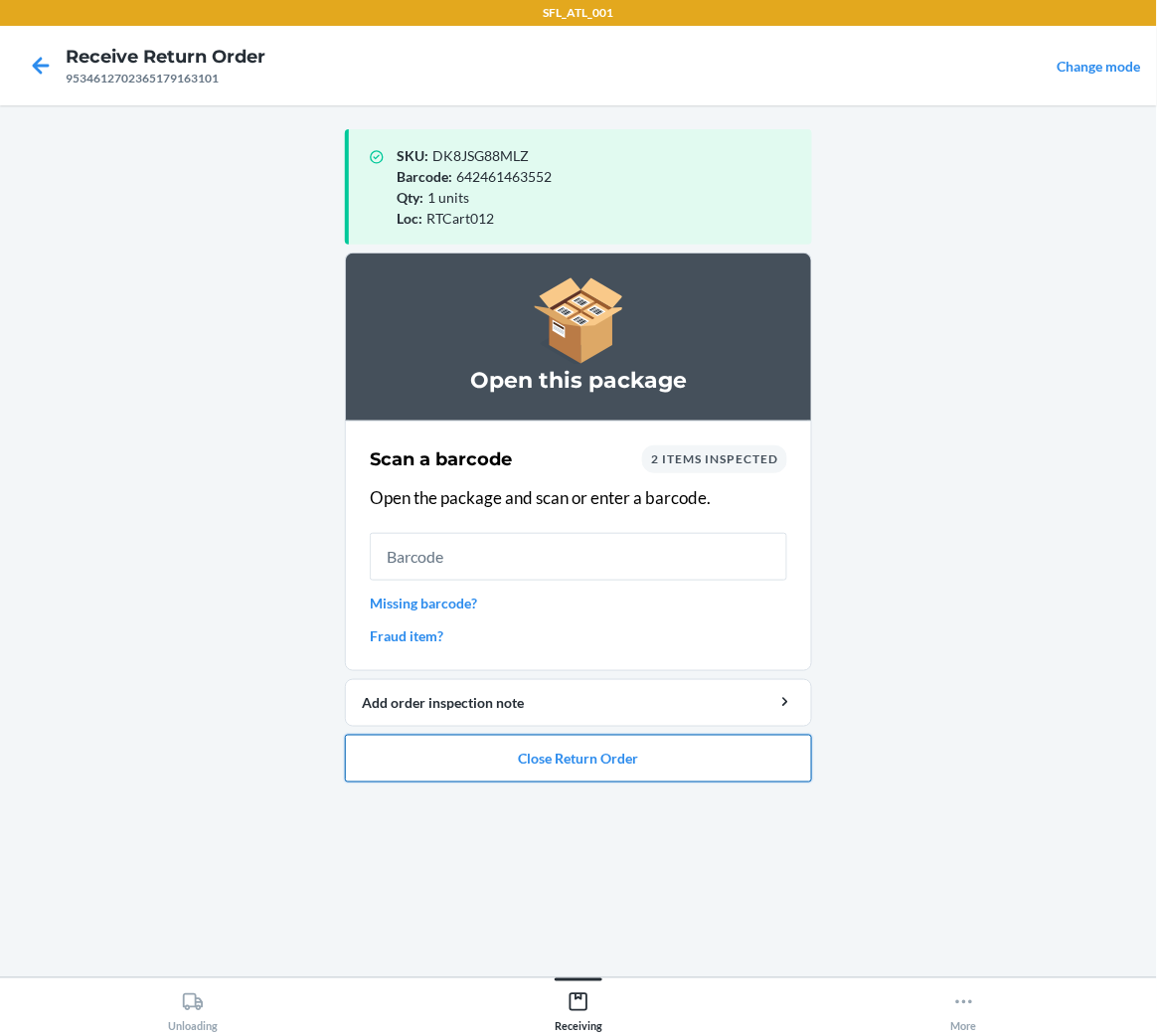 click on "Close Return Order" at bounding box center (578, 759) 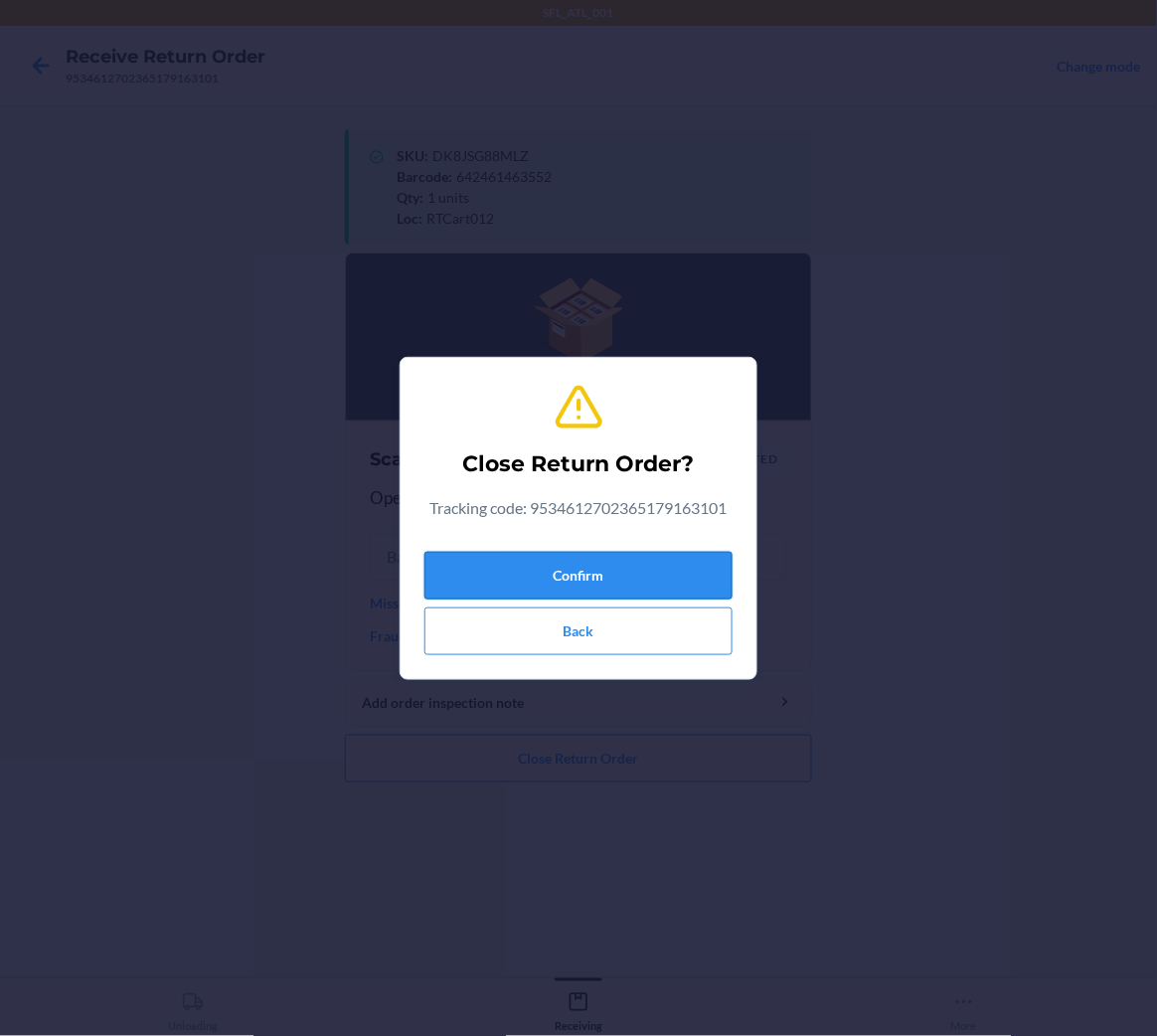 click on "Confirm" at bounding box center [578, 576] 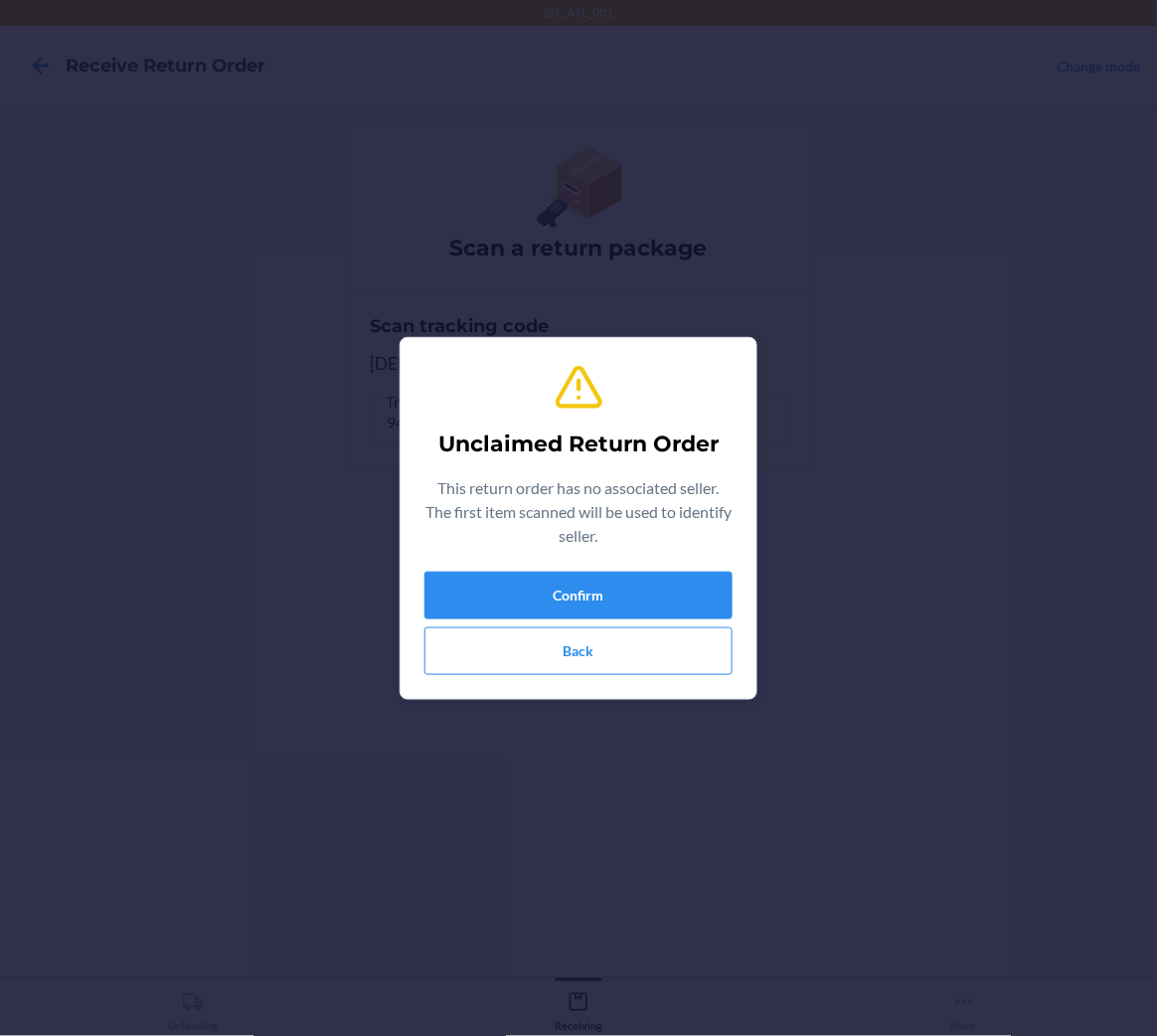 click on "Unclaimed Return Order This return order has no associated seller. The first item scanned will be used to identify seller. Confirm Back" at bounding box center (578, 518) 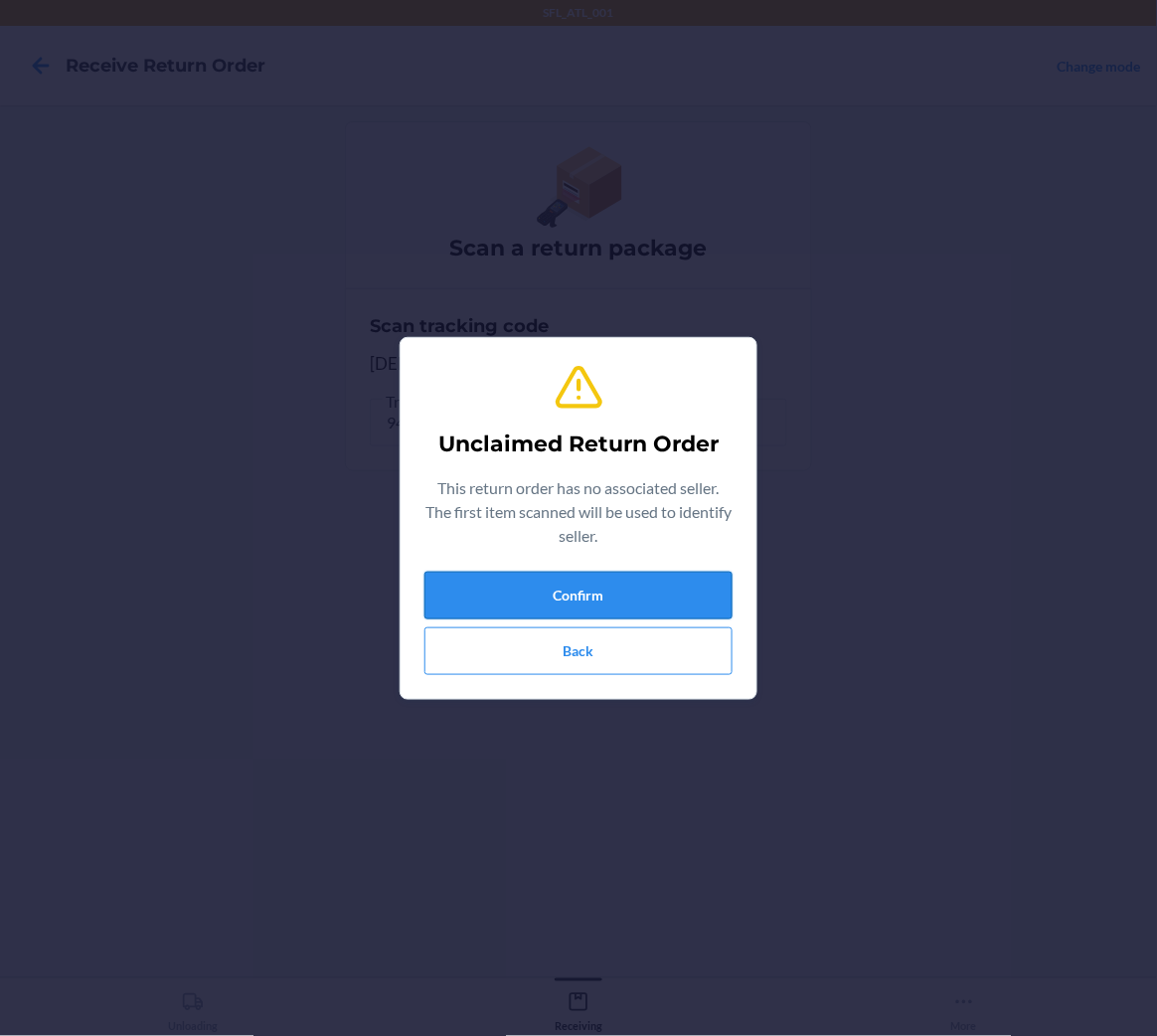 click on "Confirm" at bounding box center [578, 596] 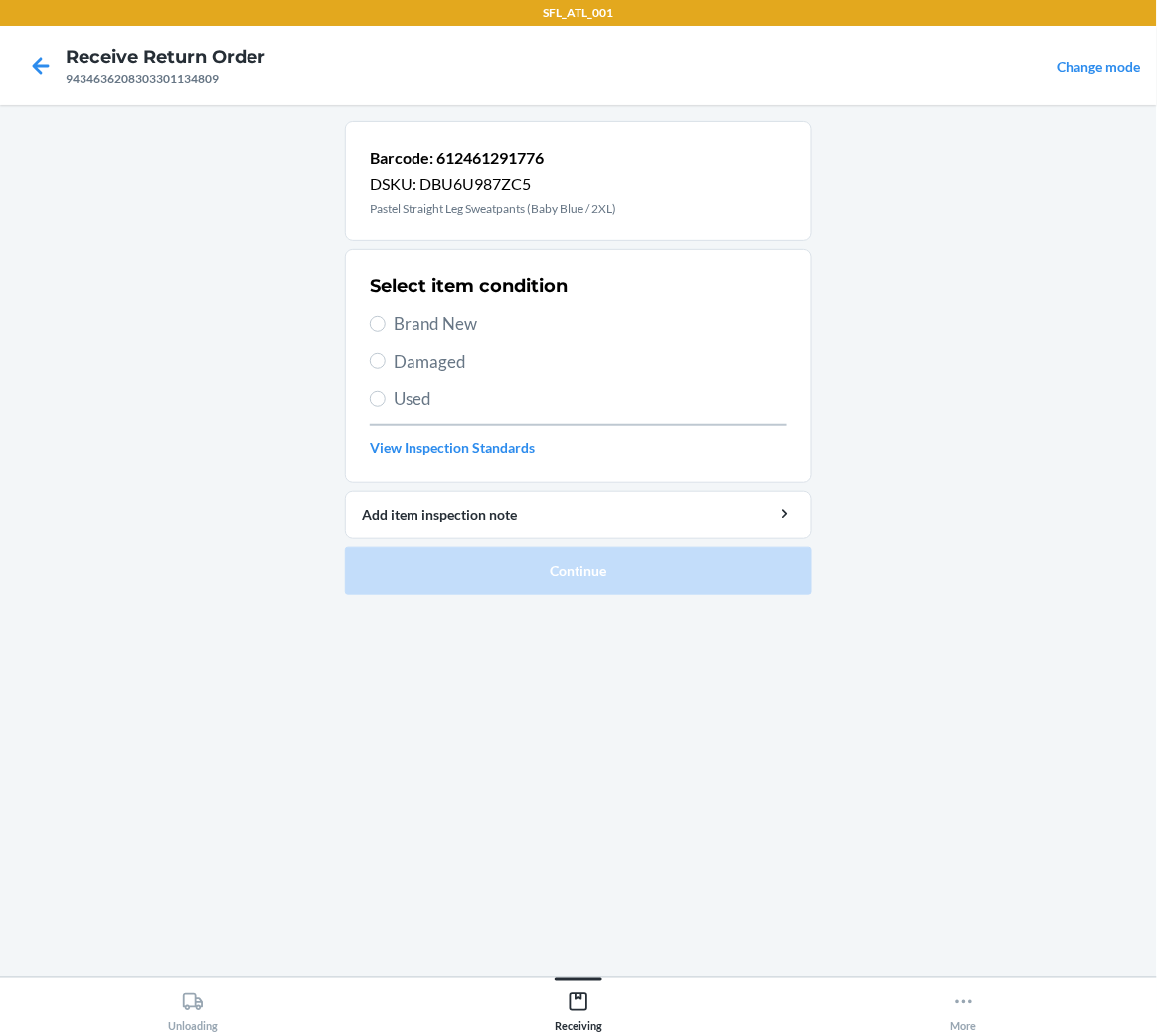 click on "Brand New" at bounding box center [590, 324] 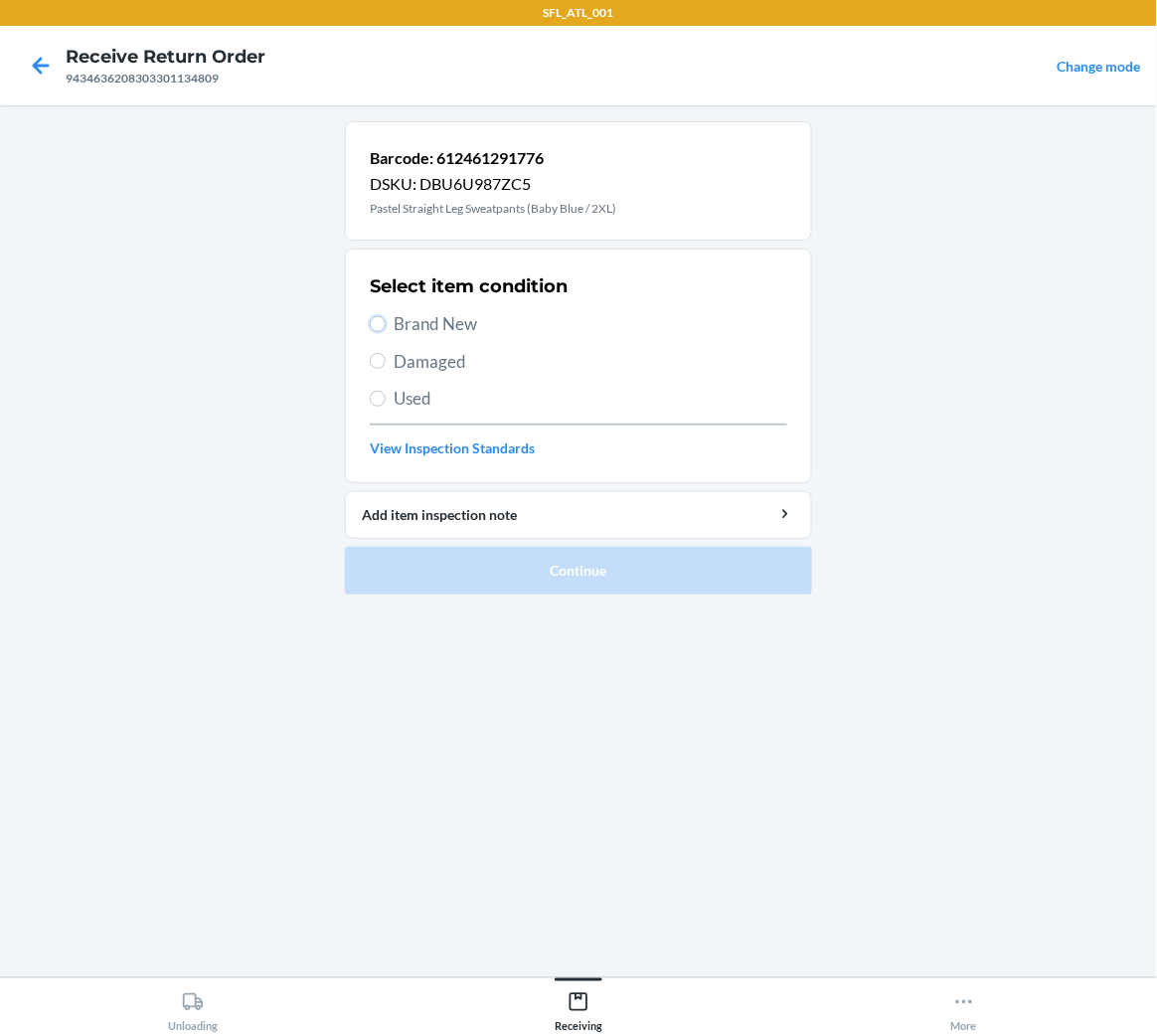 click on "Brand New" at bounding box center [378, 324] 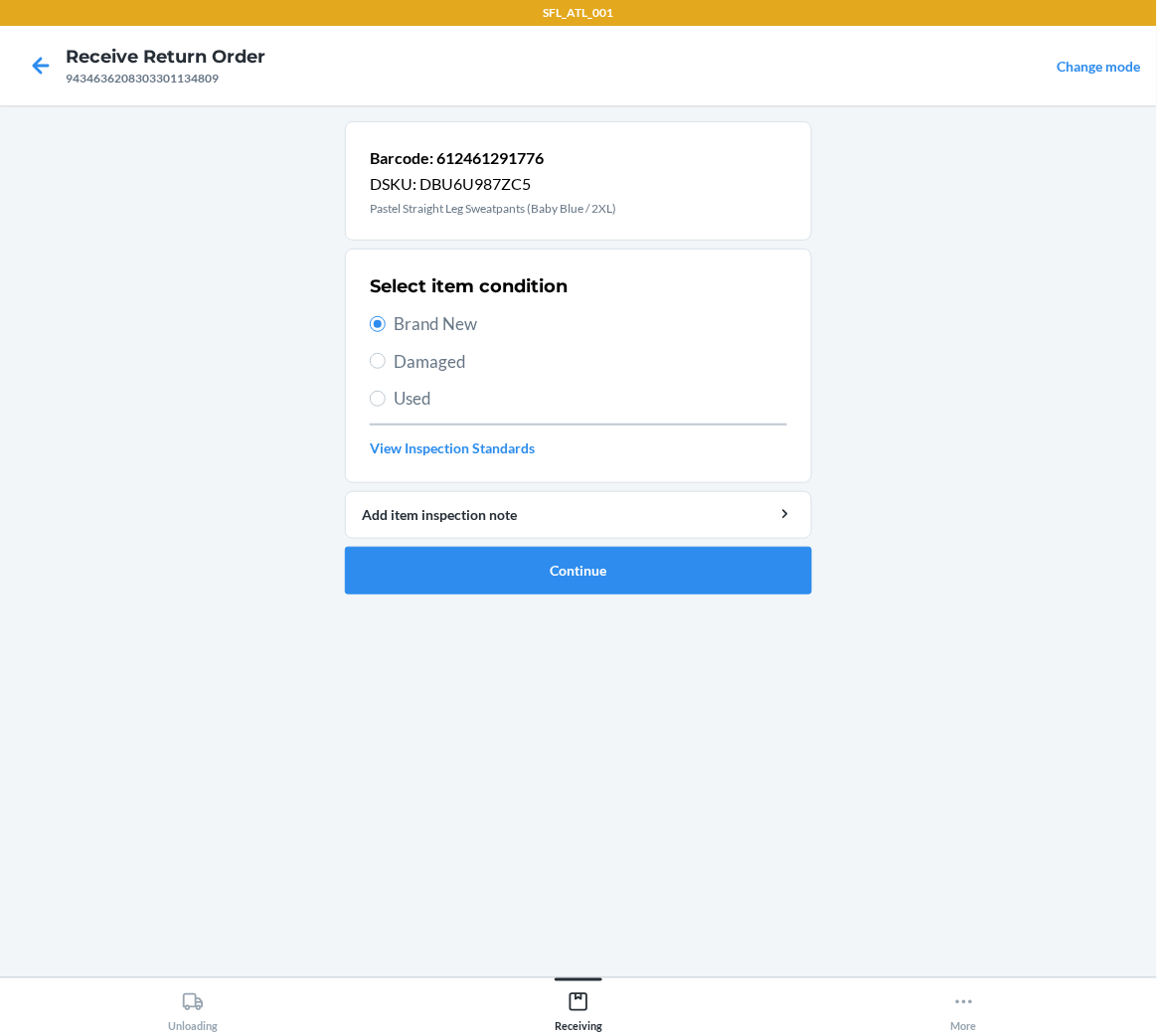 click on "Used" at bounding box center (590, 399) 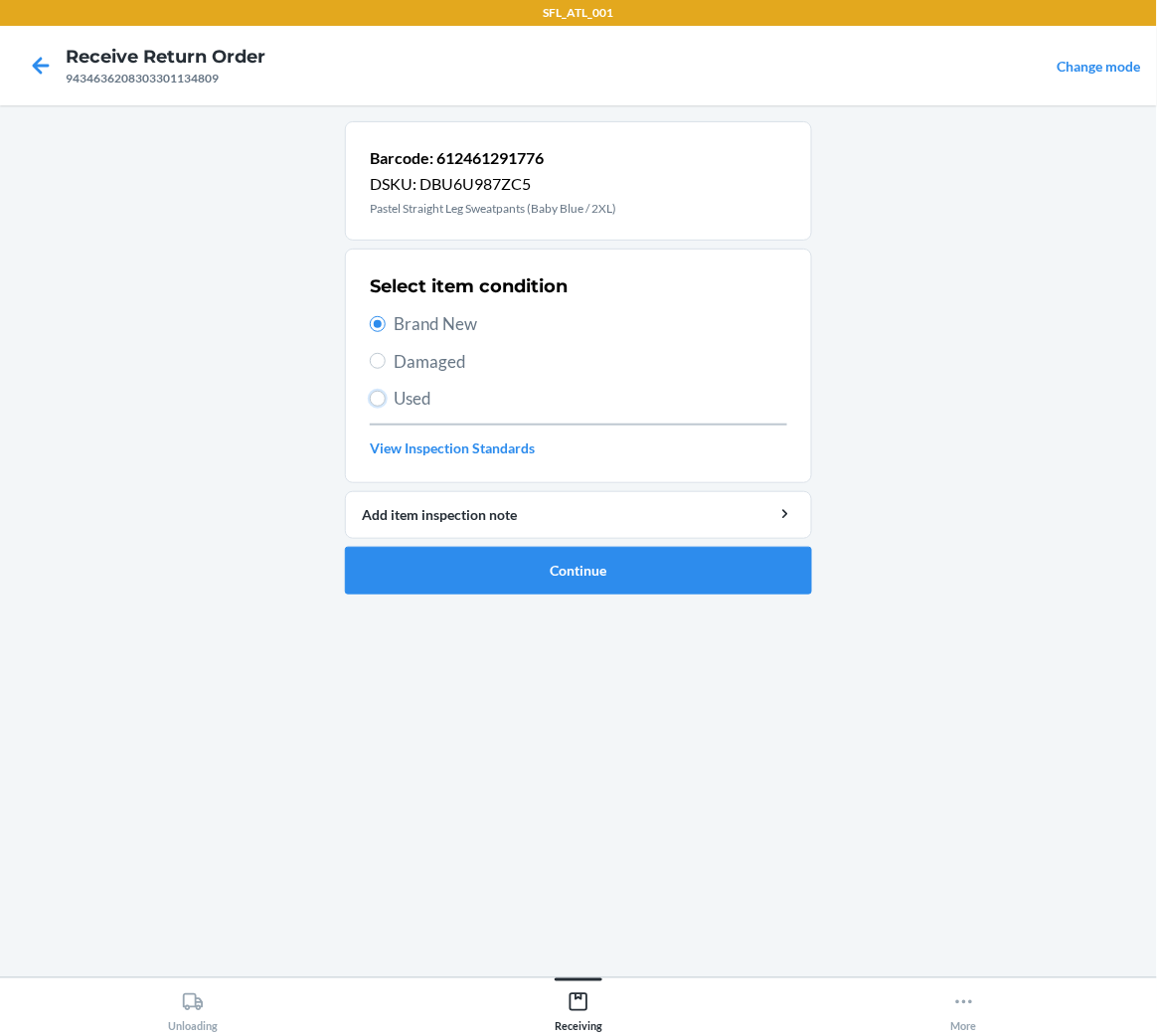 click on "Used" at bounding box center (378, 399) 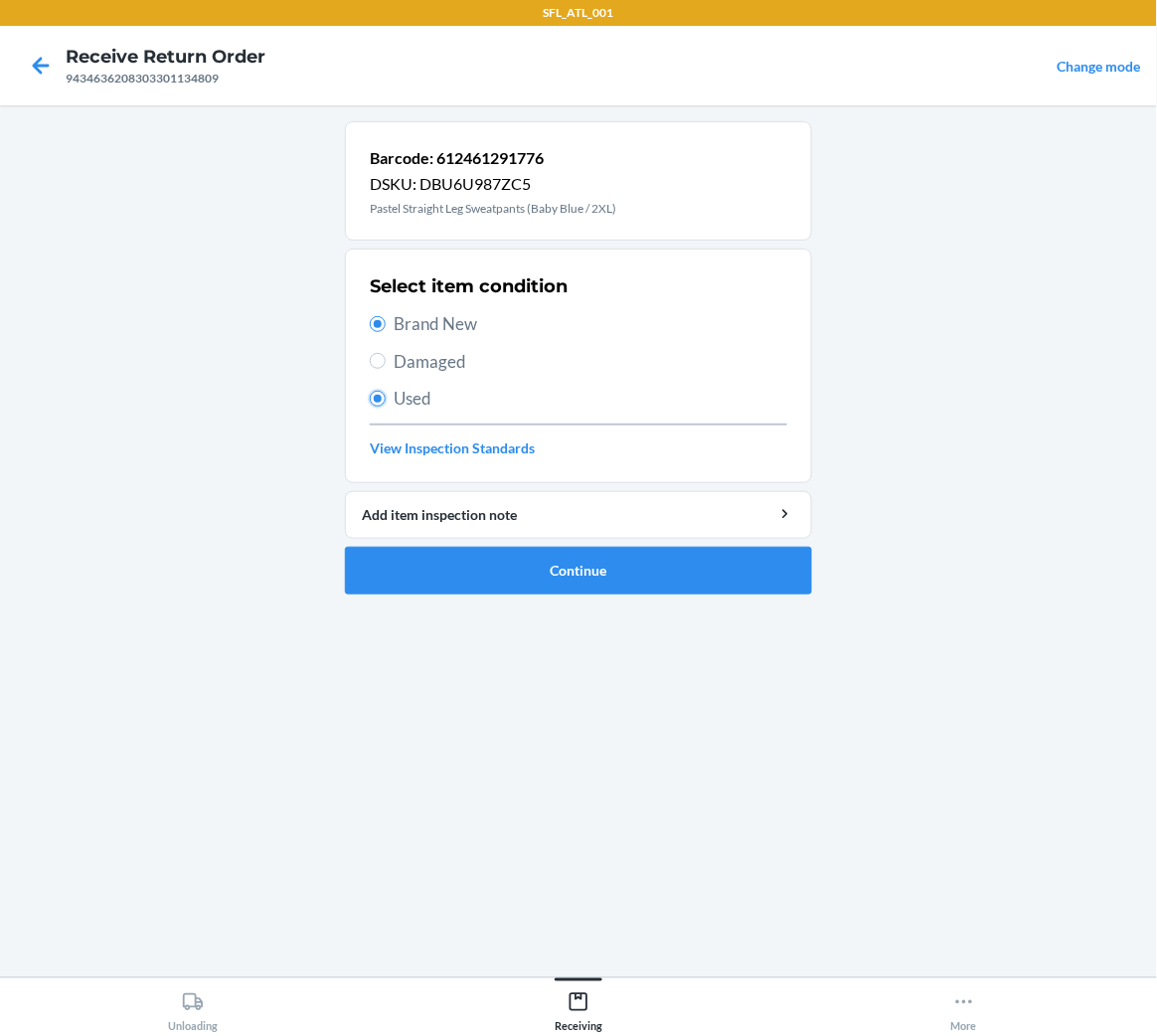 radio on "false" 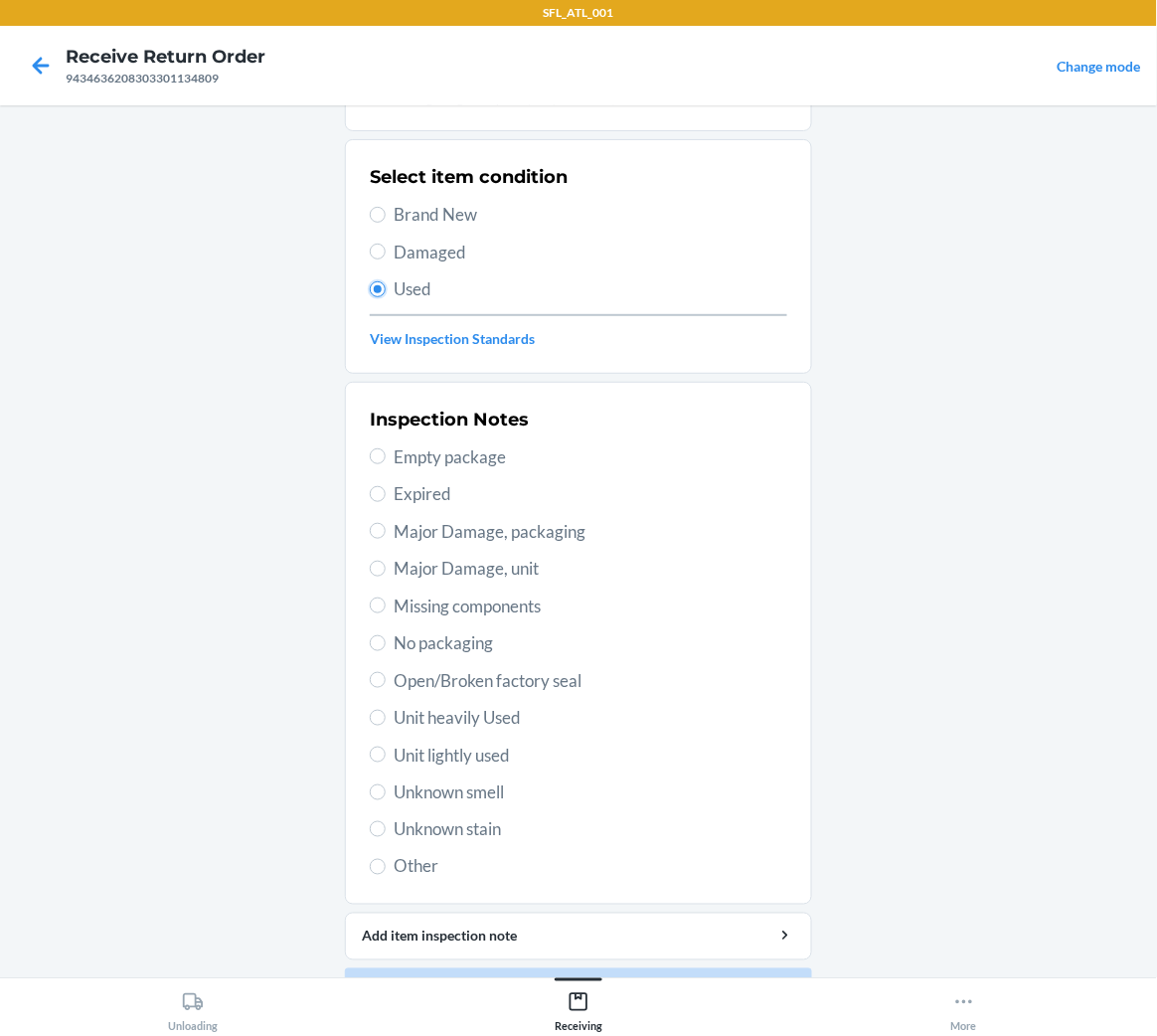 scroll, scrollTop: 163, scrollLeft: 0, axis: vertical 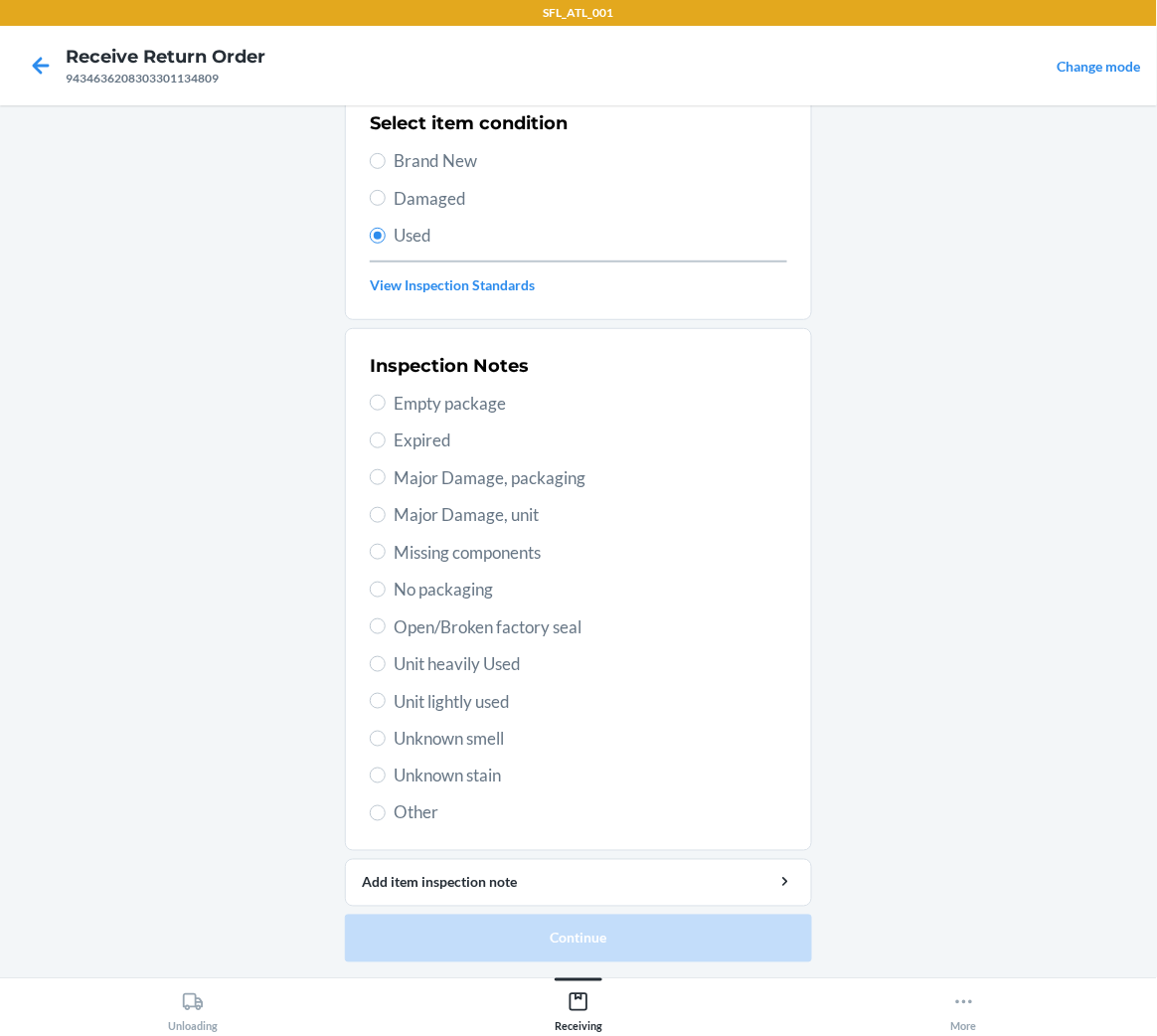 click on "Unit lightly used" at bounding box center (590, 702) 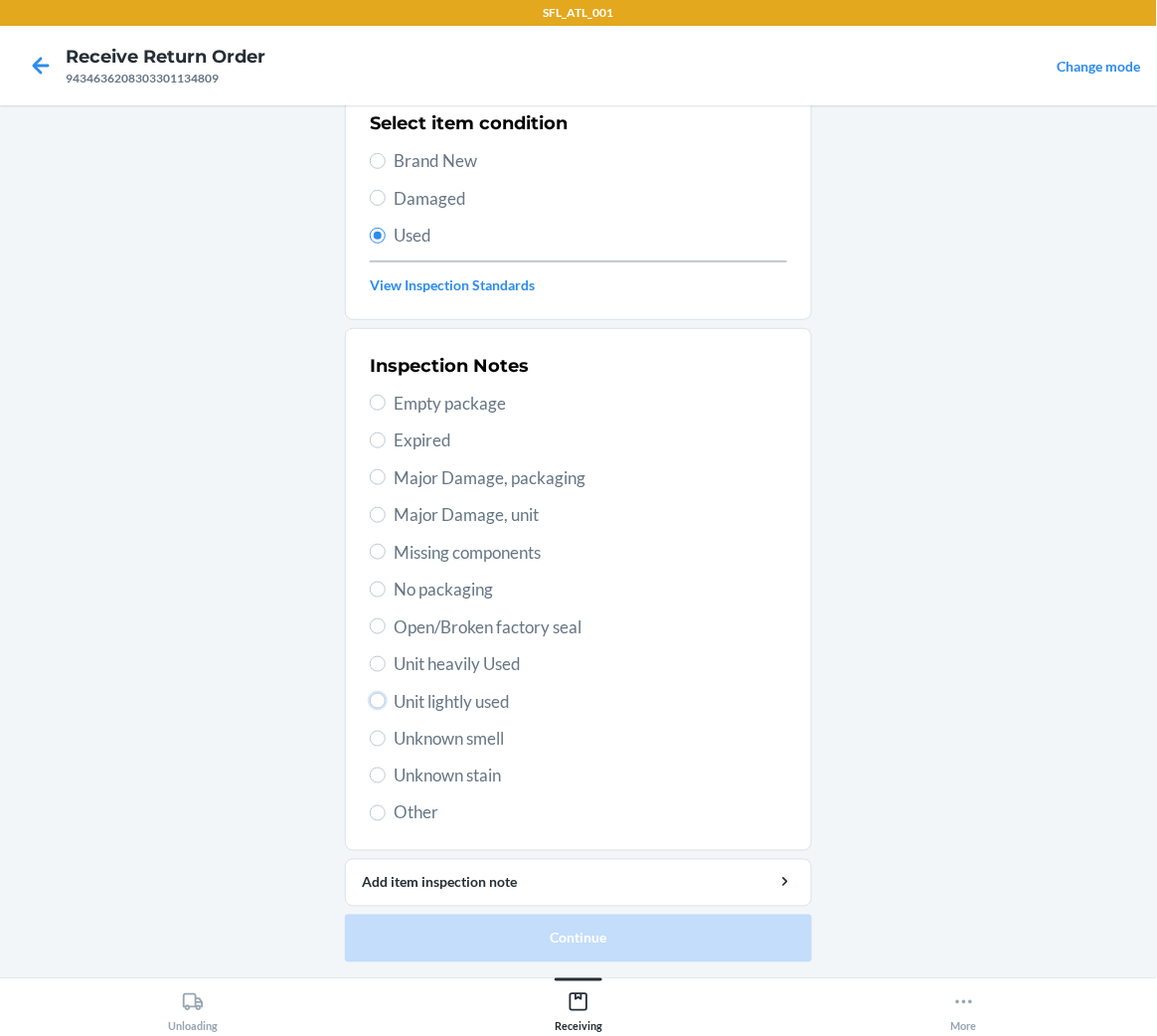 click on "Unit lightly used" at bounding box center [378, 701] 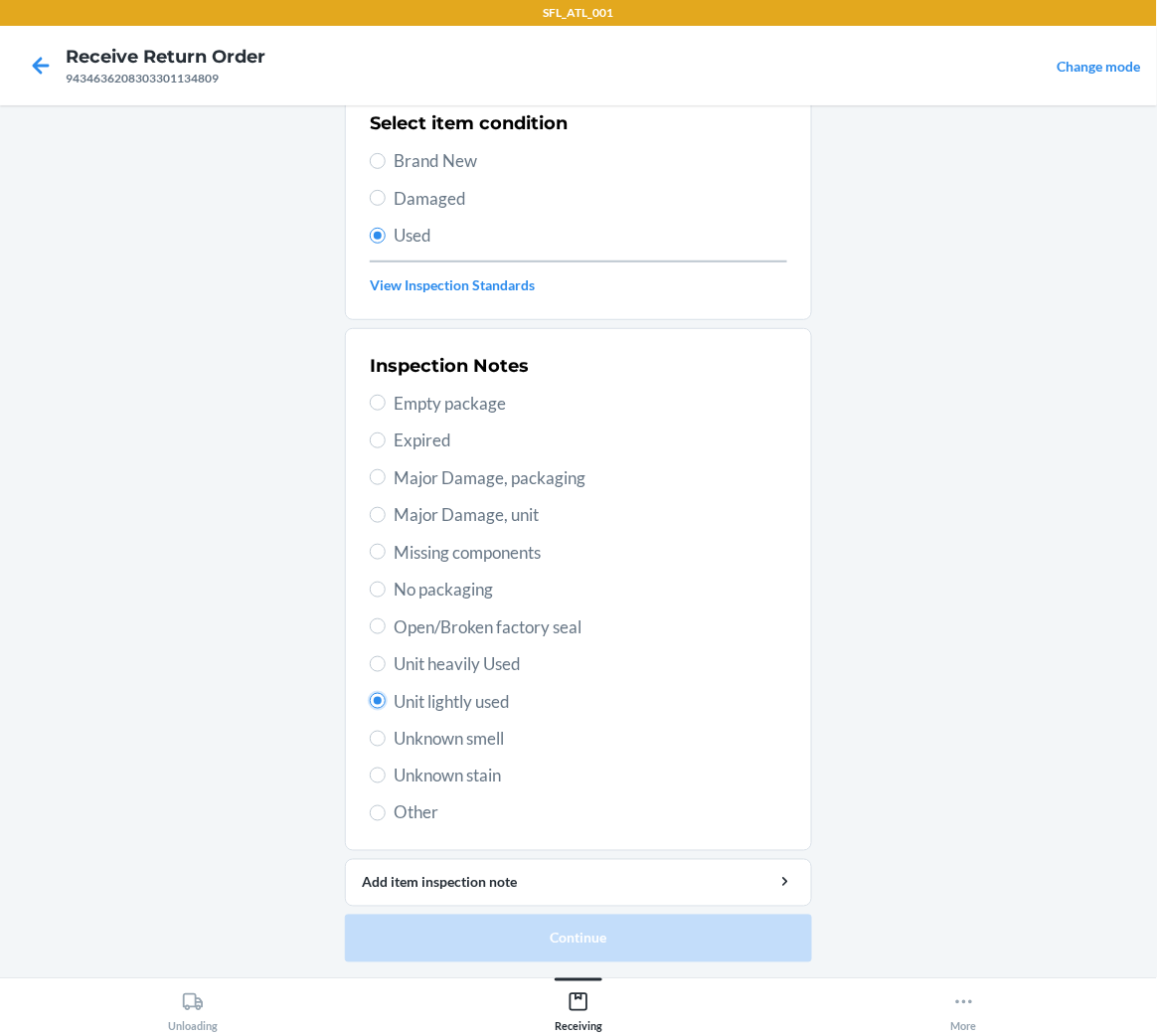 radio on "true" 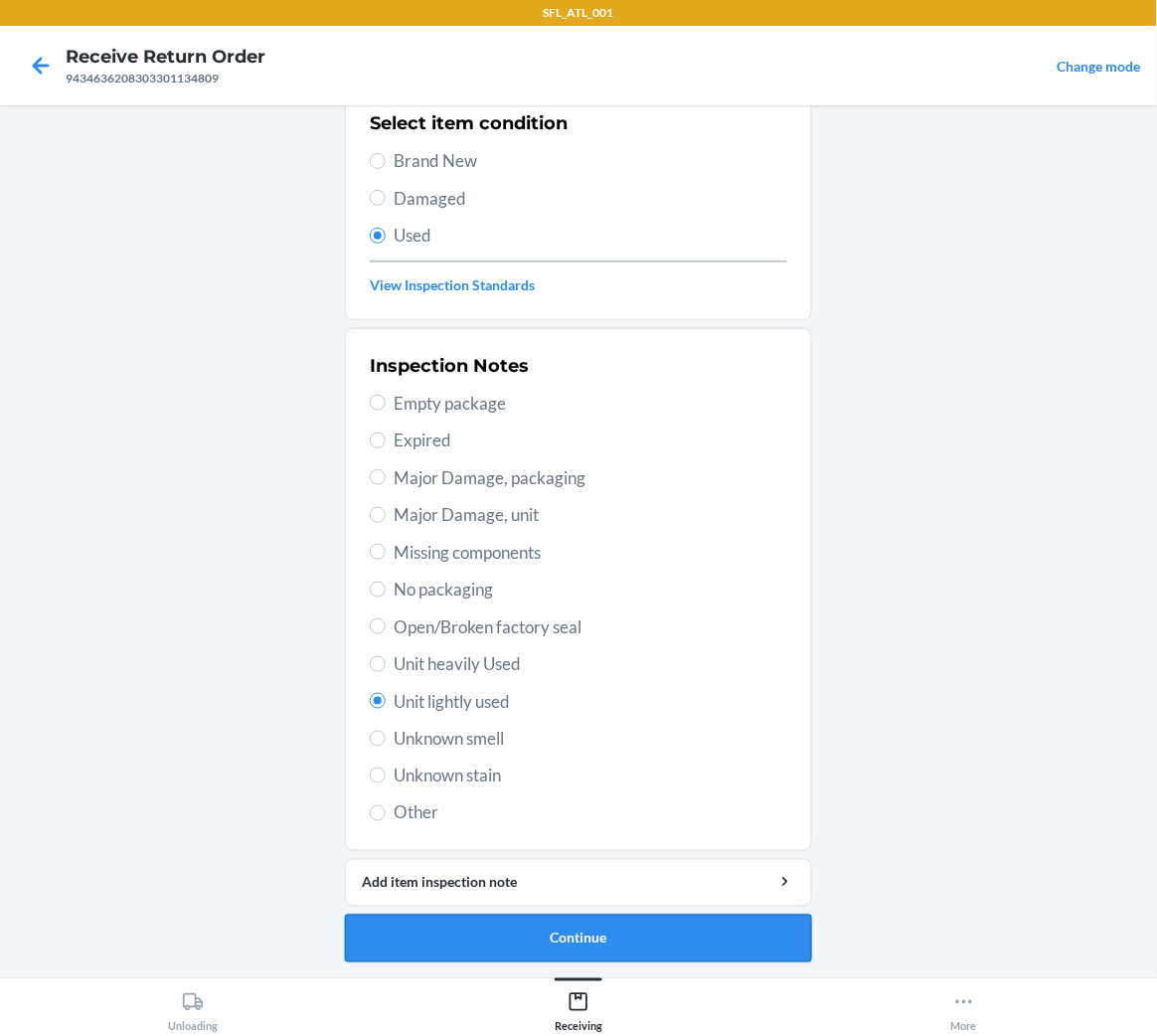 click on "Continue" at bounding box center [578, 939] 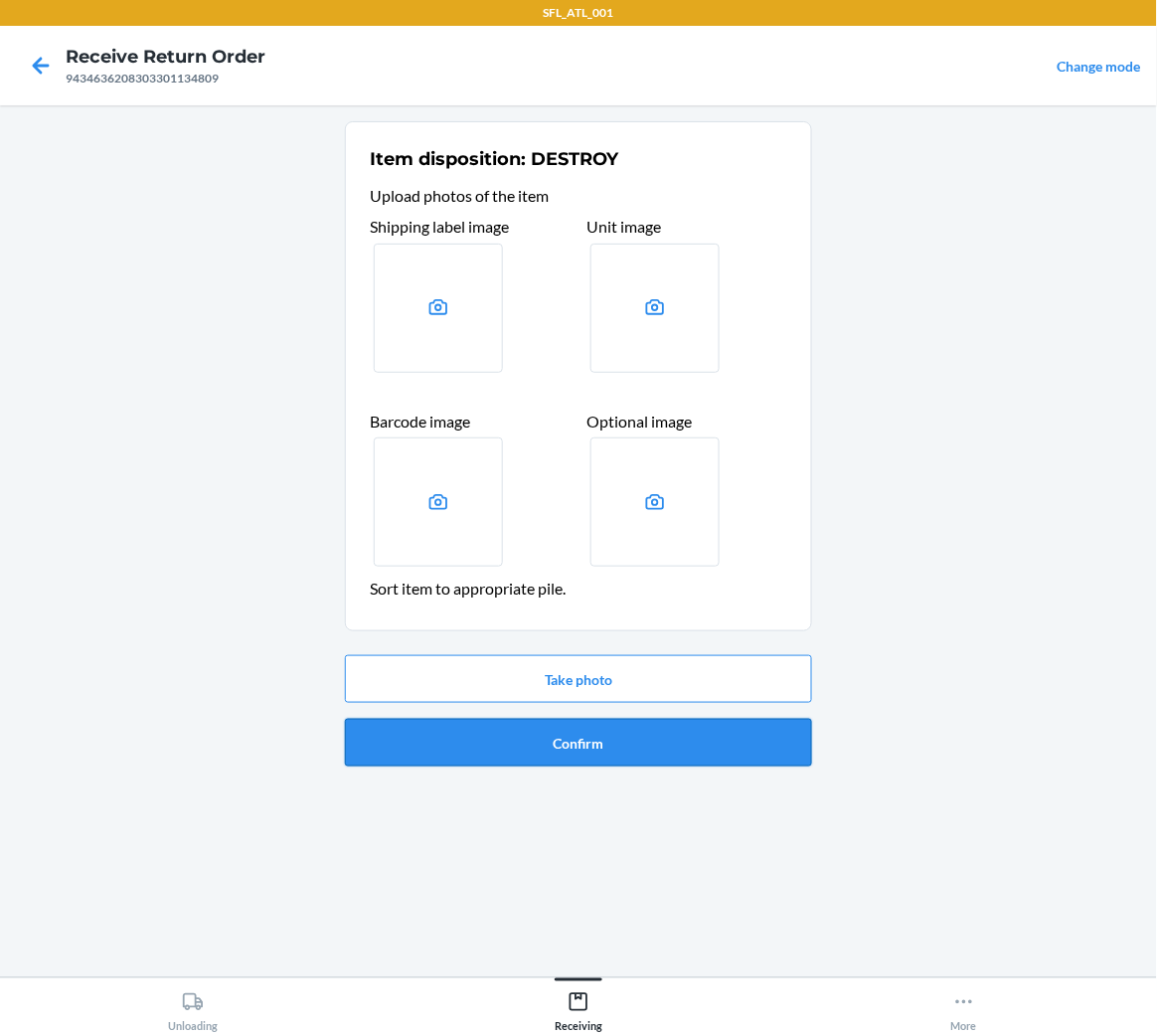 click on "Confirm" at bounding box center (578, 743) 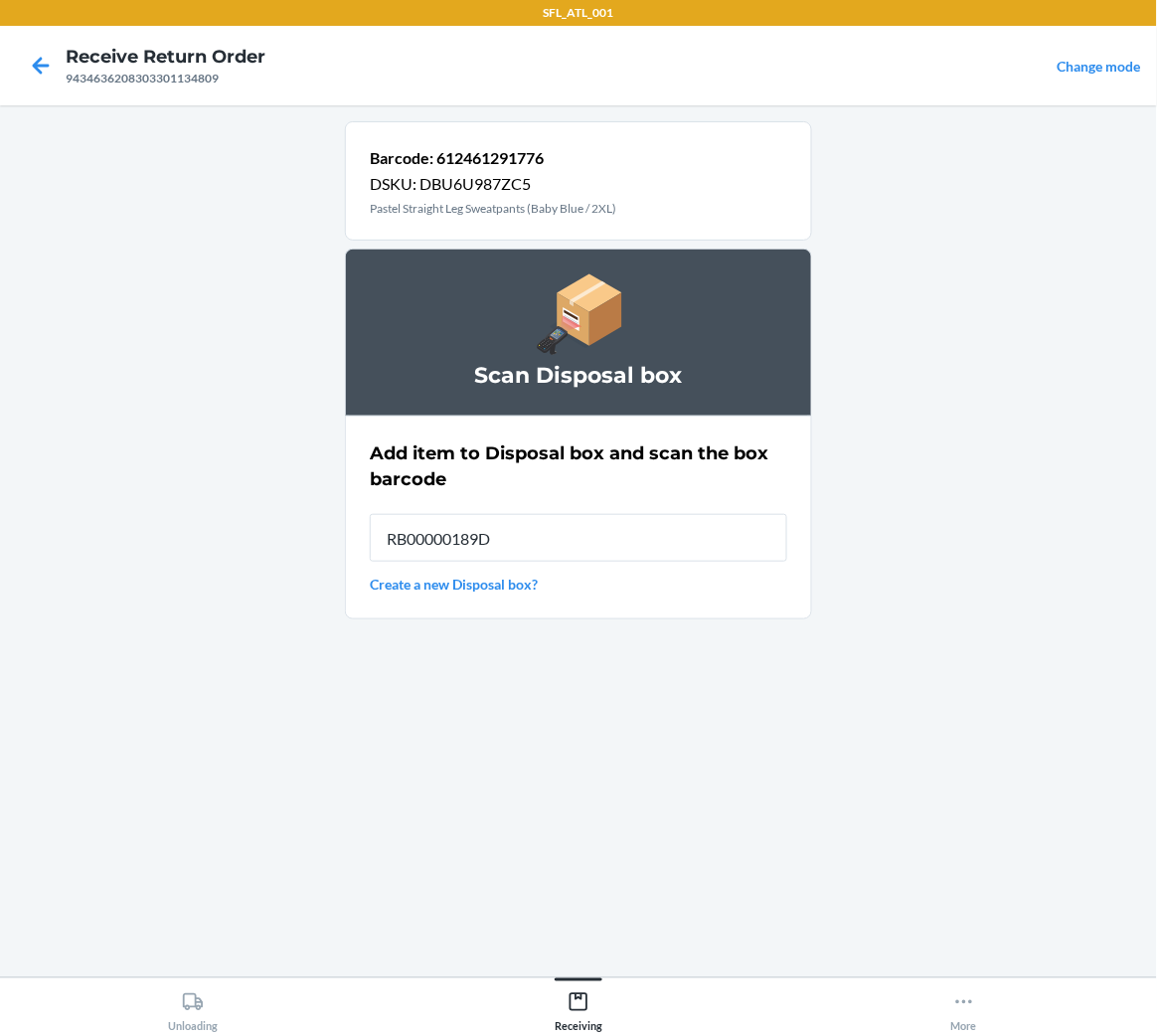 type on "RB00000189D" 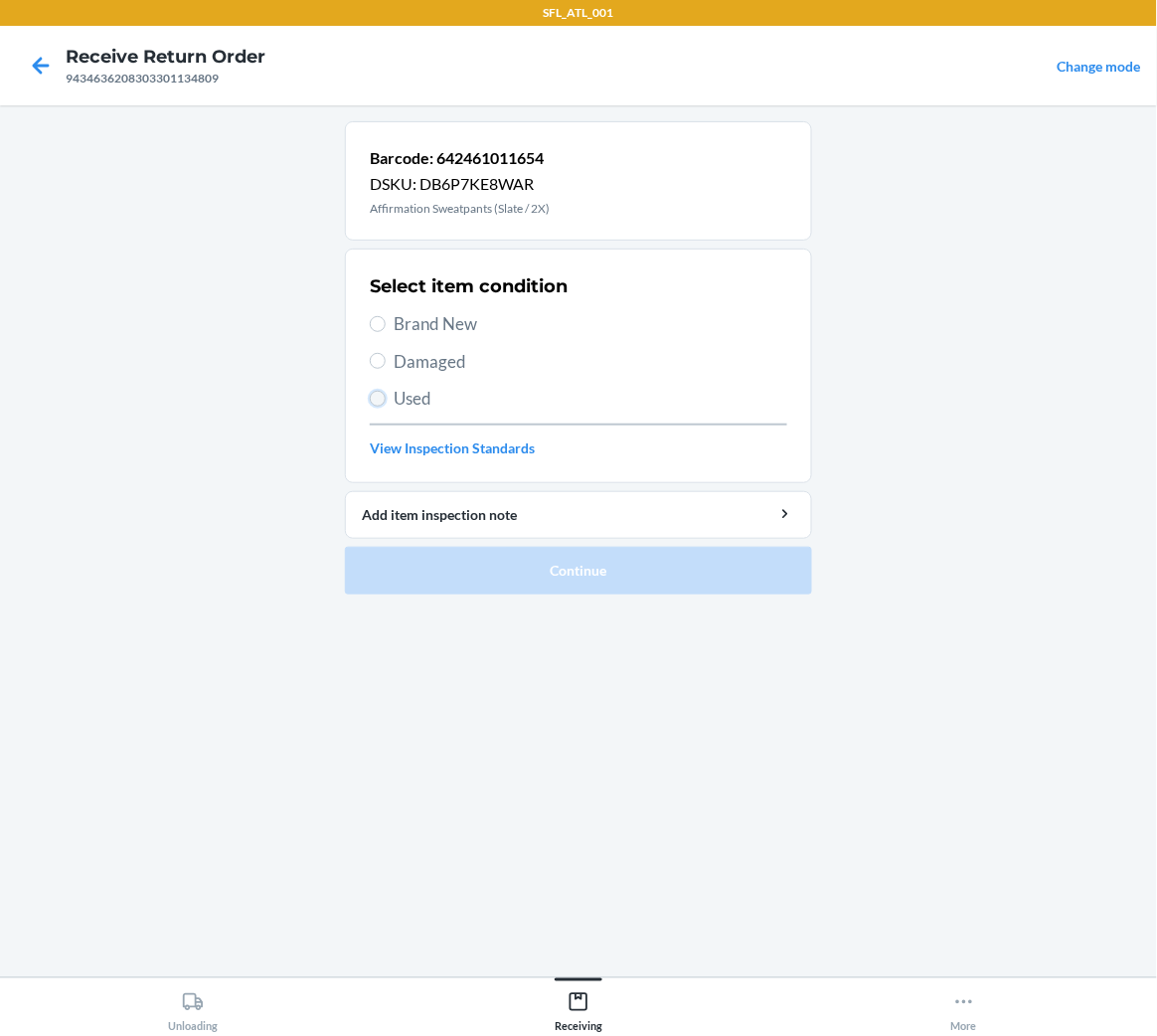 click on "Used" at bounding box center (378, 399) 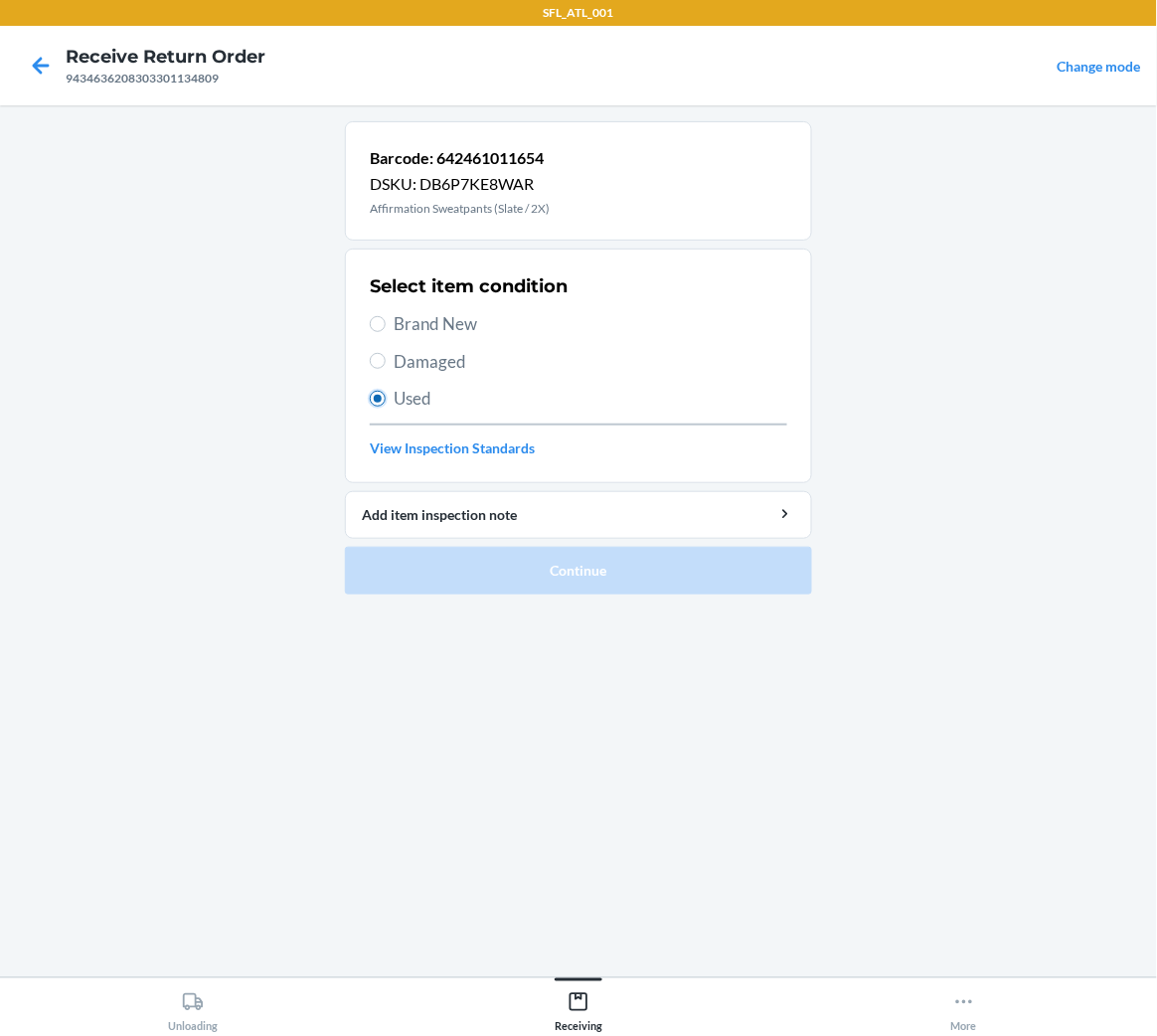 radio on "true" 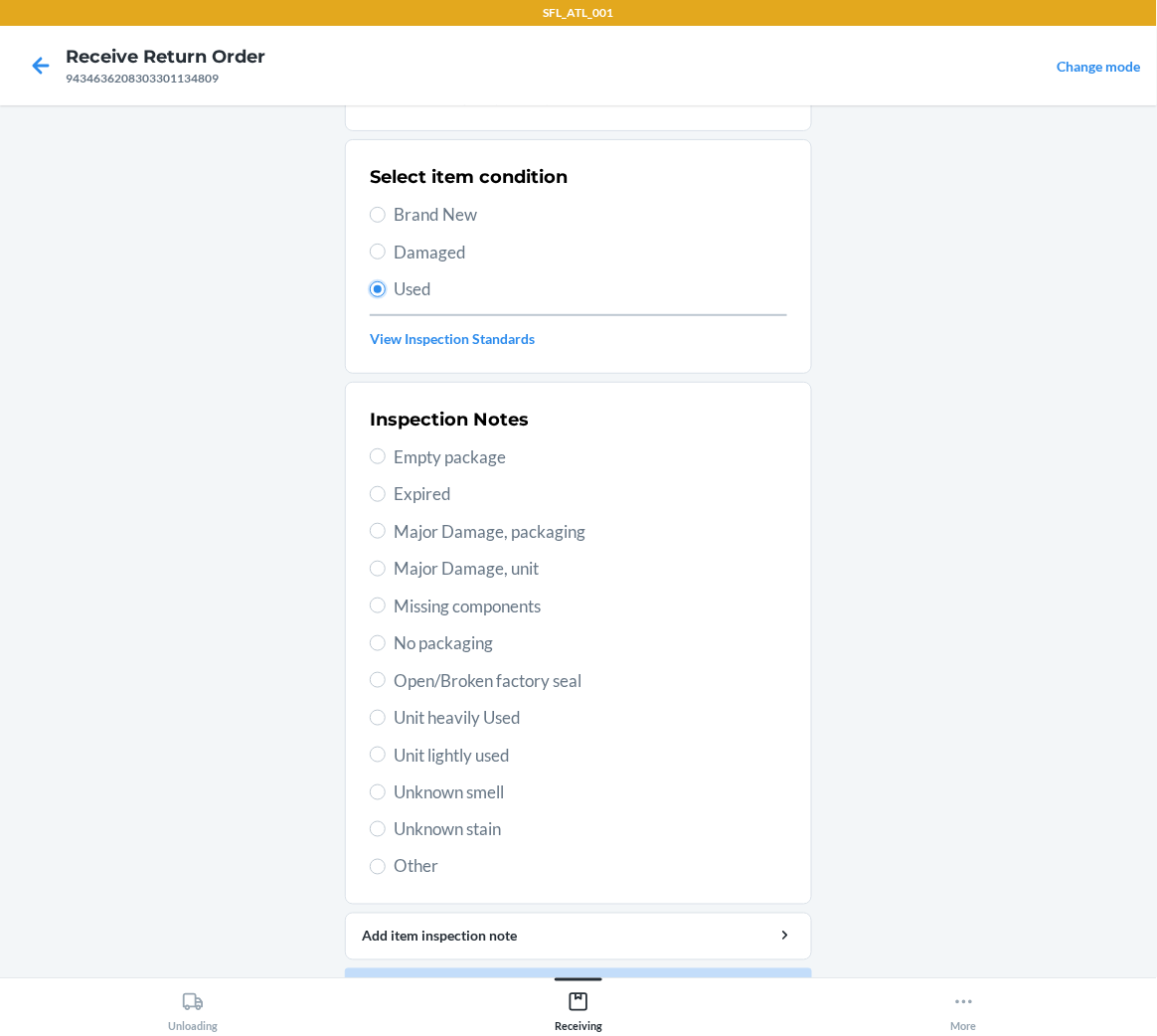 scroll, scrollTop: 163, scrollLeft: 0, axis: vertical 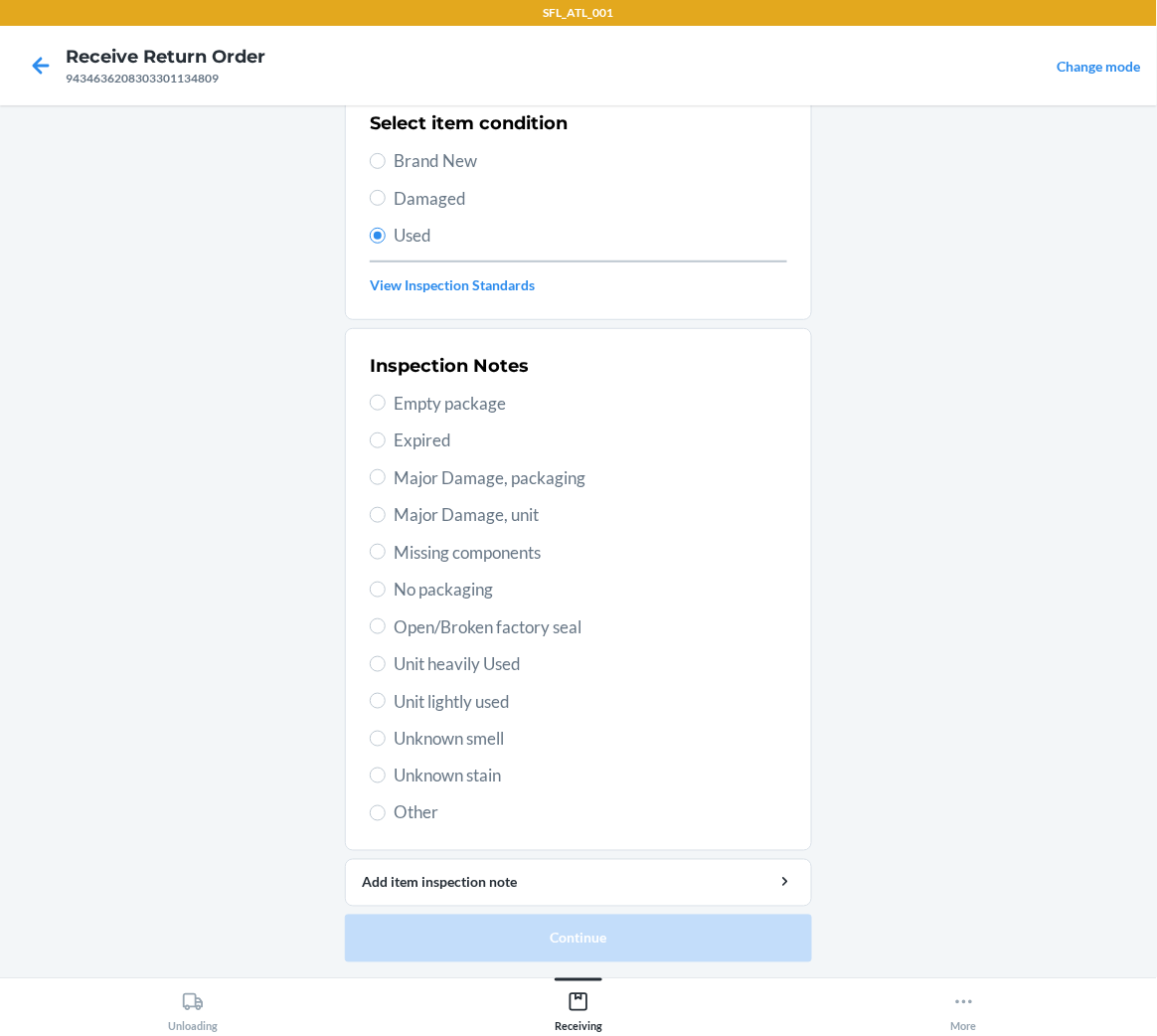 drag, startPoint x: 471, startPoint y: 697, endPoint x: 513, endPoint y: 872, distance: 179.96944 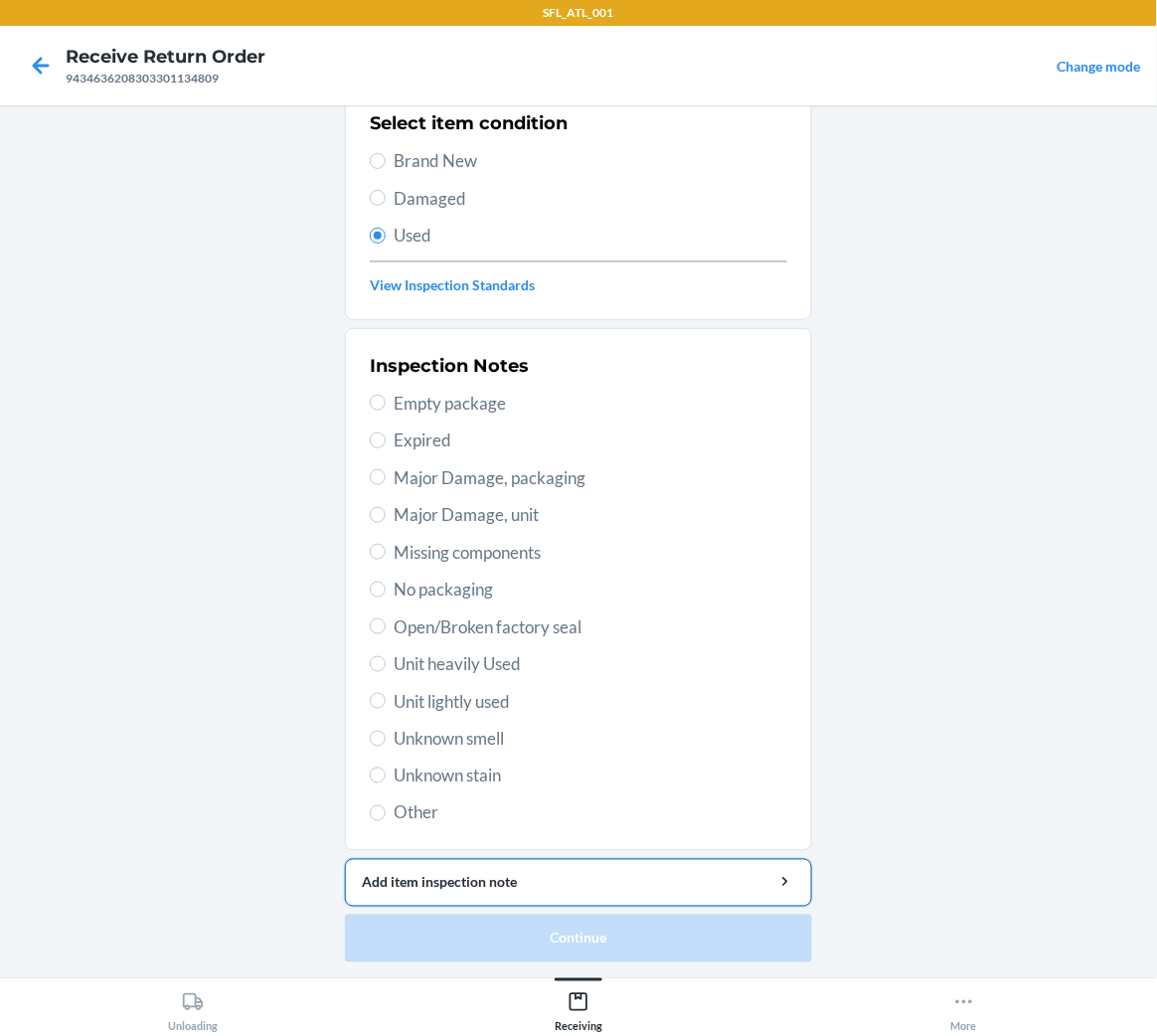 click on "Unit lightly used" at bounding box center [590, 702] 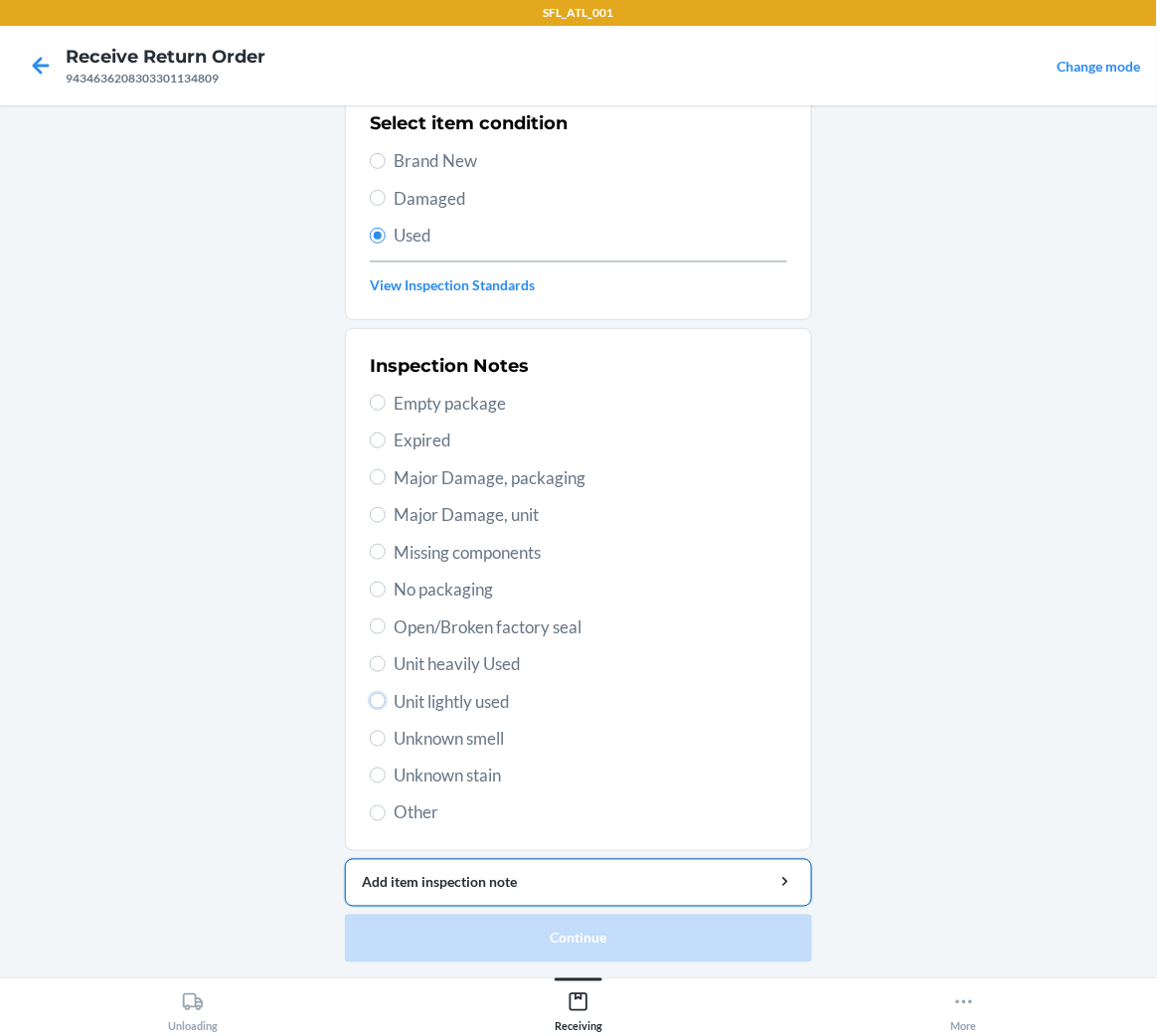 click on "Unit lightly used" at bounding box center (378, 701) 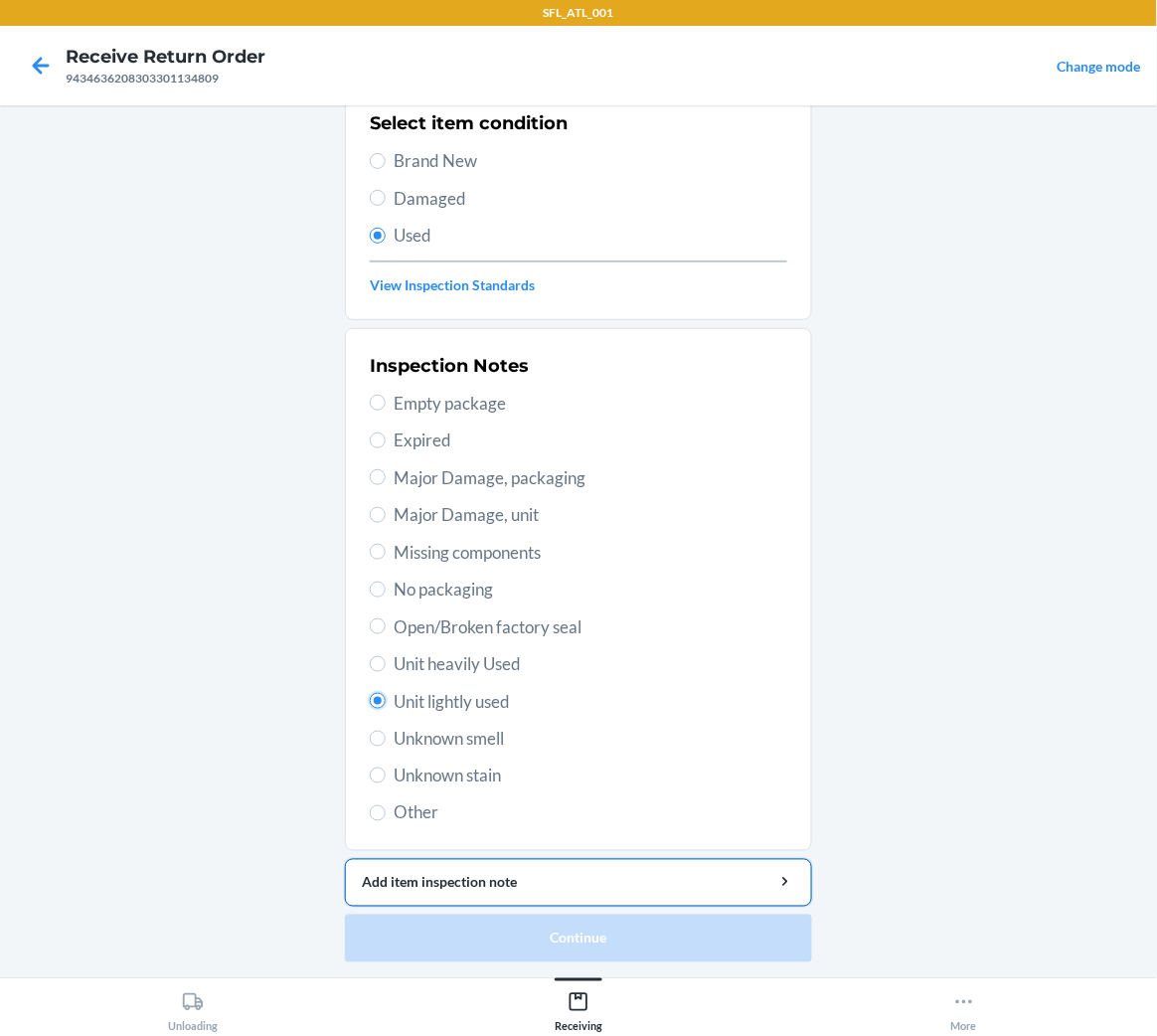 radio on "true" 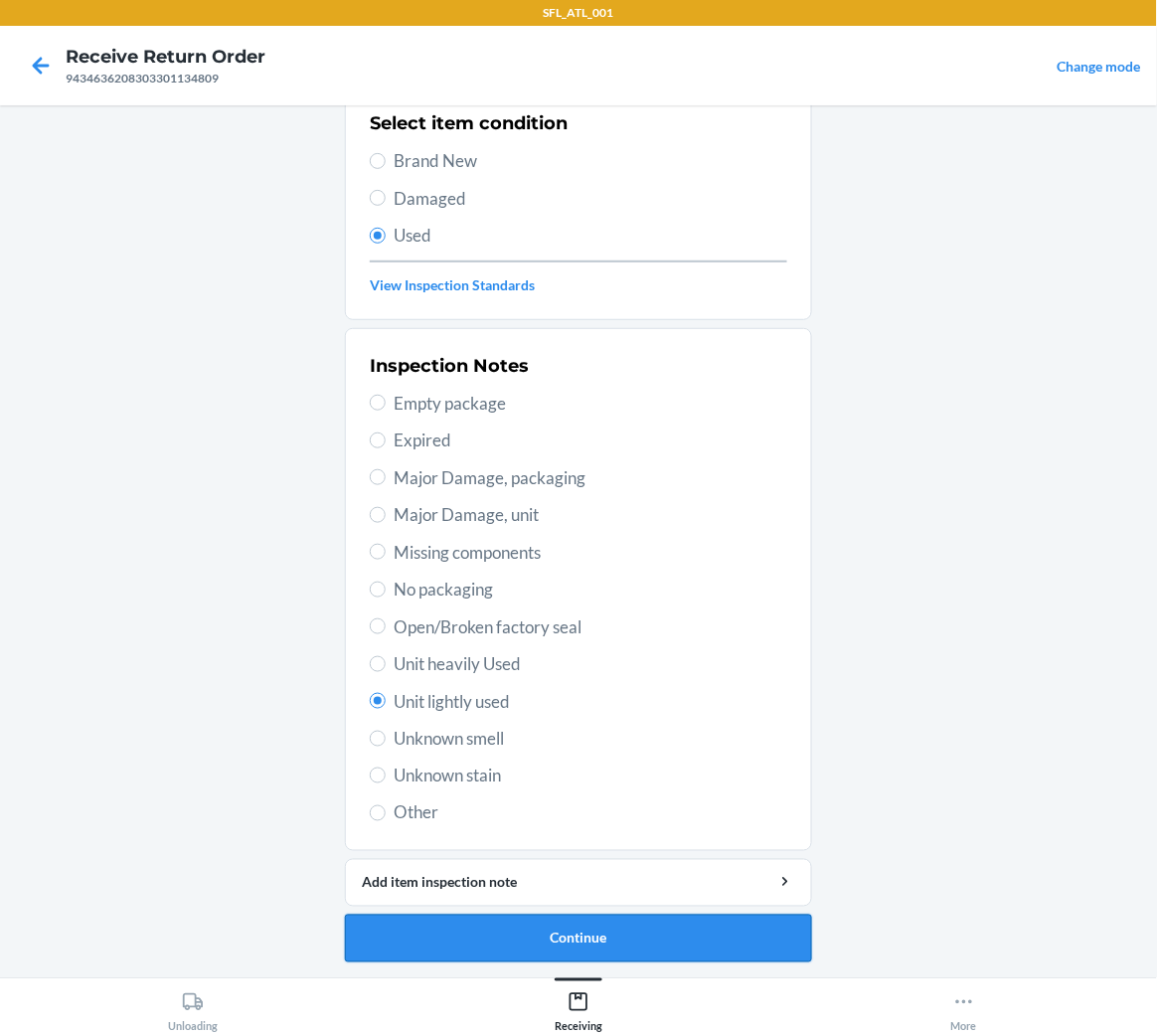 click on "Continue" at bounding box center (578, 939) 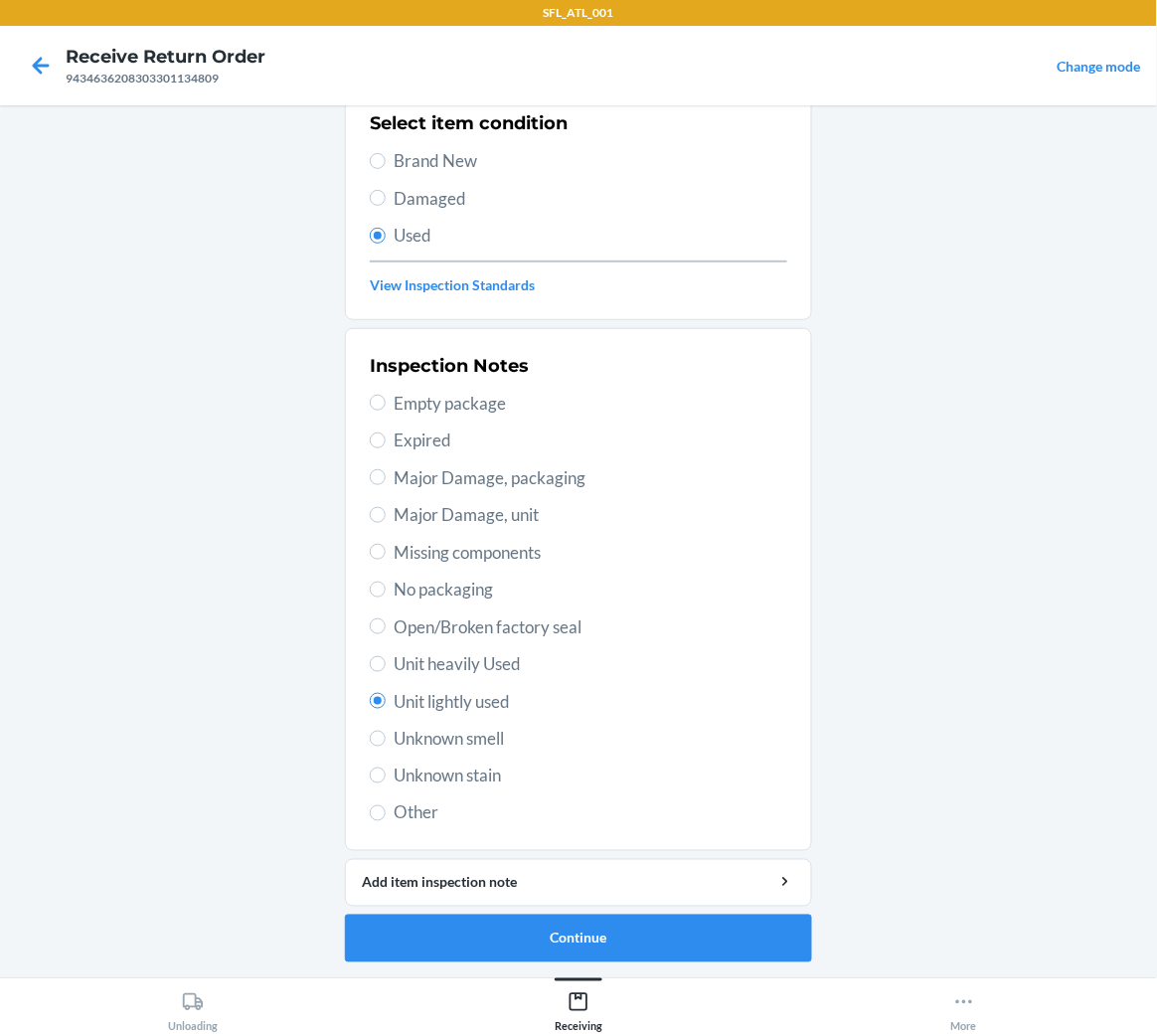 scroll, scrollTop: 0, scrollLeft: 0, axis: both 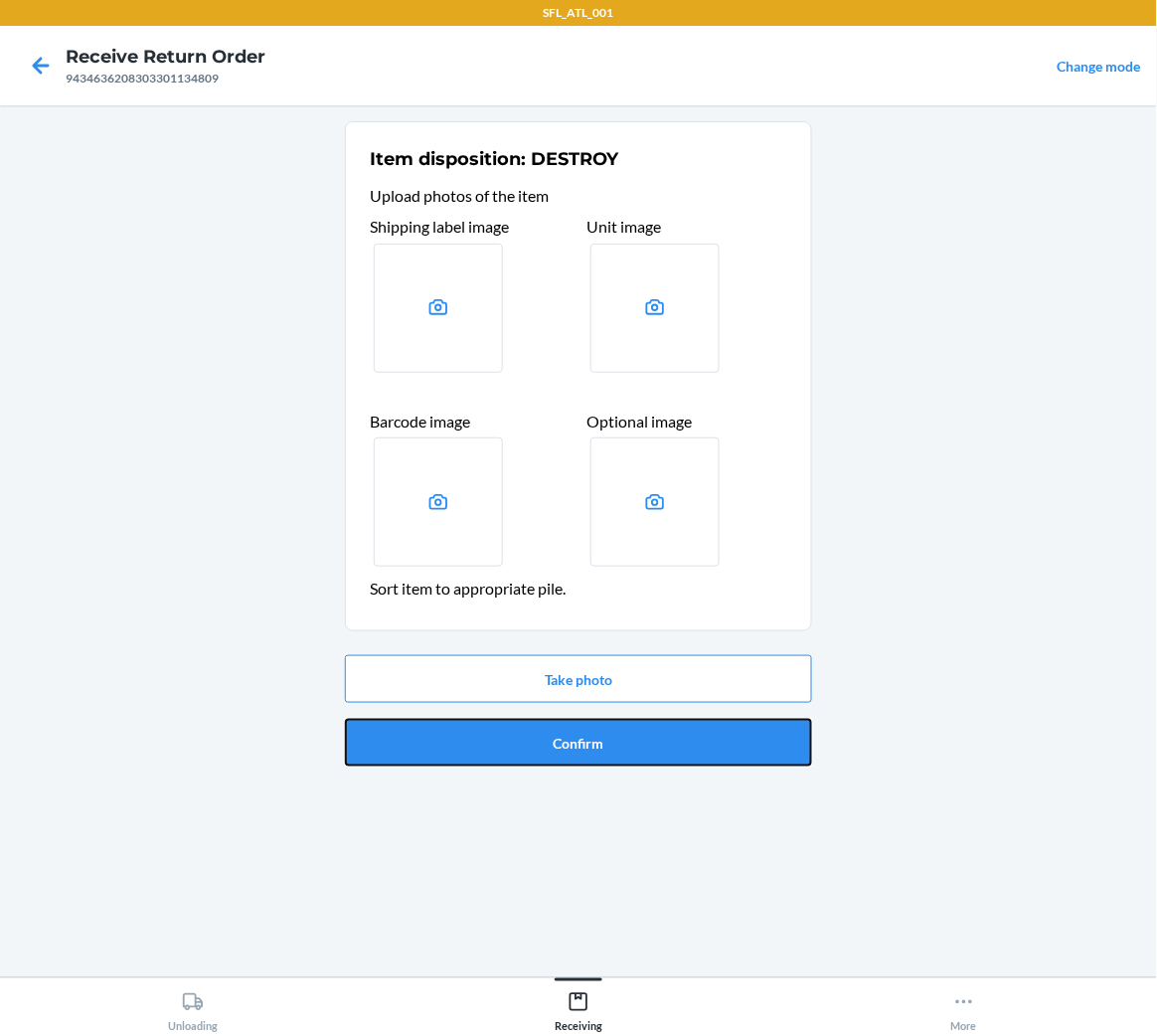 click on "Confirm" at bounding box center (578, 743) 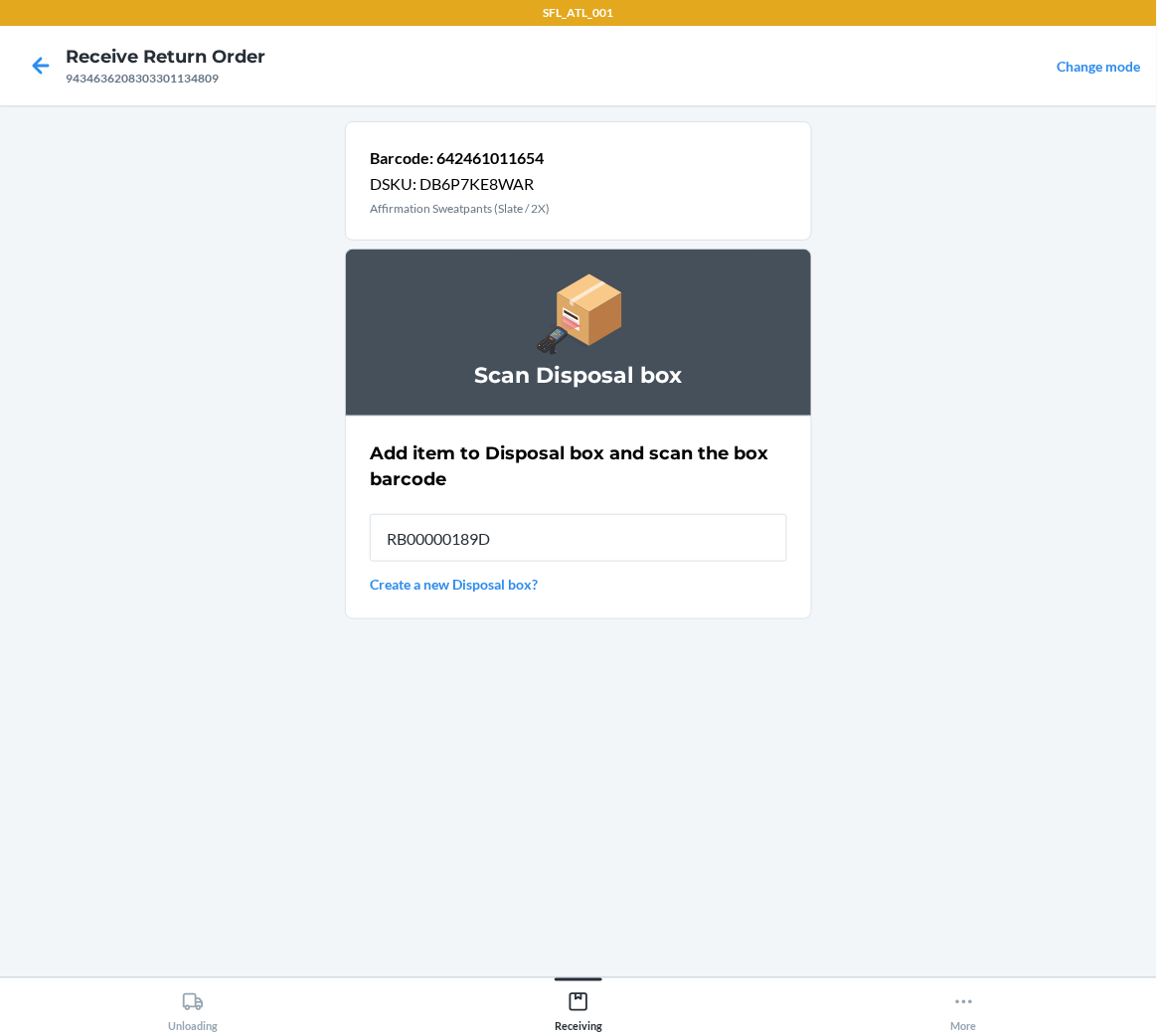 type on "RB00000189D" 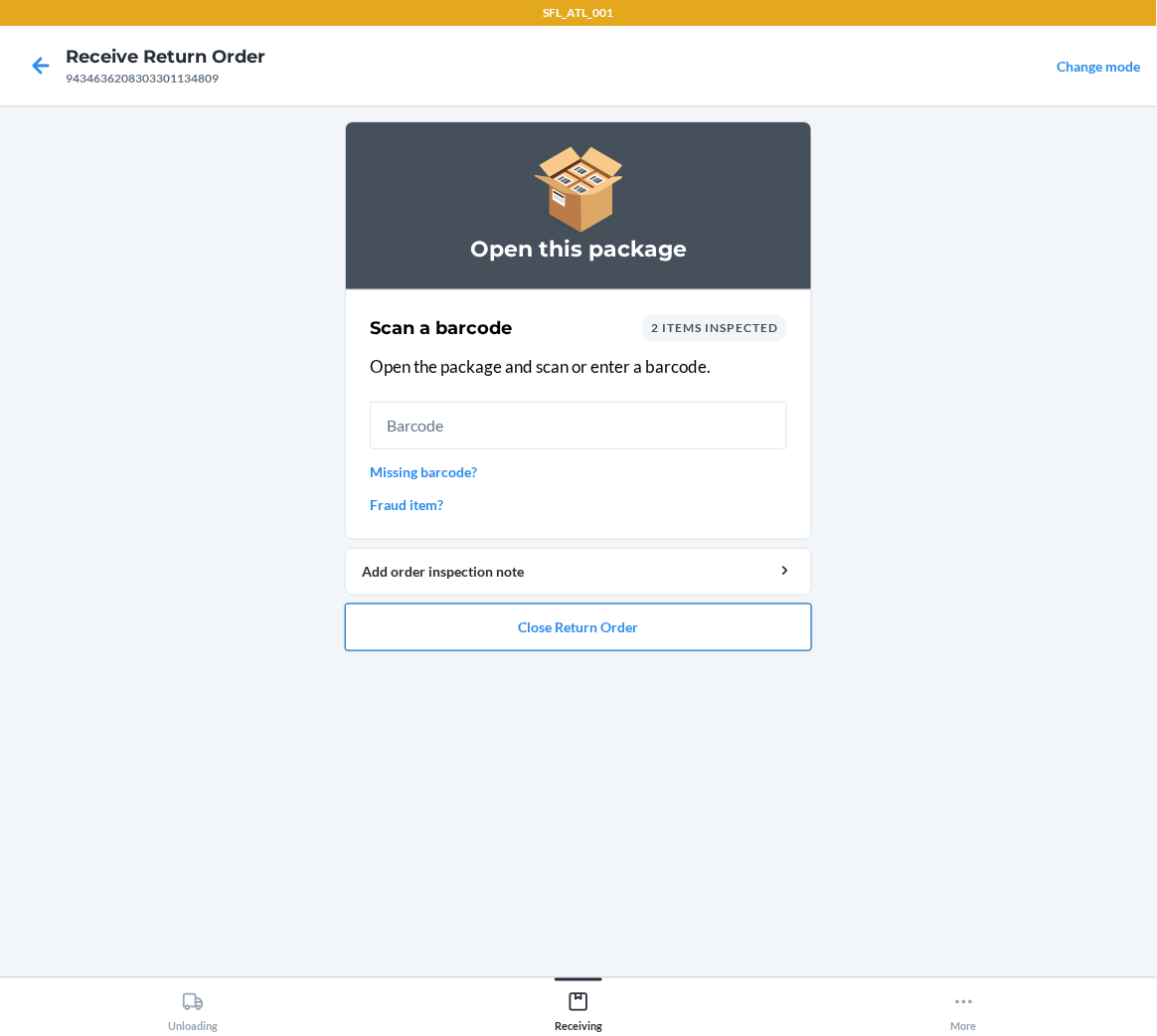 click on "Close Return Order" at bounding box center (578, 627) 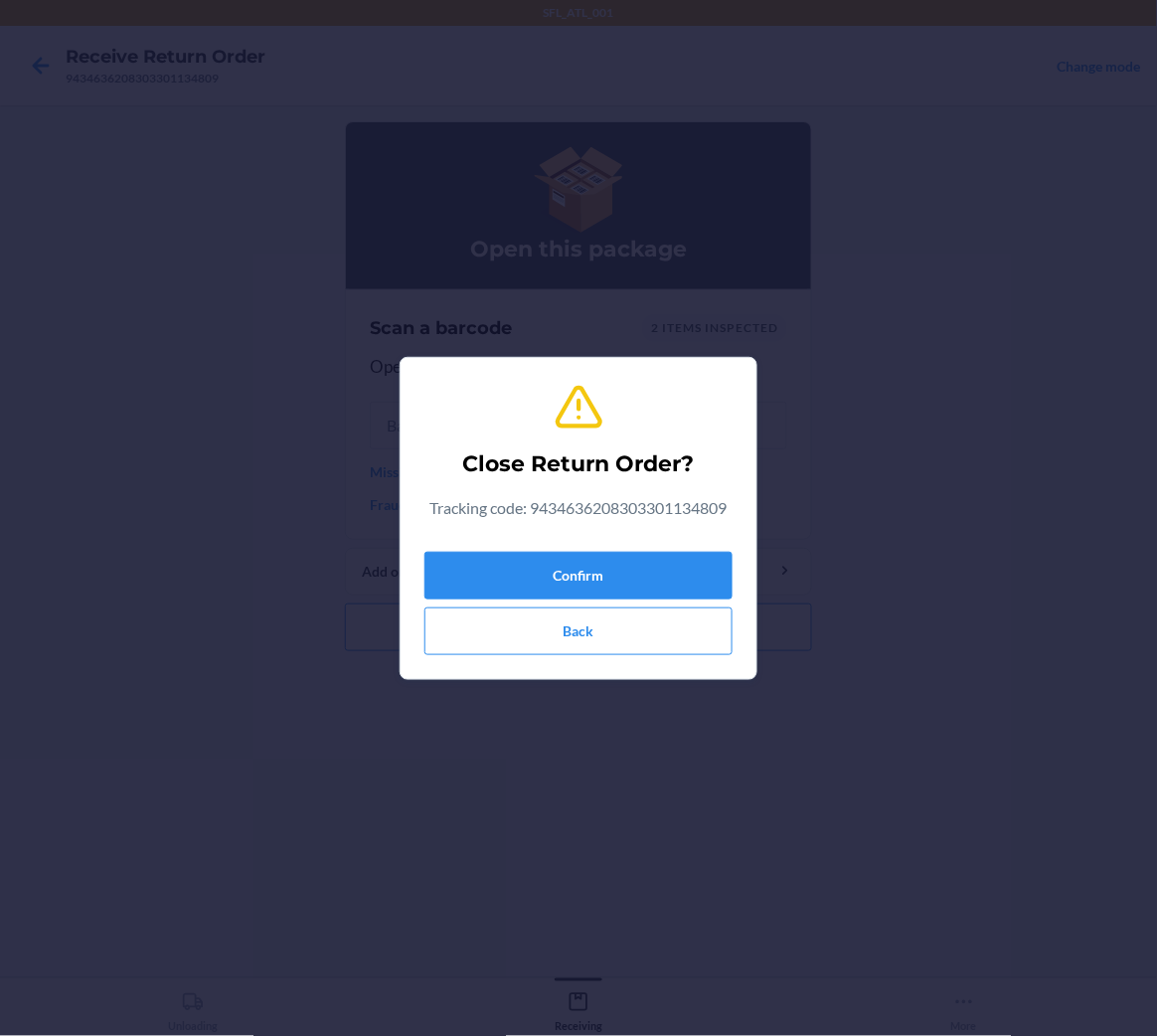 click on "Confirm Back" at bounding box center [578, 600] 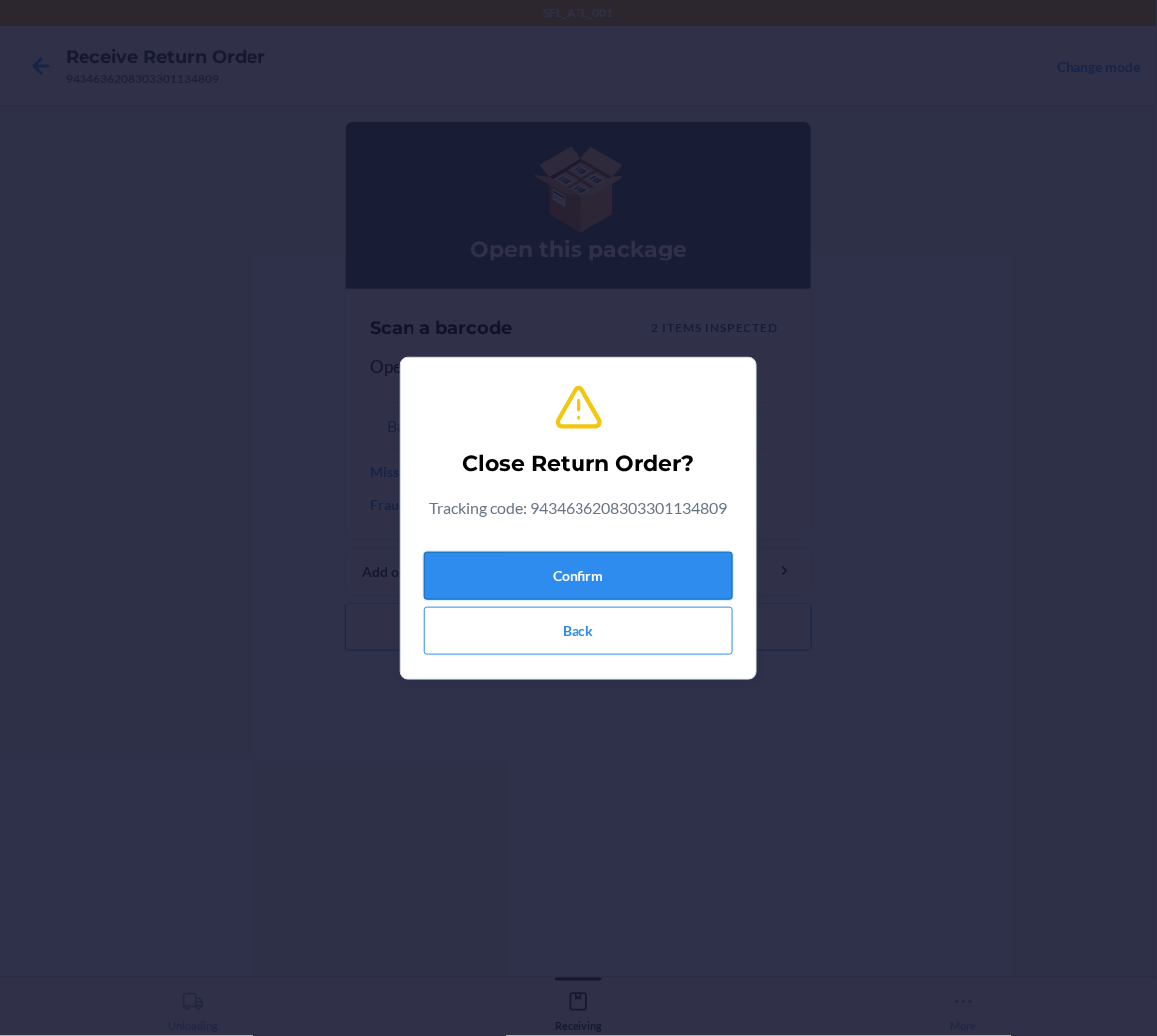 click on "Confirm" at bounding box center [578, 576] 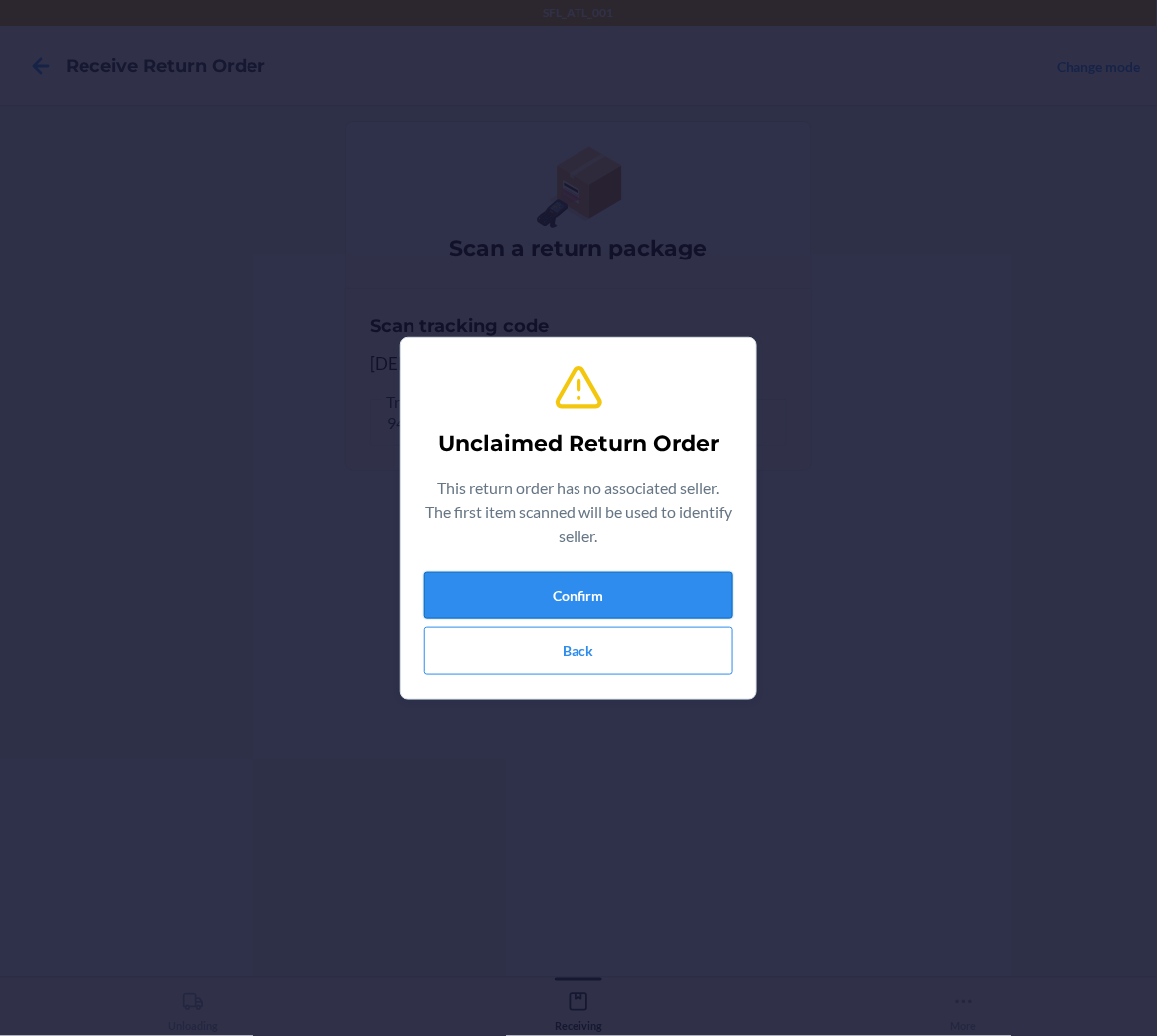click on "Confirm" at bounding box center (578, 596) 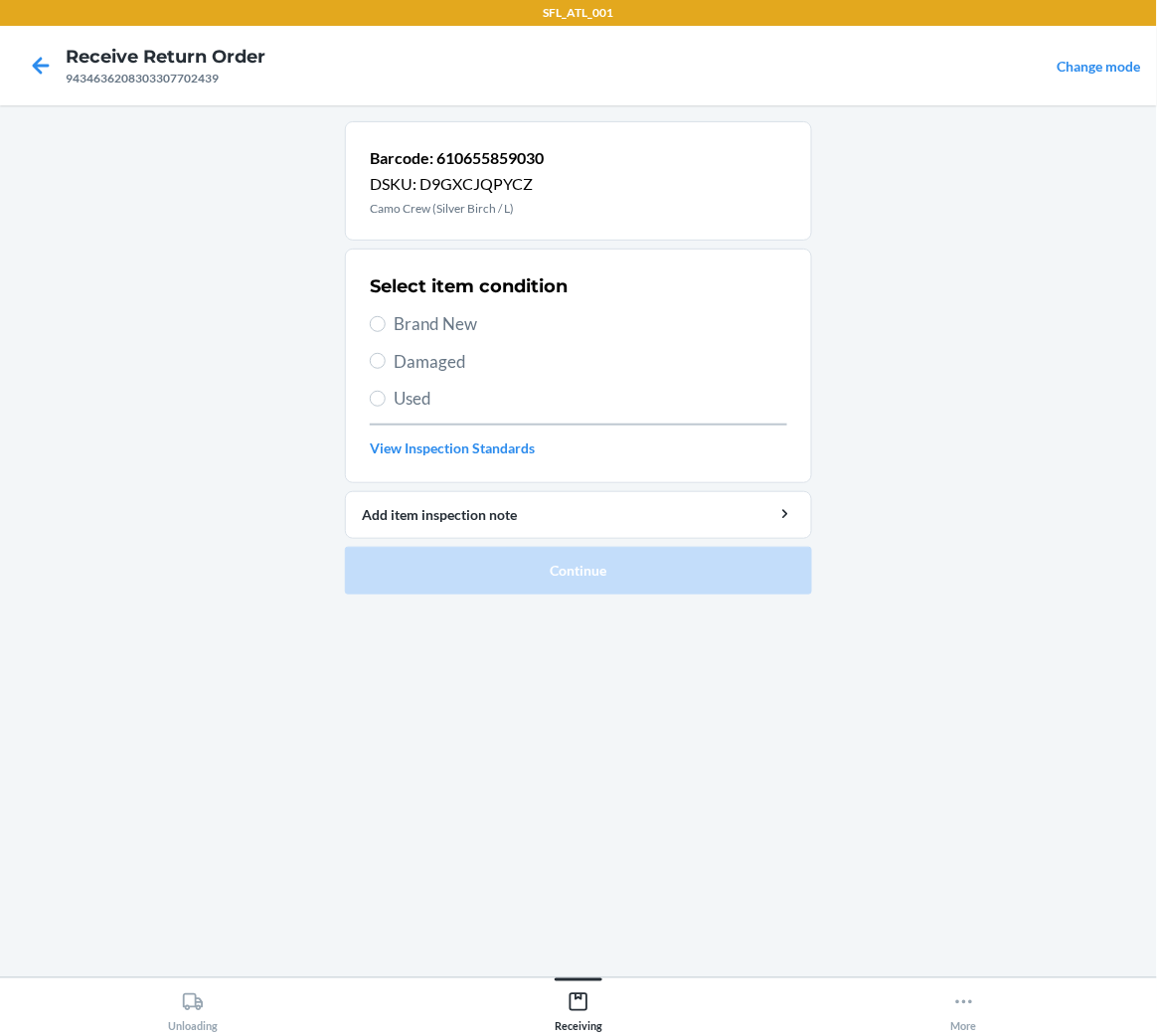 click on "Brand New" at bounding box center [590, 324] 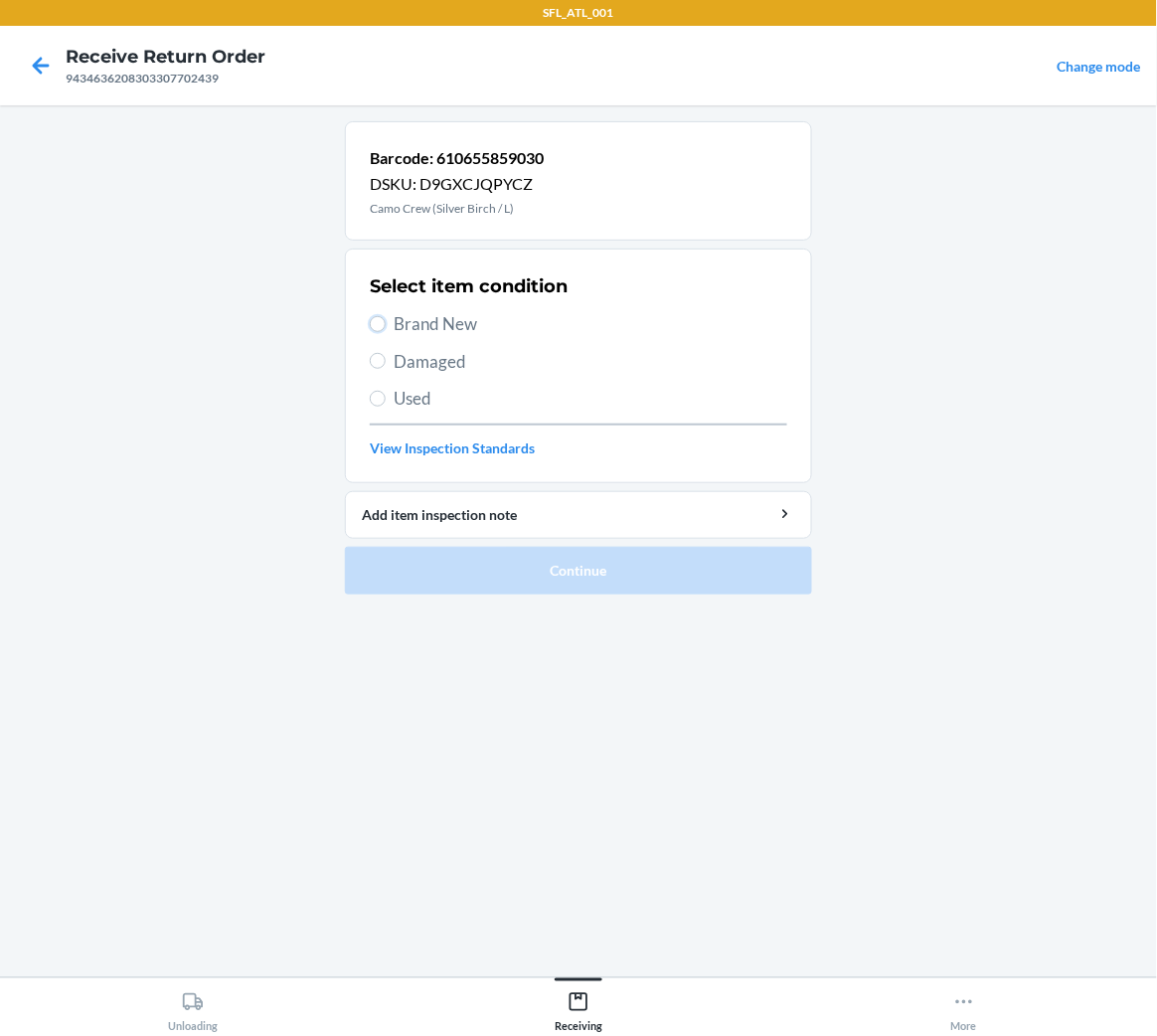click on "Brand New" at bounding box center [378, 324] 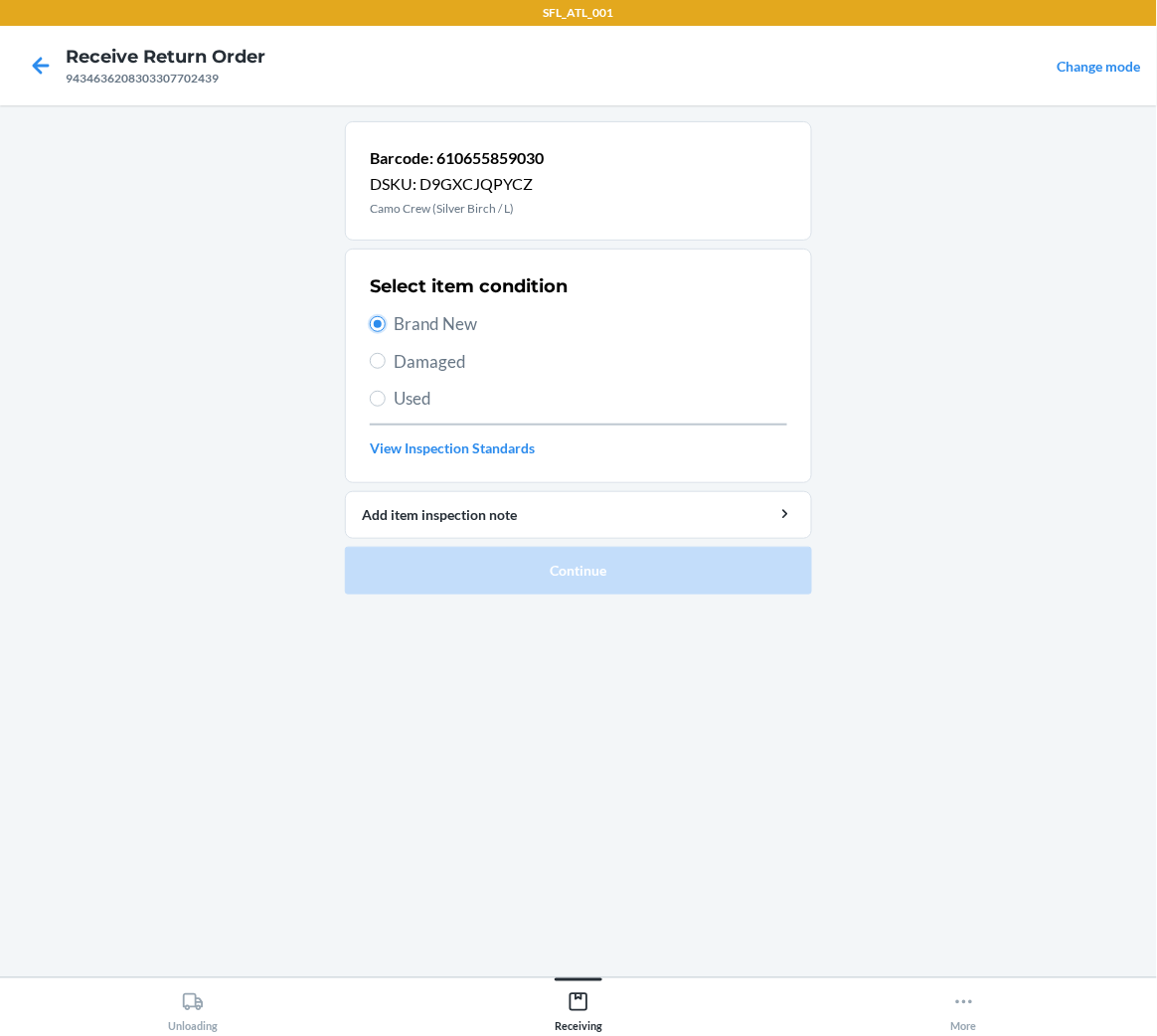 radio on "true" 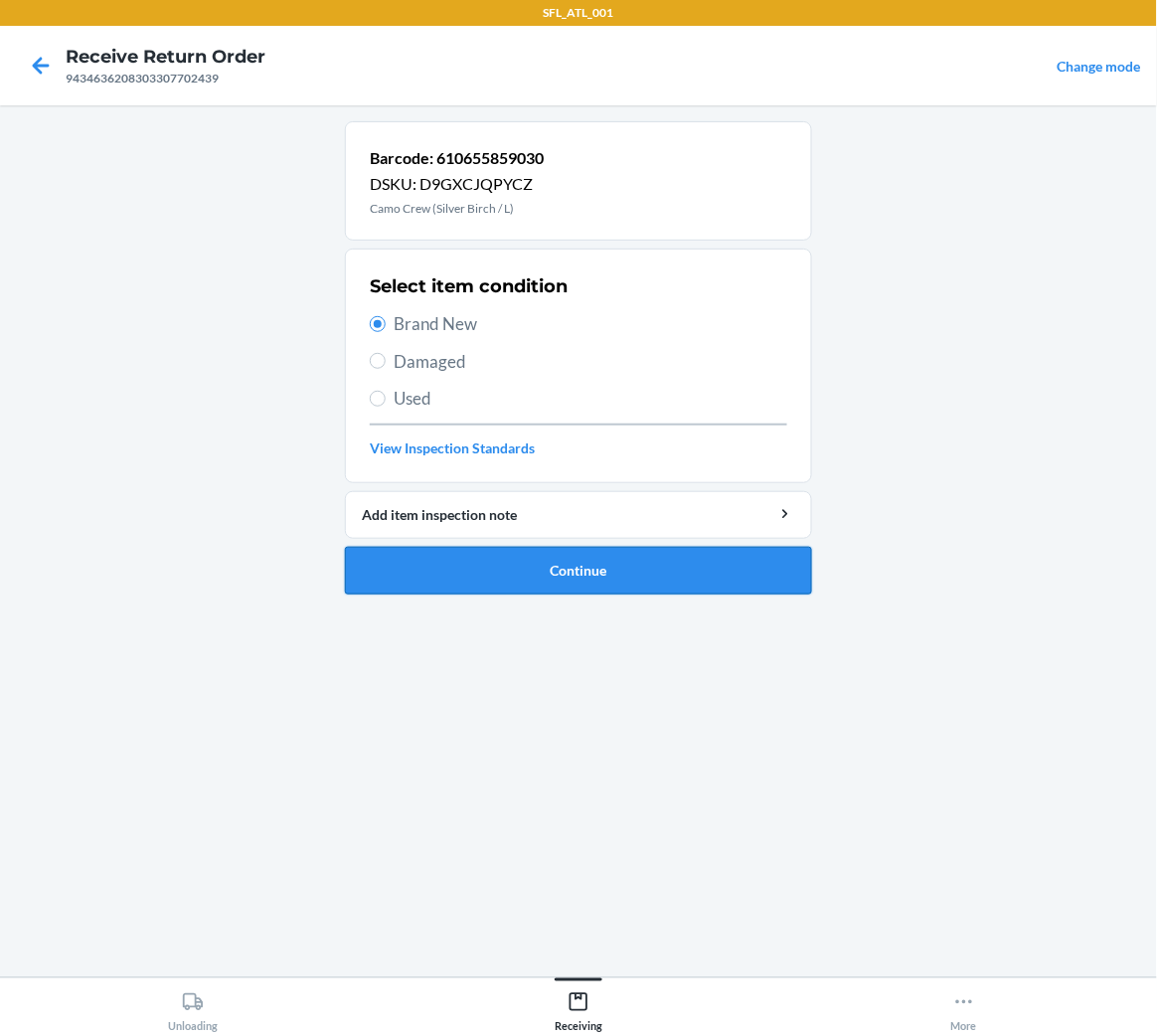 click on "Continue" at bounding box center (578, 571) 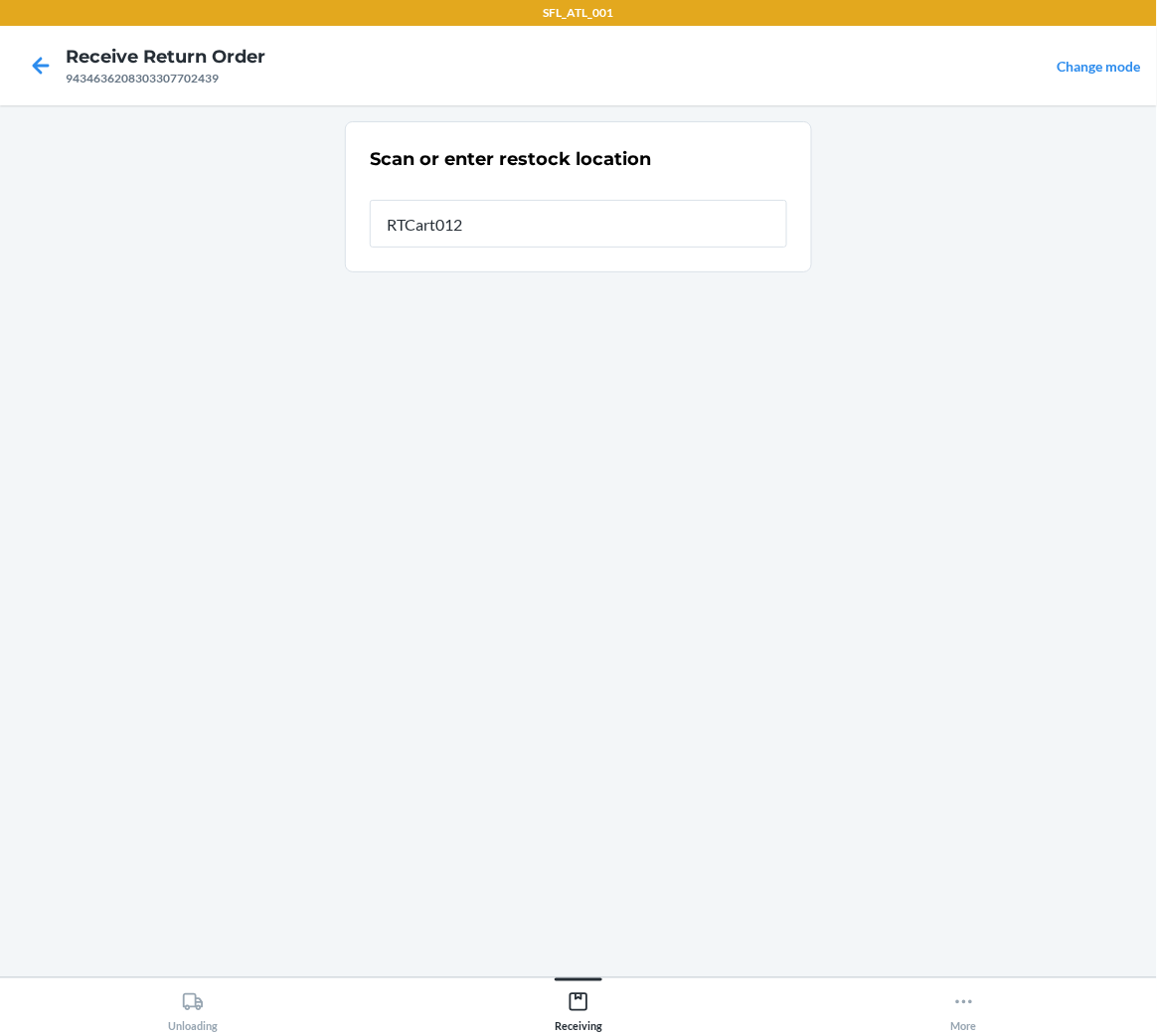 type on "RTCart012" 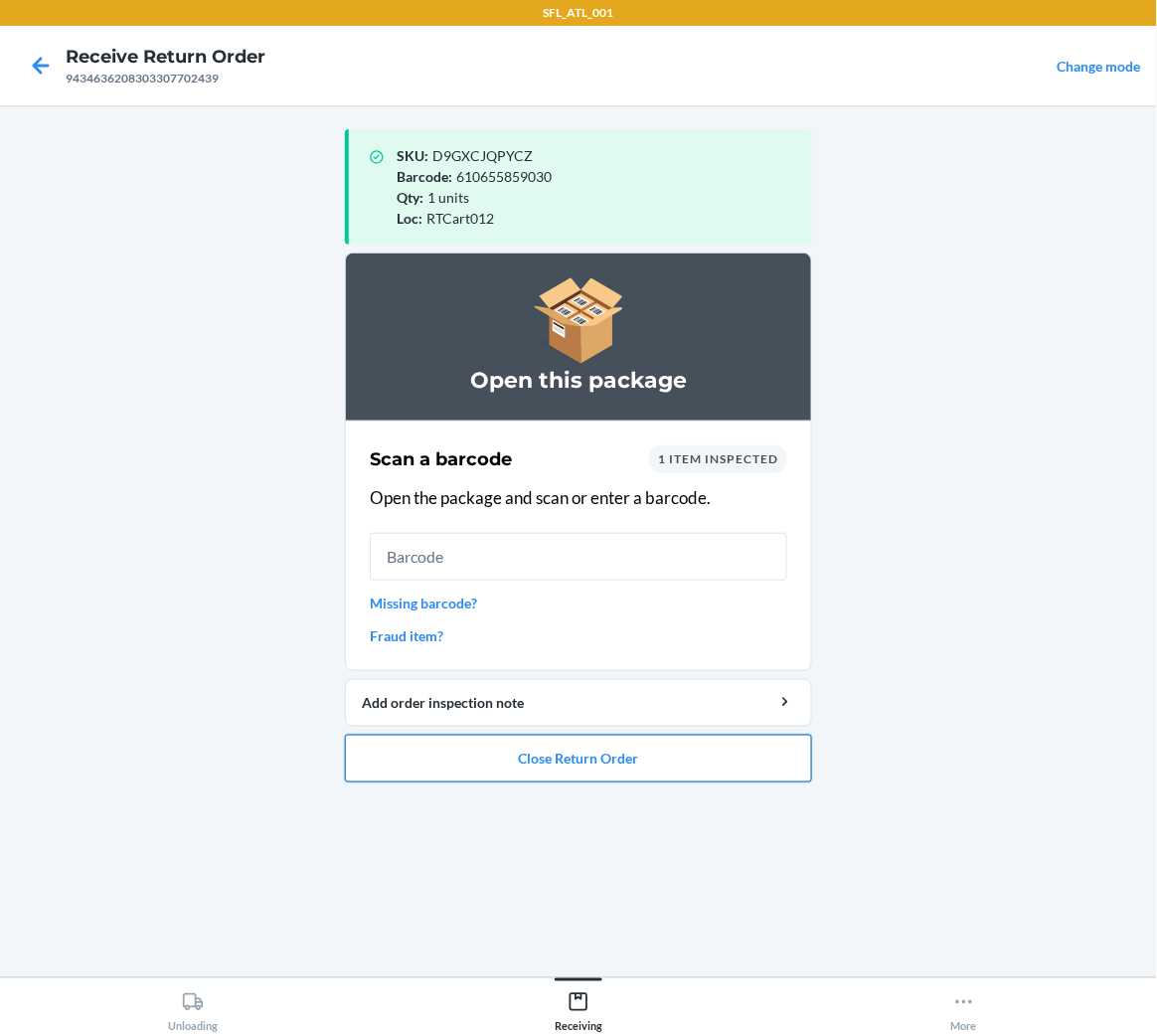 click on "Close Return Order" at bounding box center [578, 759] 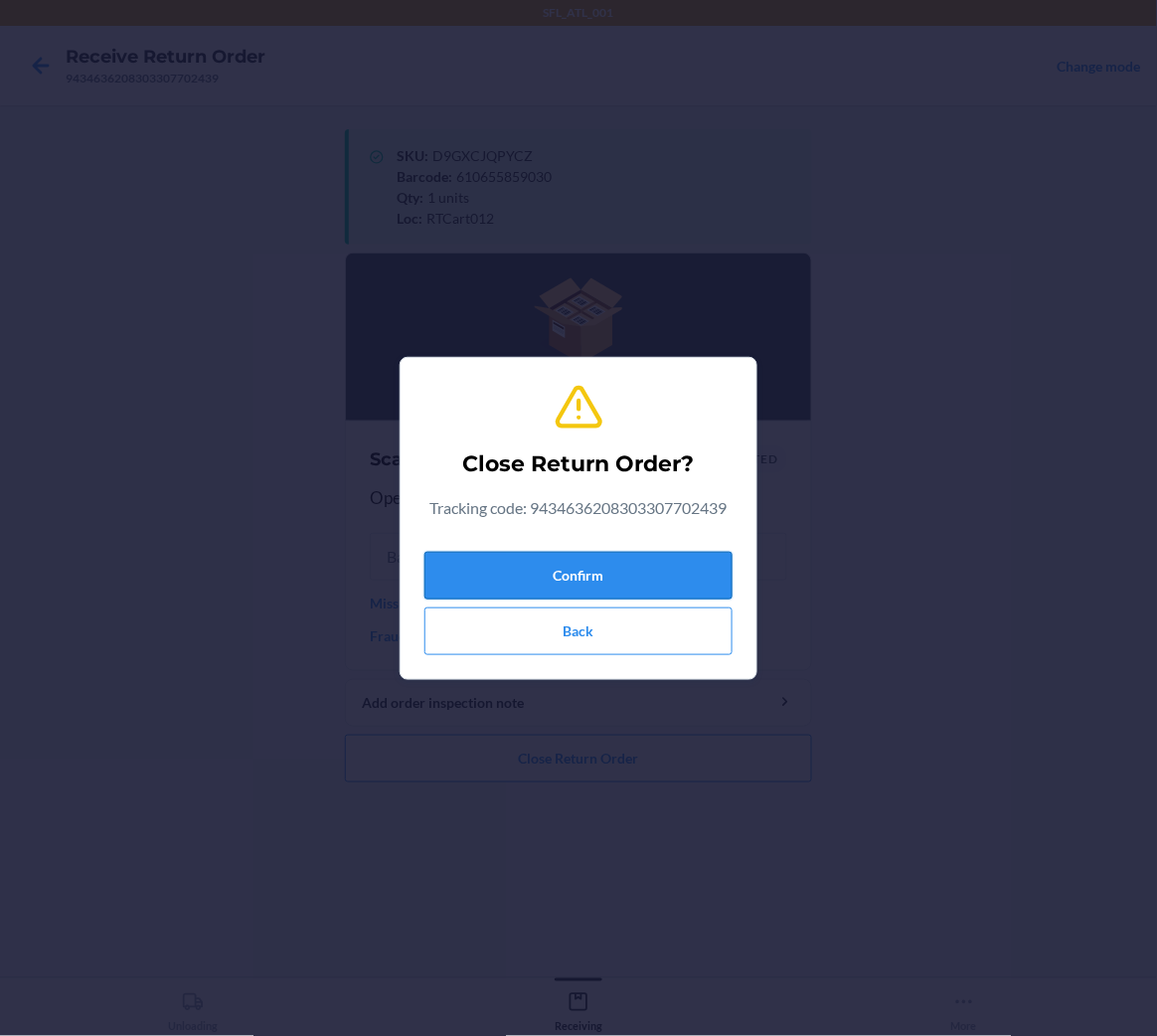 click on "Confirm" at bounding box center [578, 576] 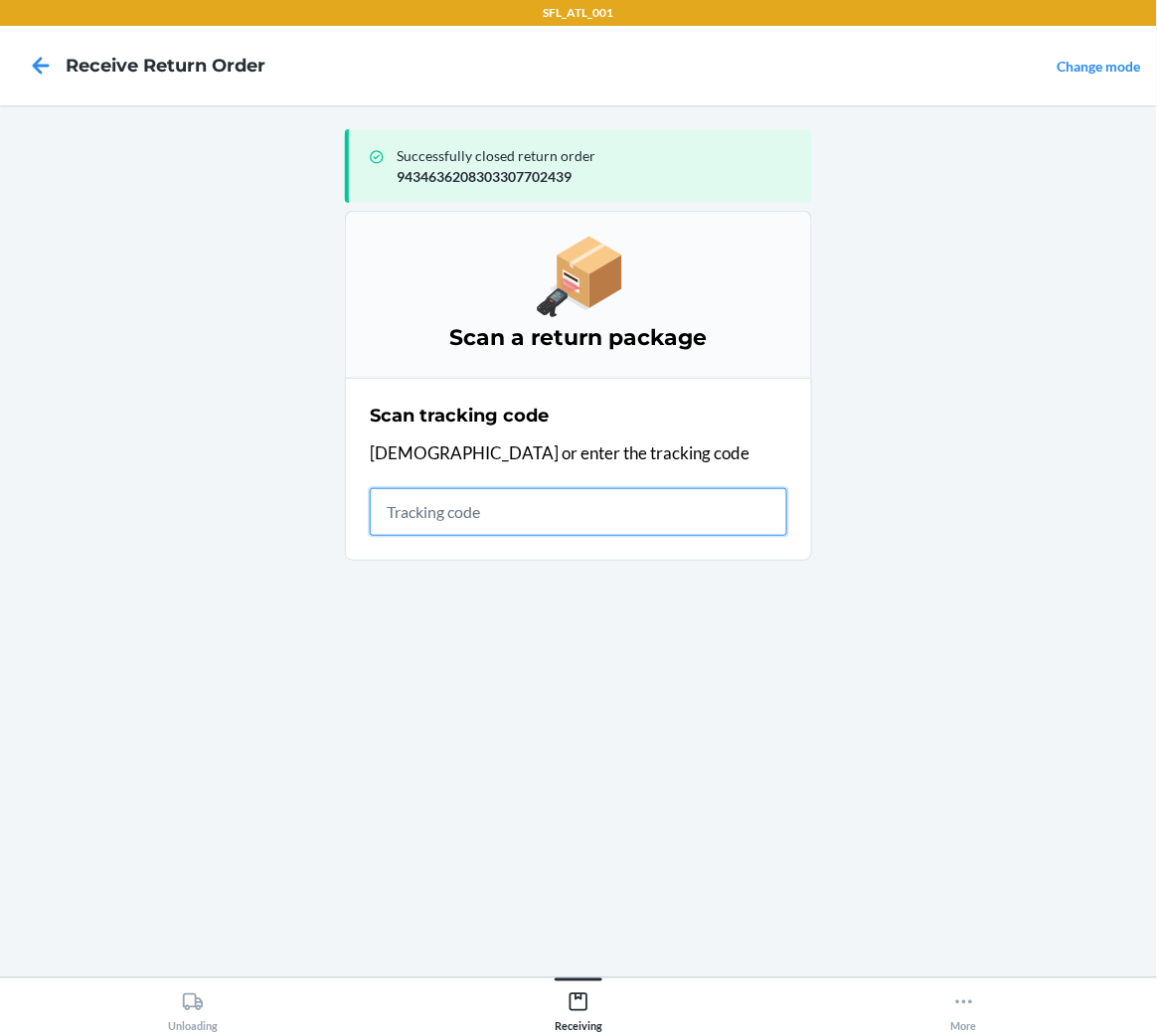 click at bounding box center [578, 512] 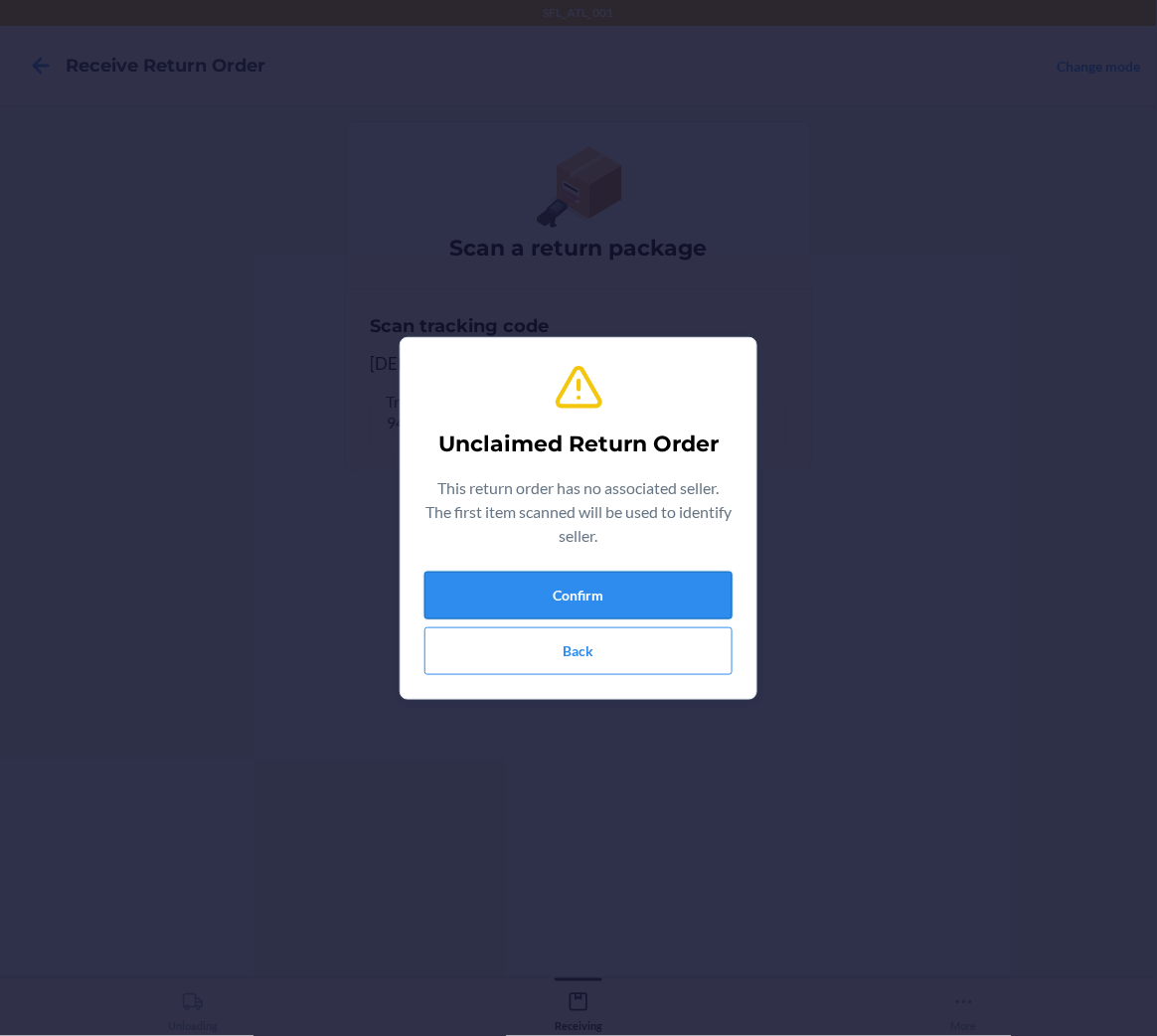 click on "Confirm" at bounding box center [578, 596] 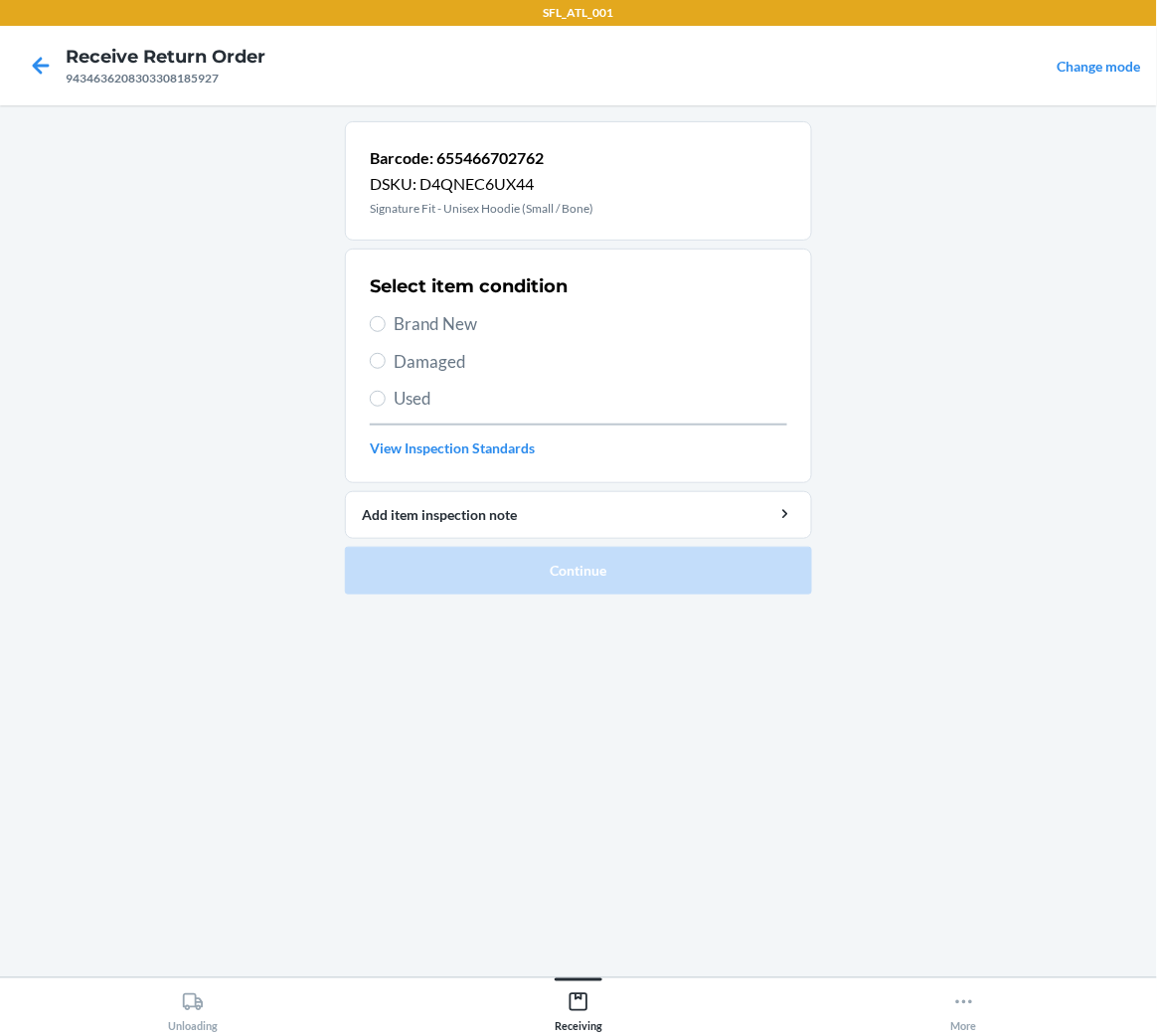 click on "Brand New" at bounding box center [590, 324] 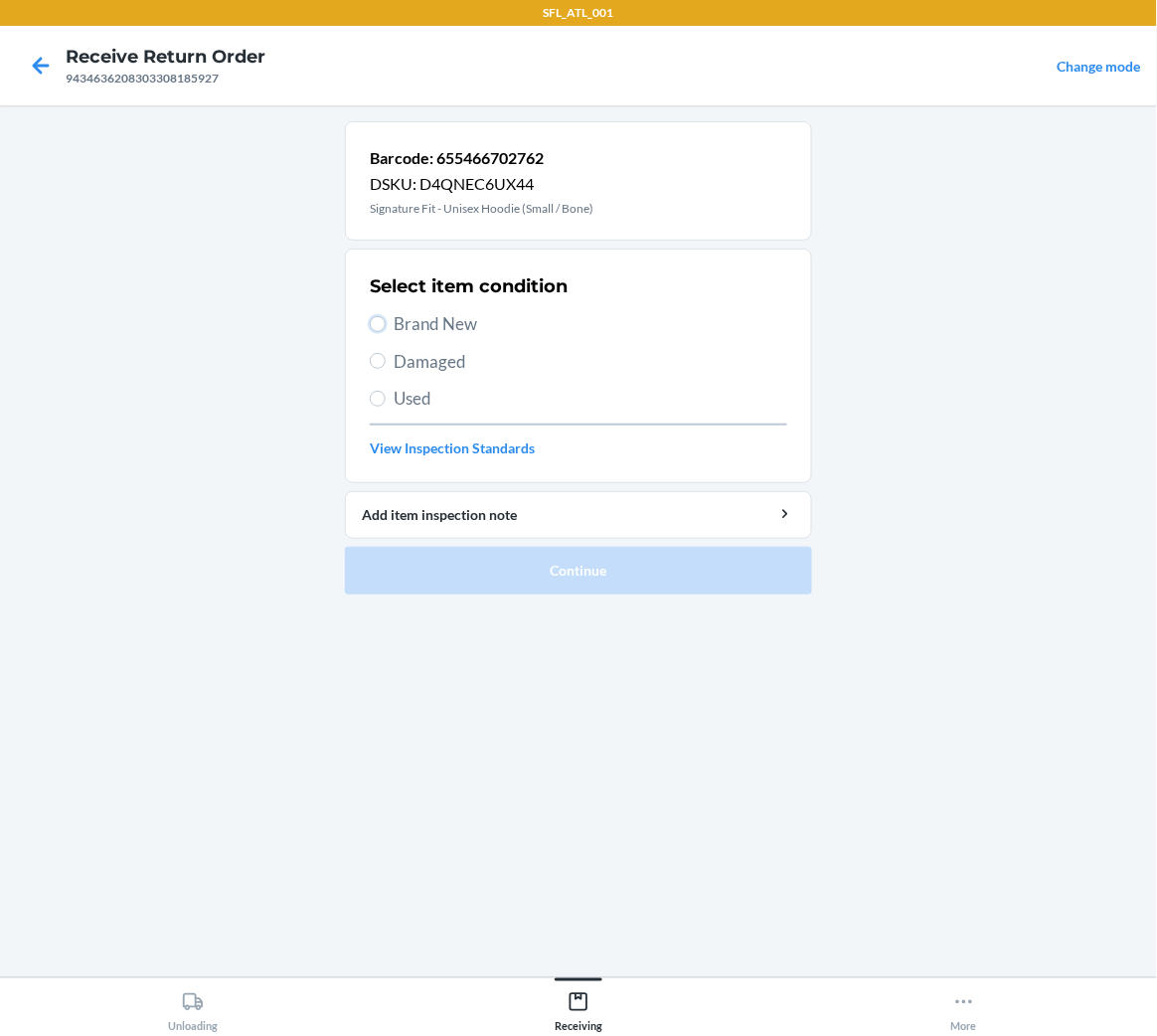click on "Brand New" at bounding box center (378, 324) 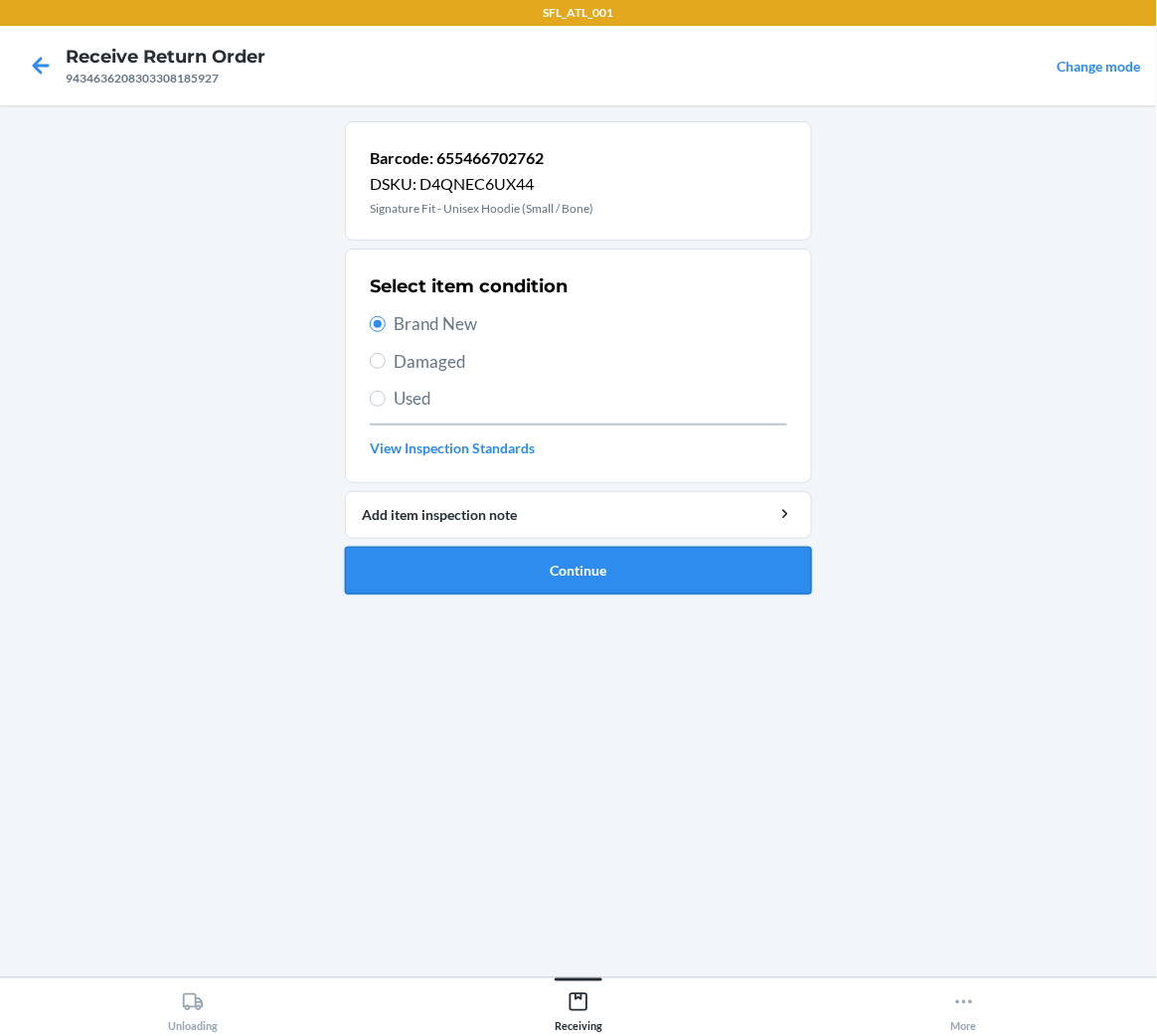 click on "Continue" at bounding box center (578, 571) 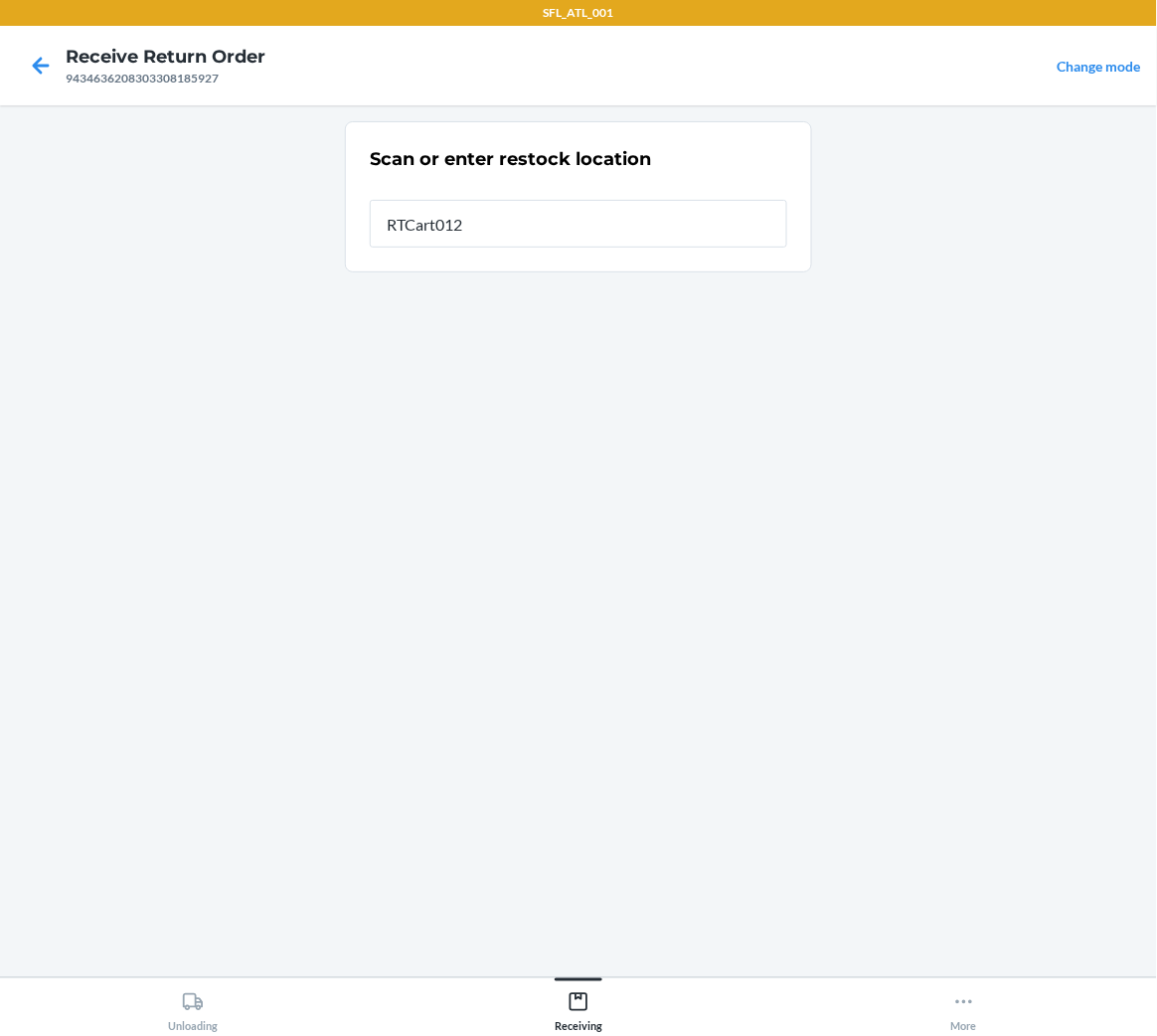 type on "RTCart012" 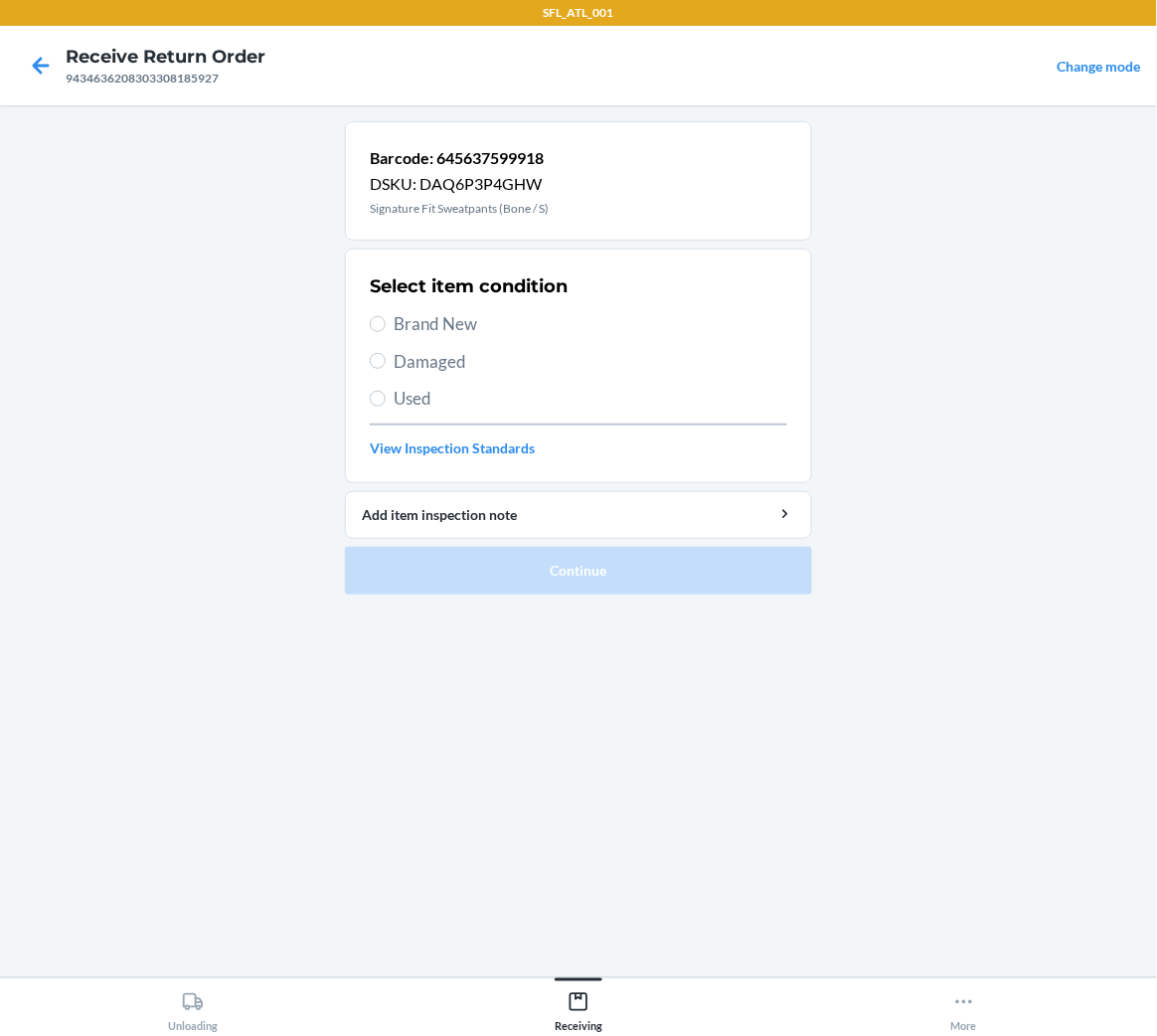 click on "Brand New" at bounding box center [590, 324] 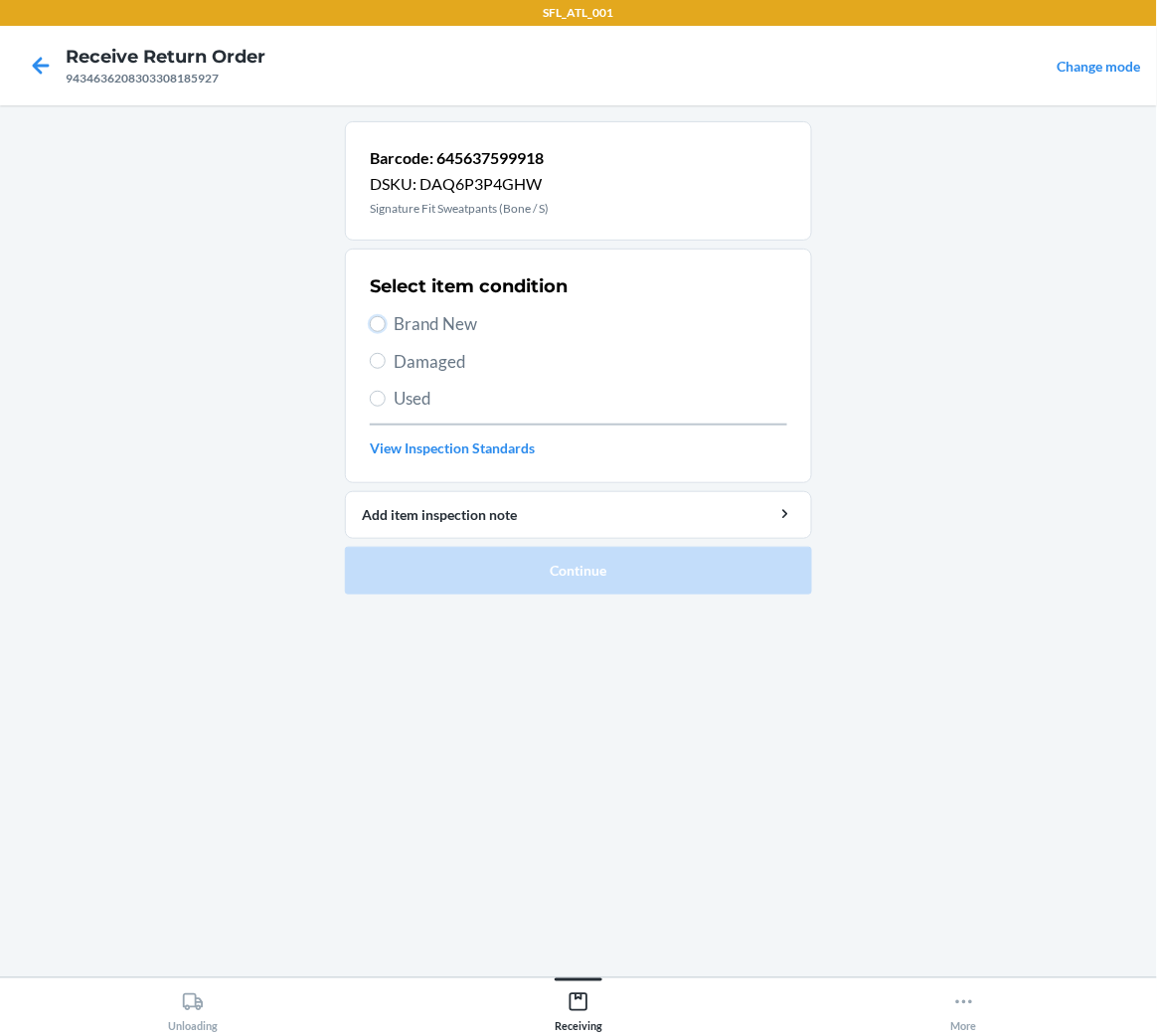 click on "Brand New" at bounding box center [378, 324] 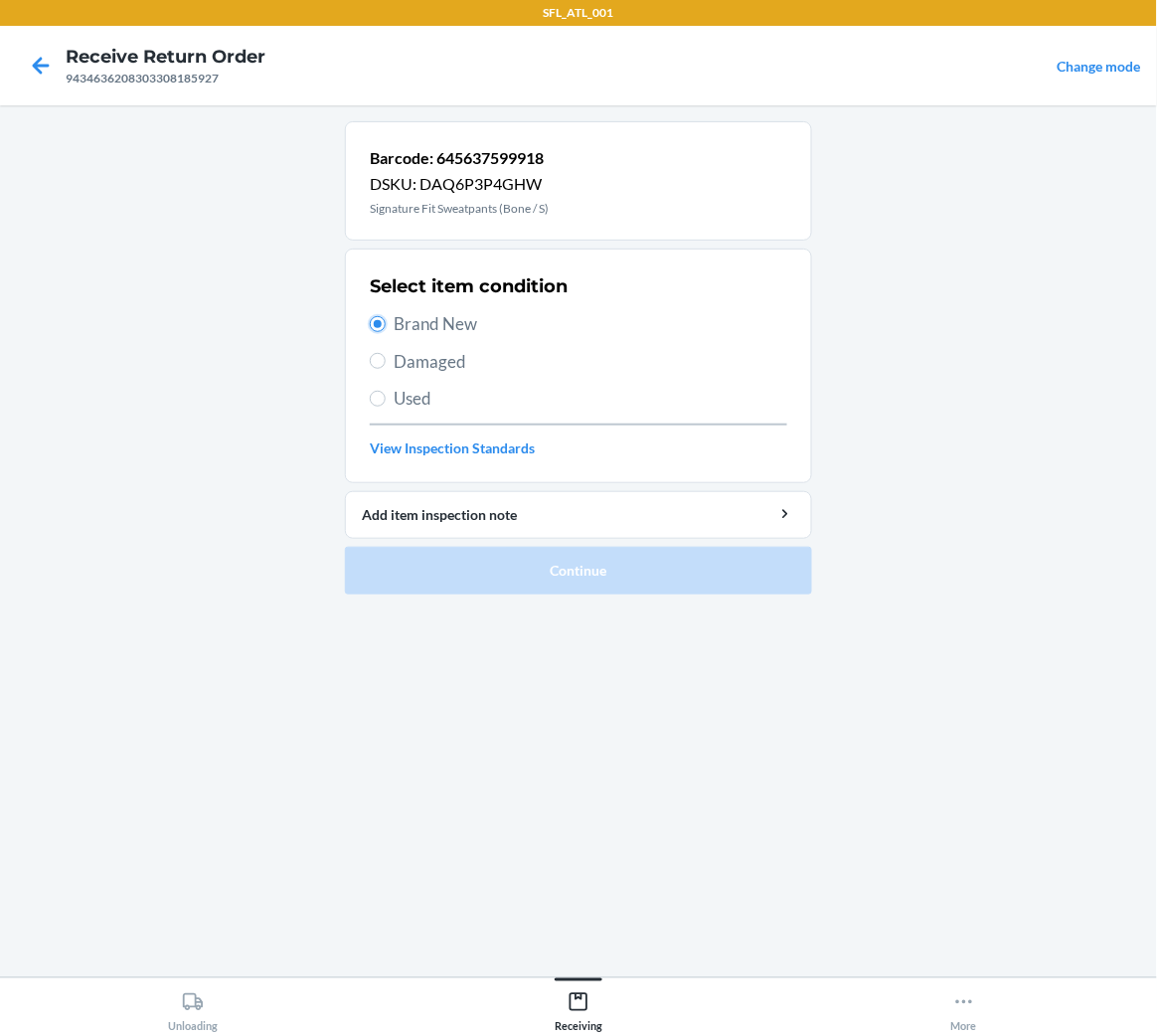 radio on "true" 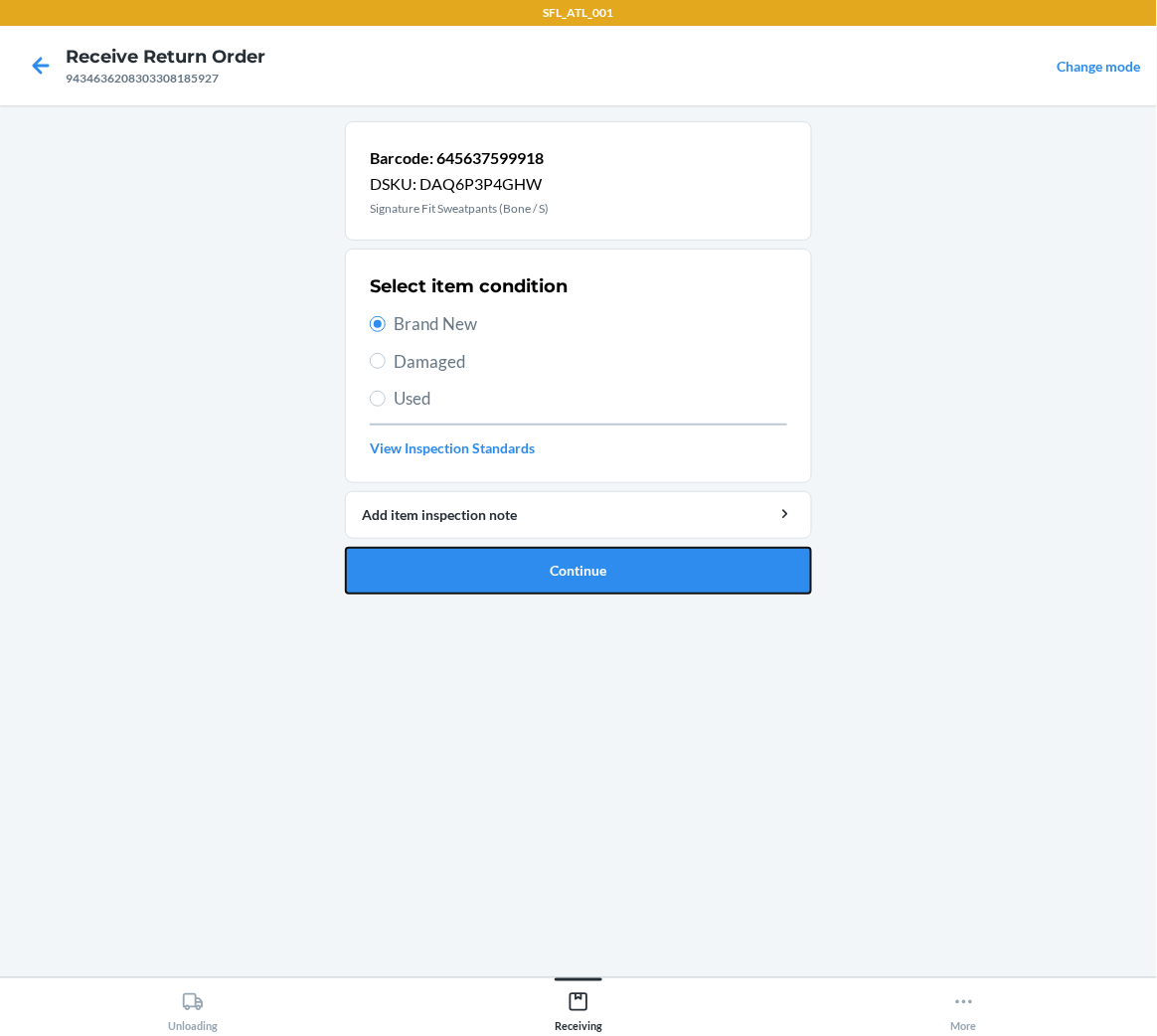 drag, startPoint x: 496, startPoint y: 573, endPoint x: 504, endPoint y: 582, distance: 12.0415946 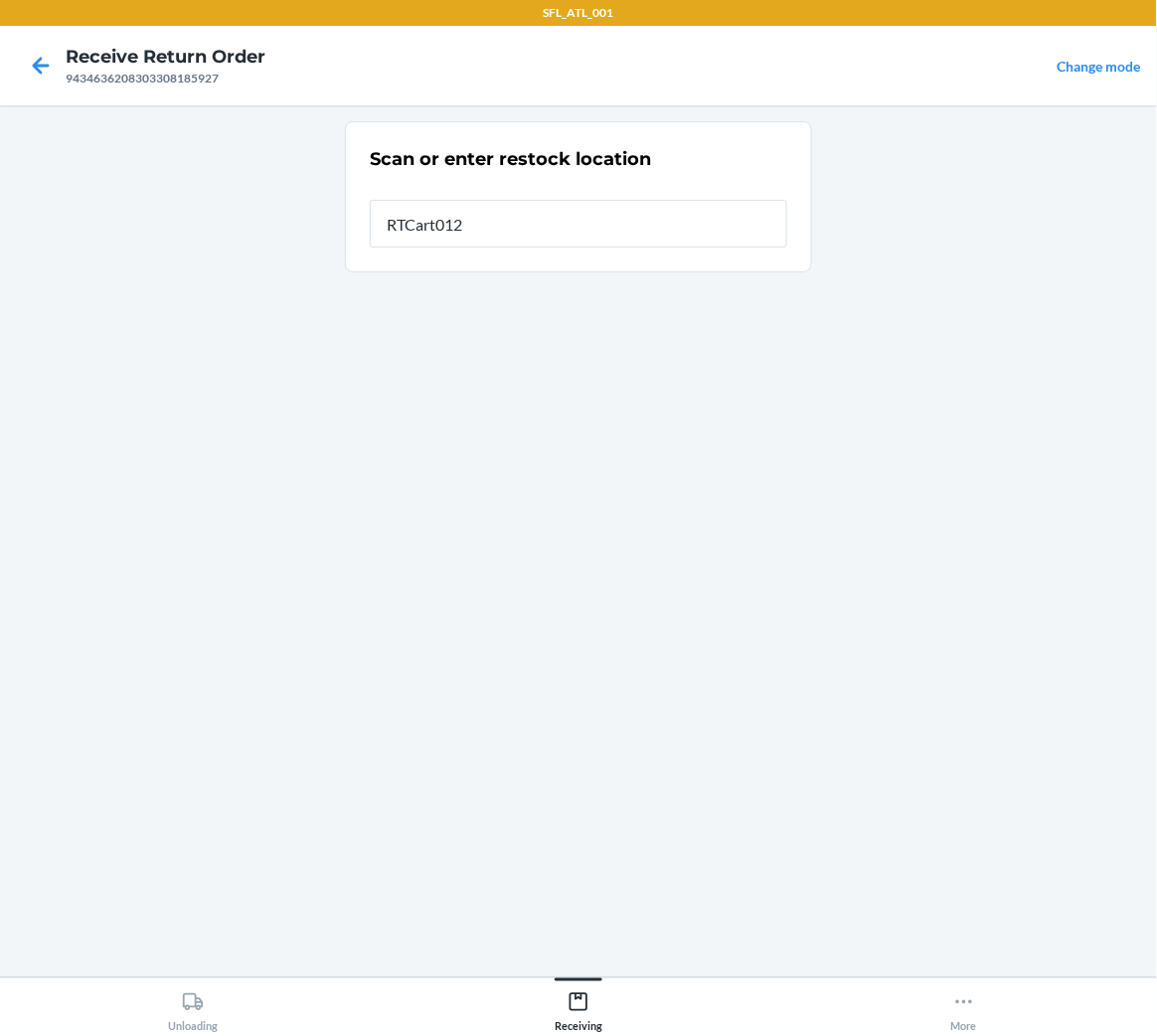 type on "RTCart012" 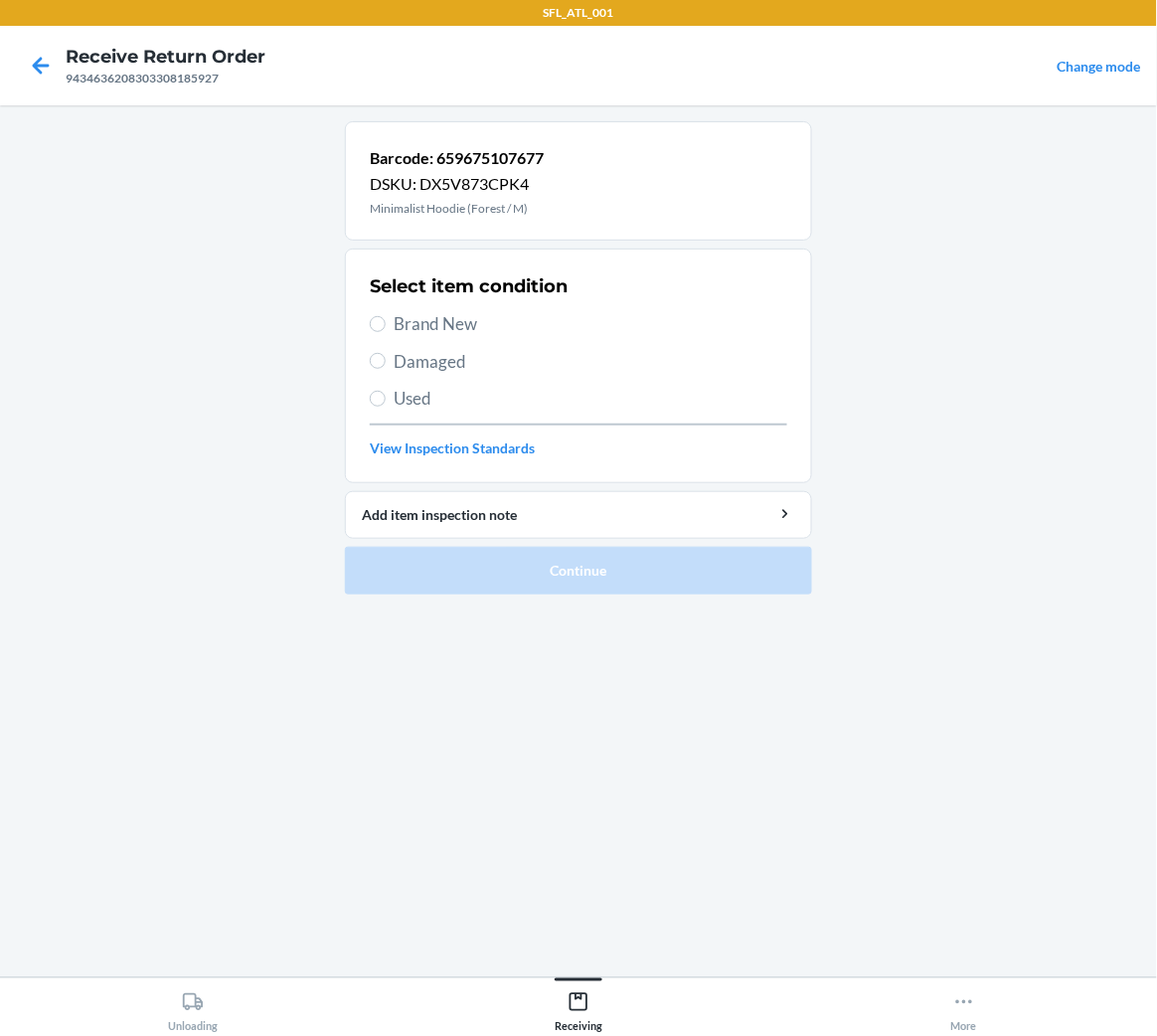 click on "Brand New" at bounding box center [578, 324] 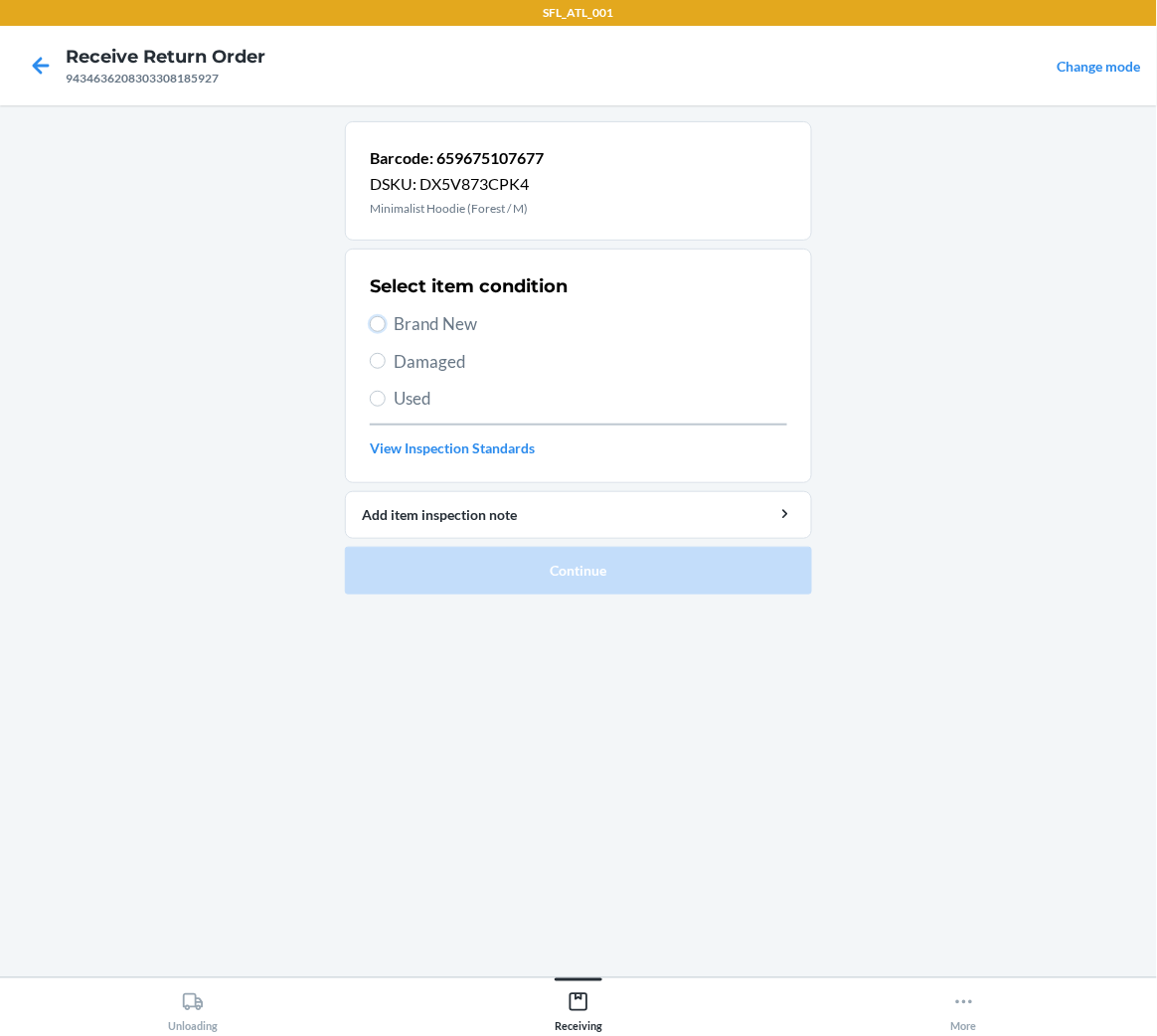 click on "Brand New" at bounding box center (378, 324) 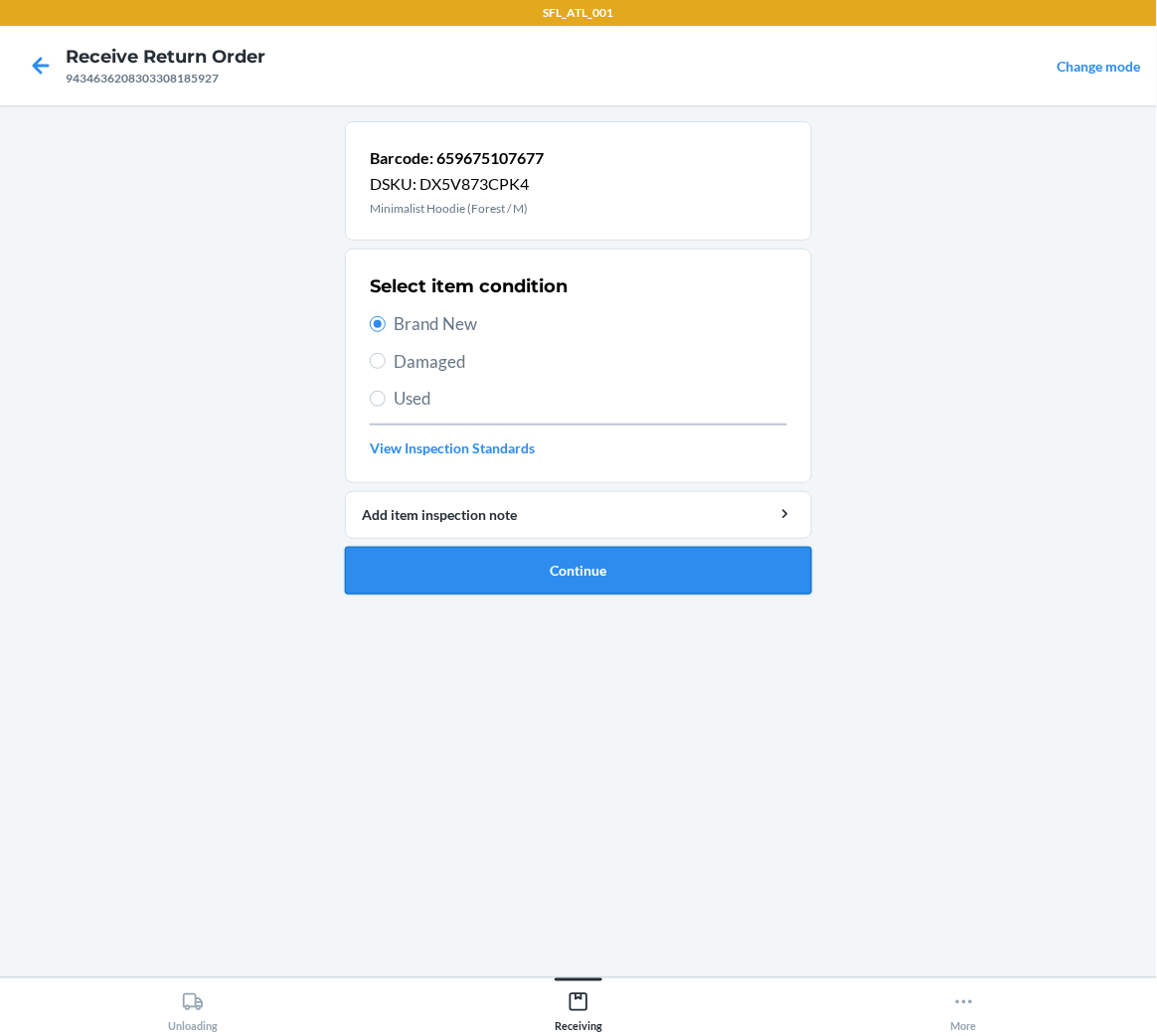 click on "Continue" at bounding box center (578, 571) 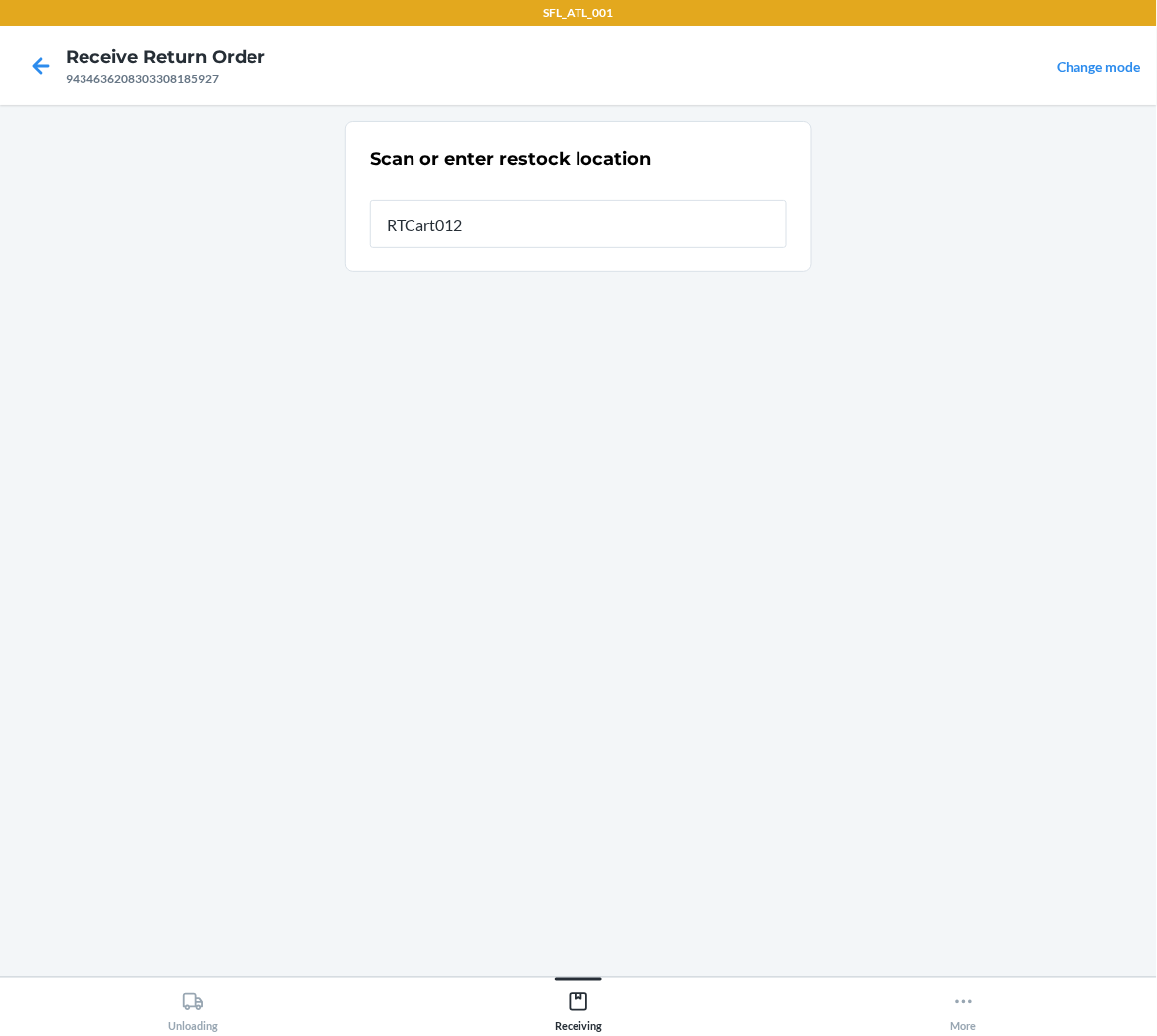 type on "RTCart012" 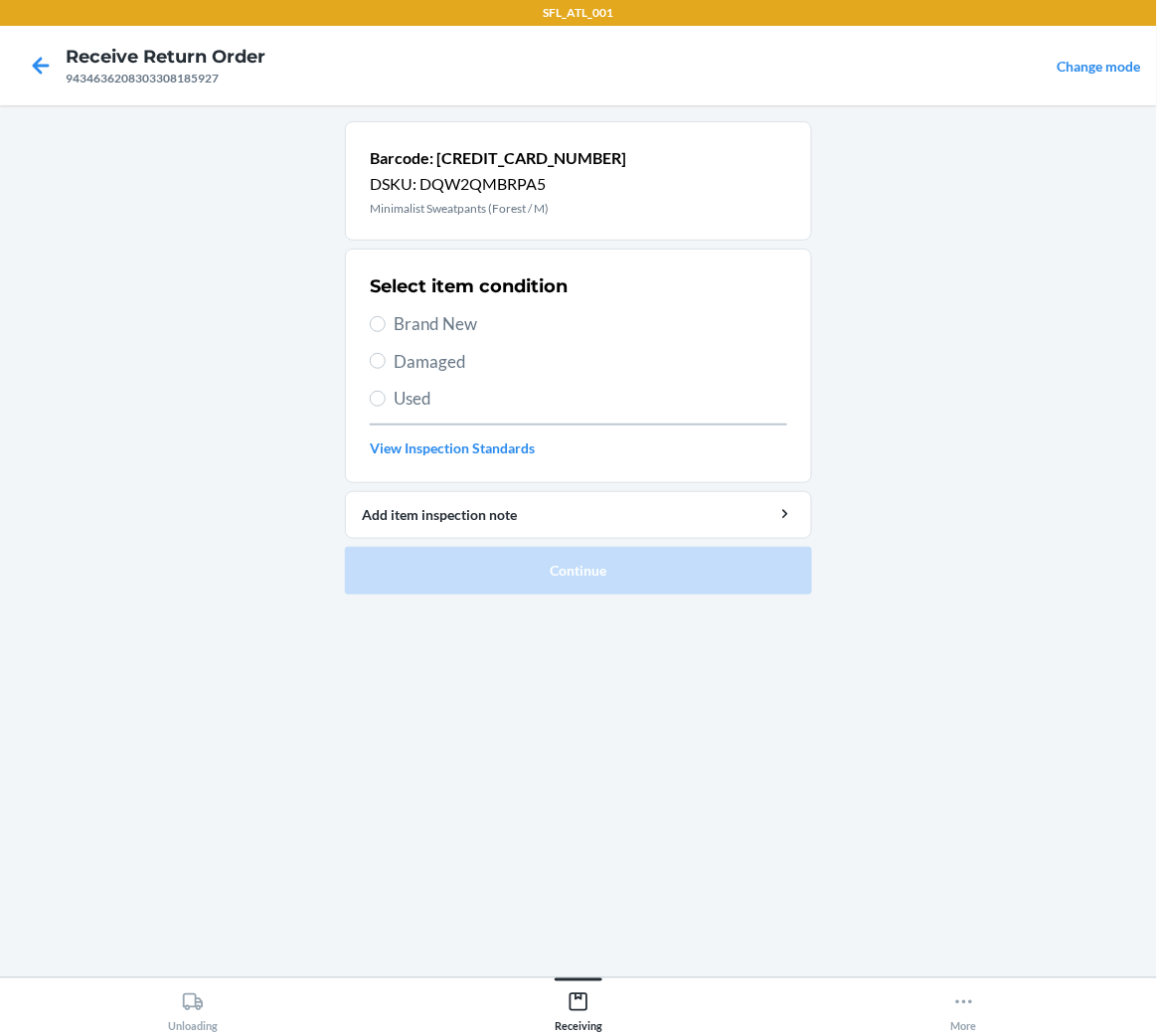 click on "Brand New" at bounding box center [590, 324] 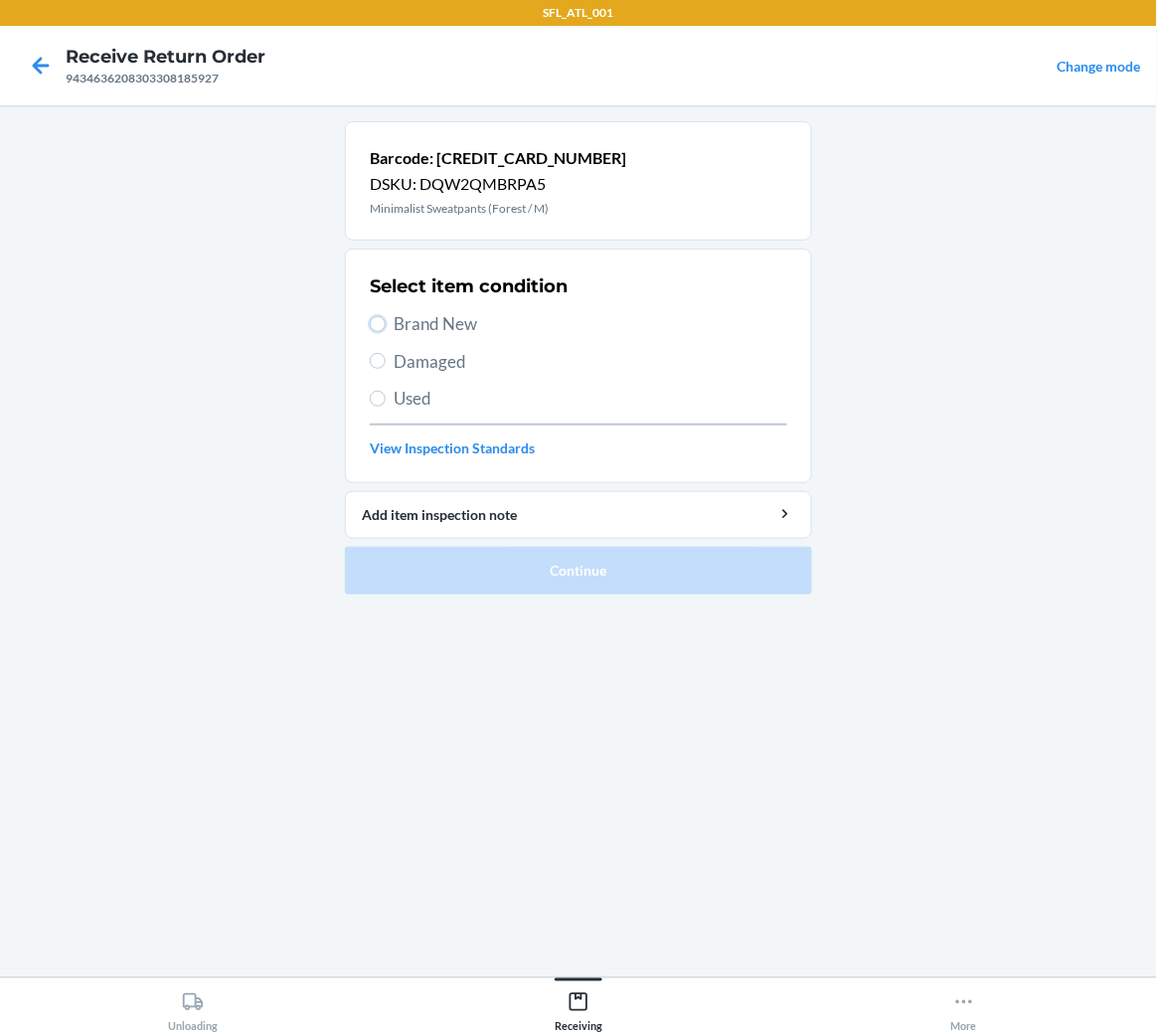 click on "Brand New" at bounding box center [378, 324] 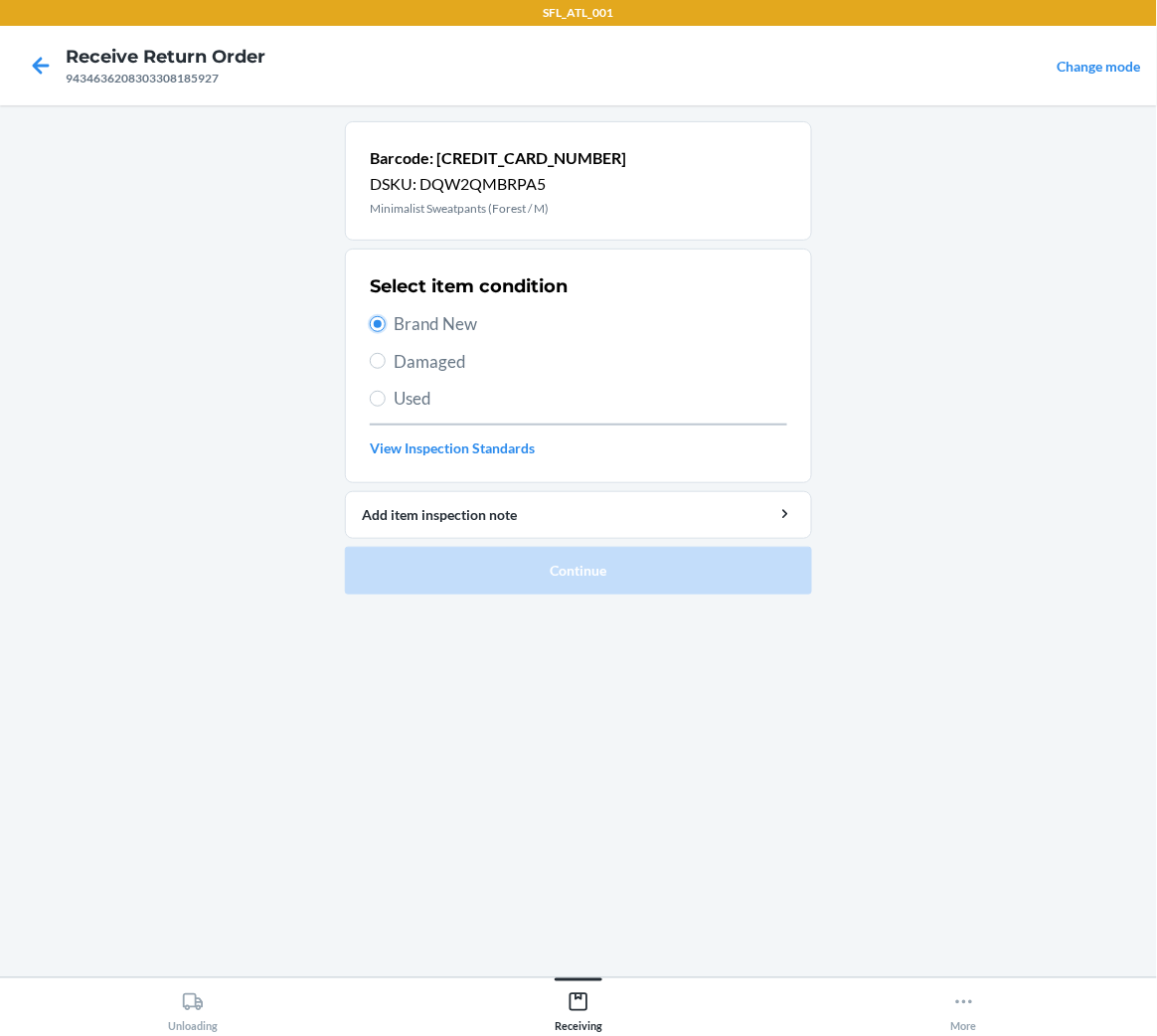 radio on "true" 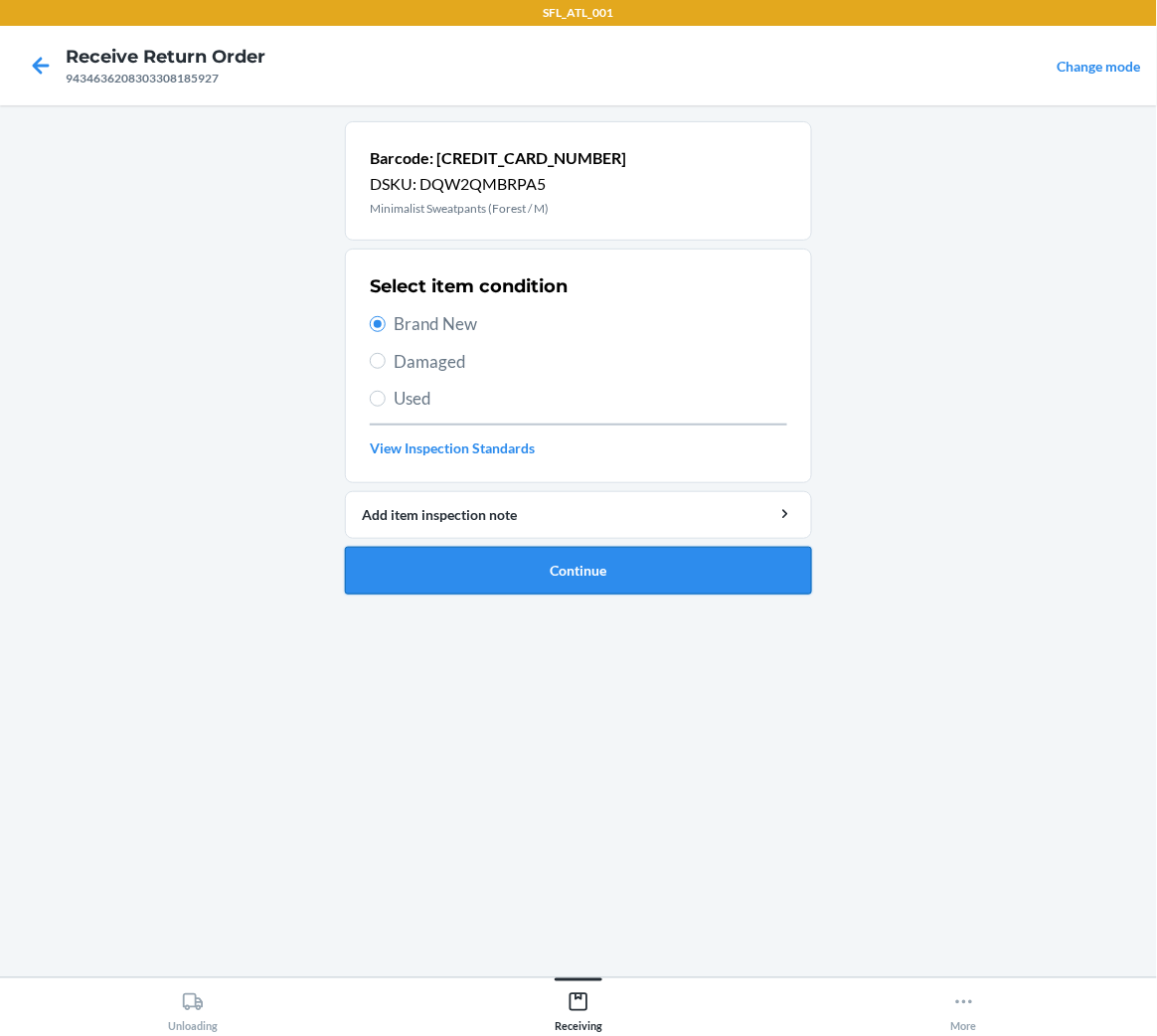 click on "Continue" at bounding box center [578, 571] 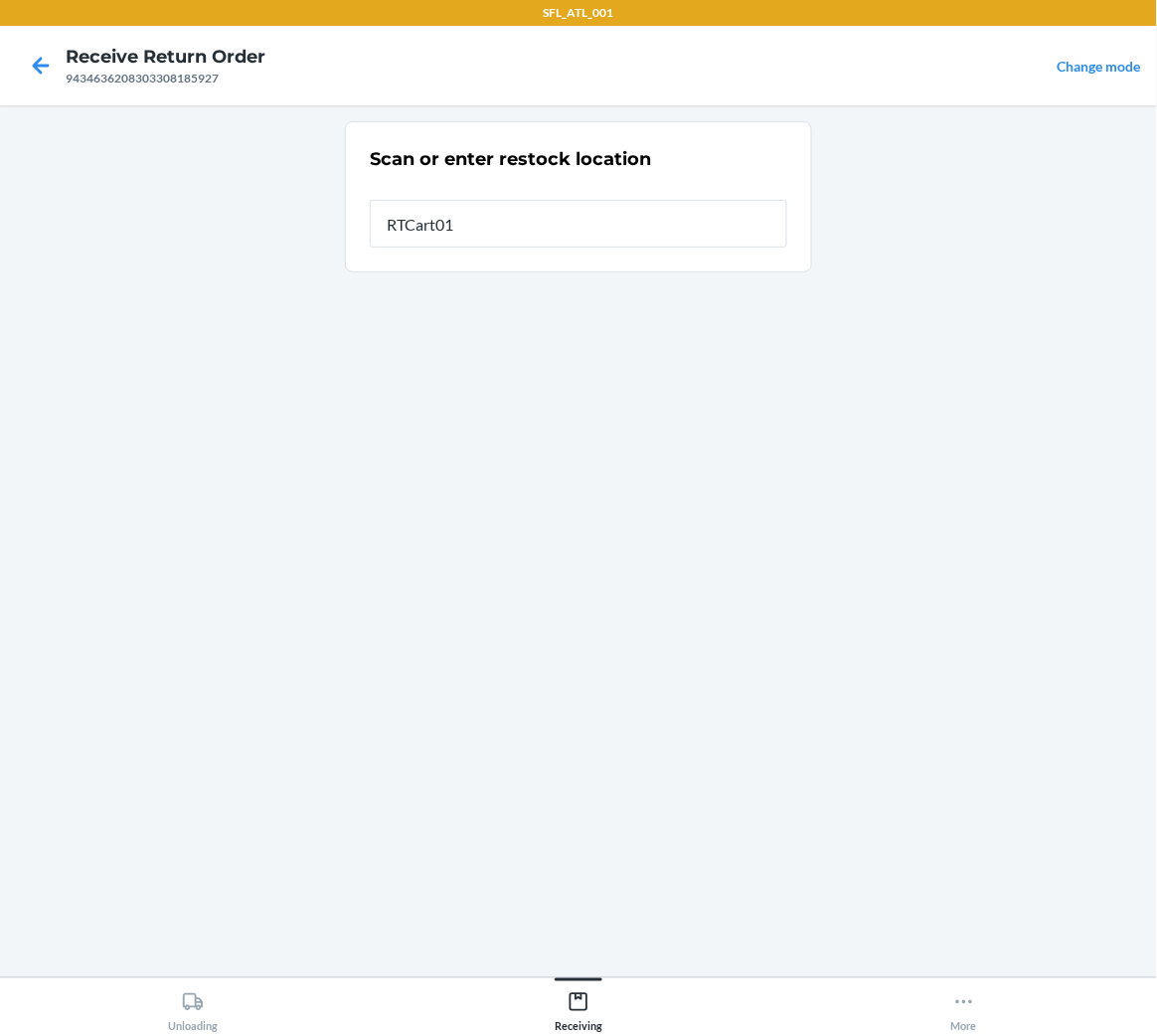 type on "RTCart012" 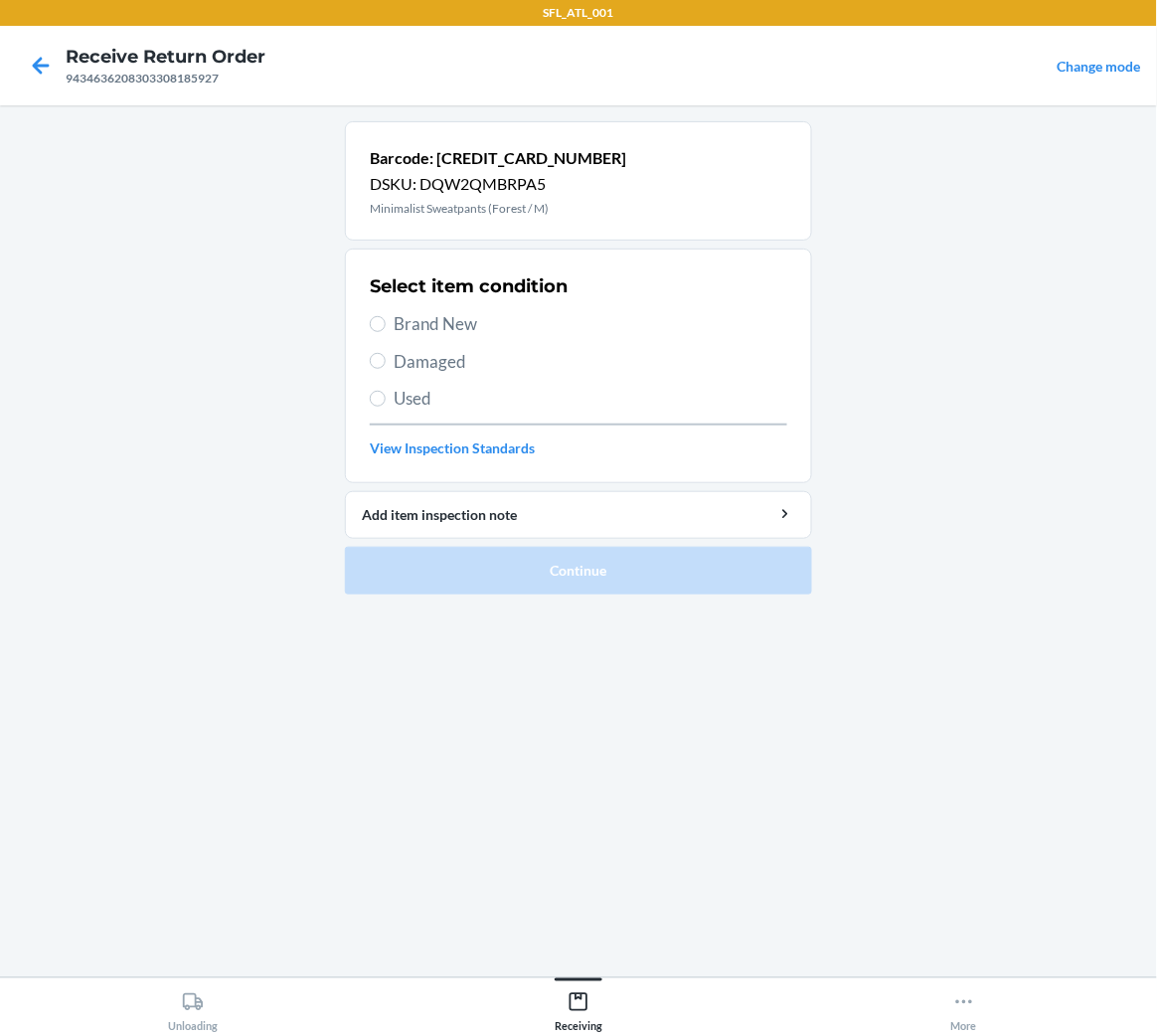 click on "Brand New" at bounding box center [590, 324] 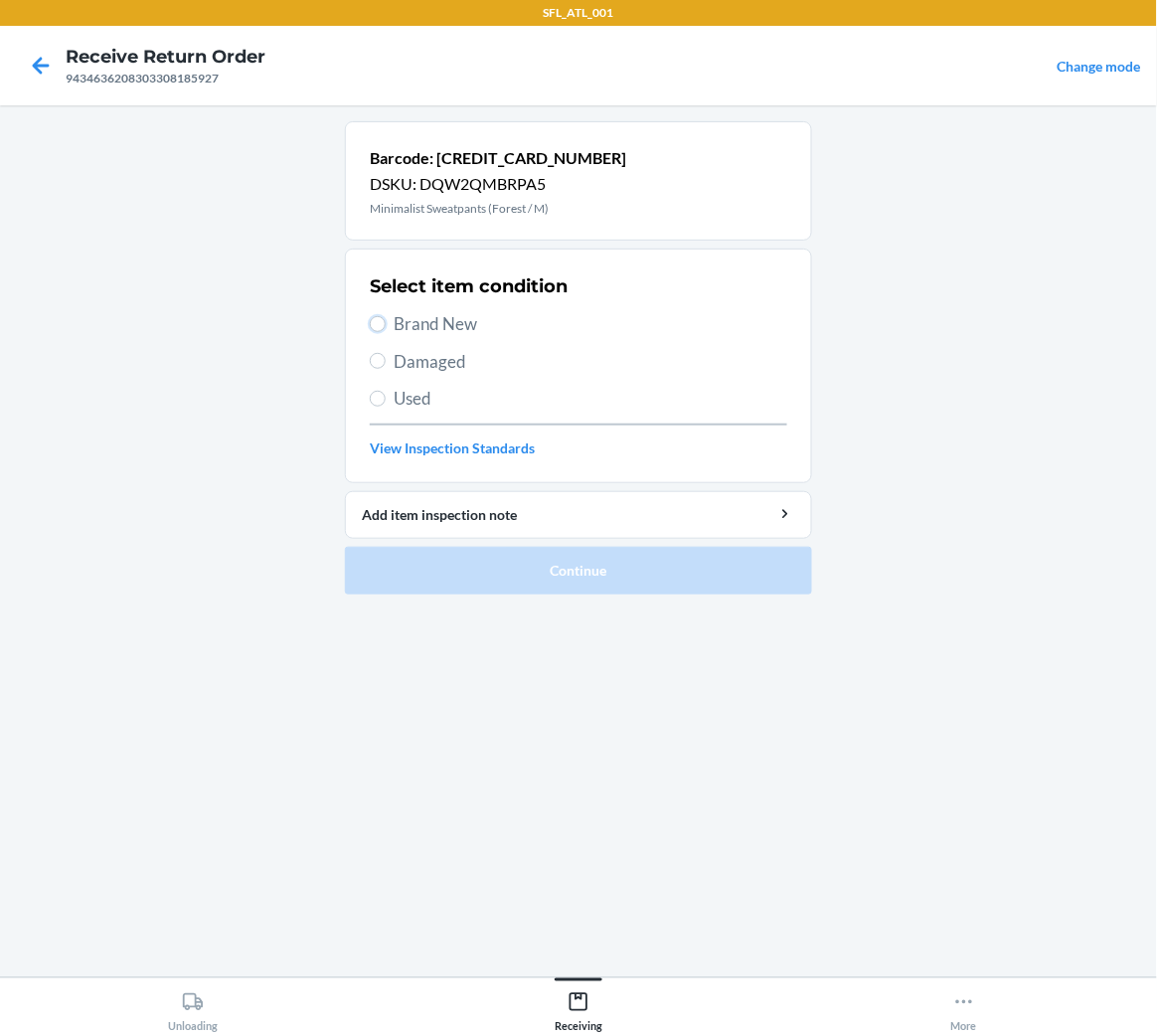 click on "Brand New" at bounding box center (378, 324) 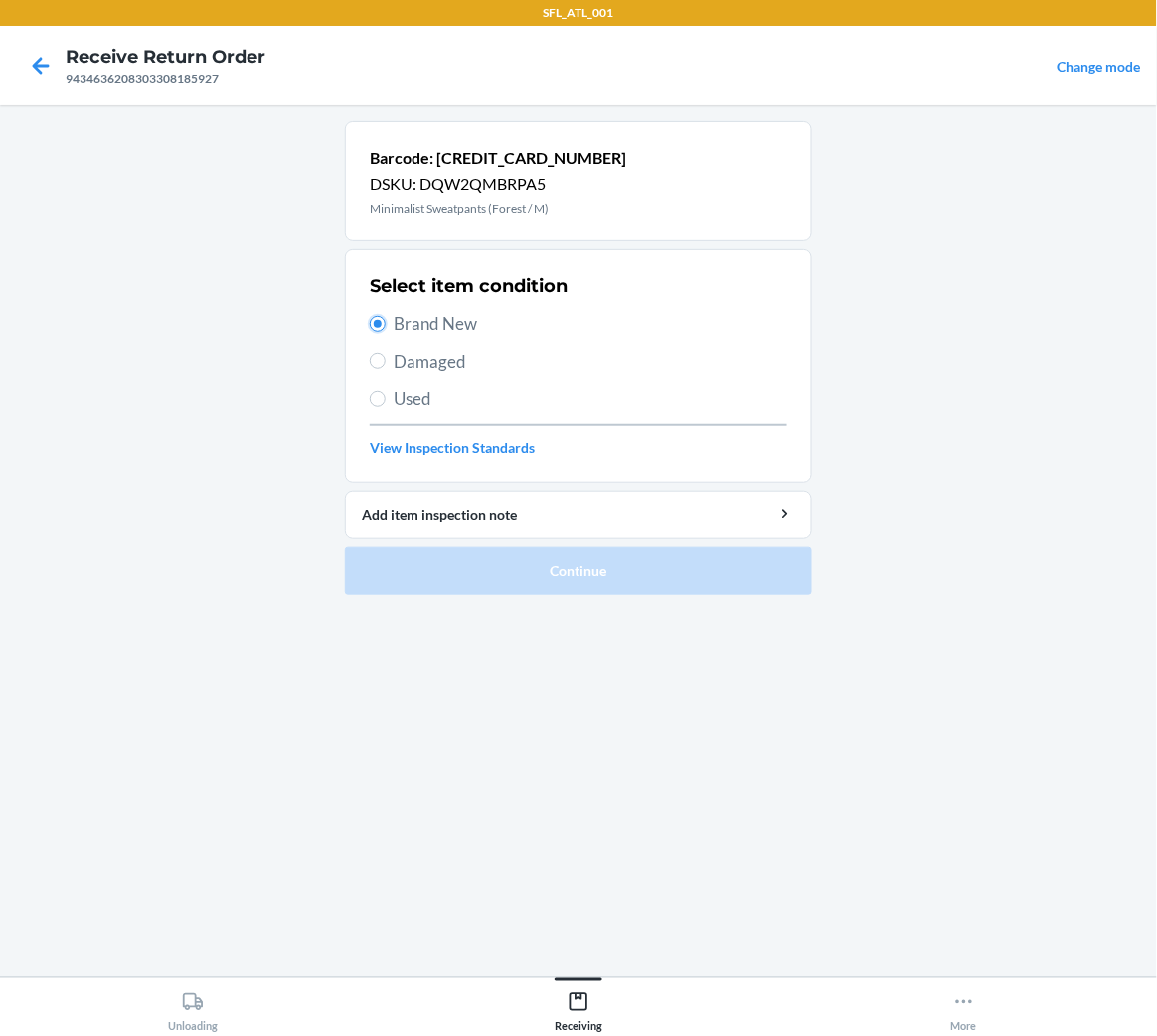 radio on "true" 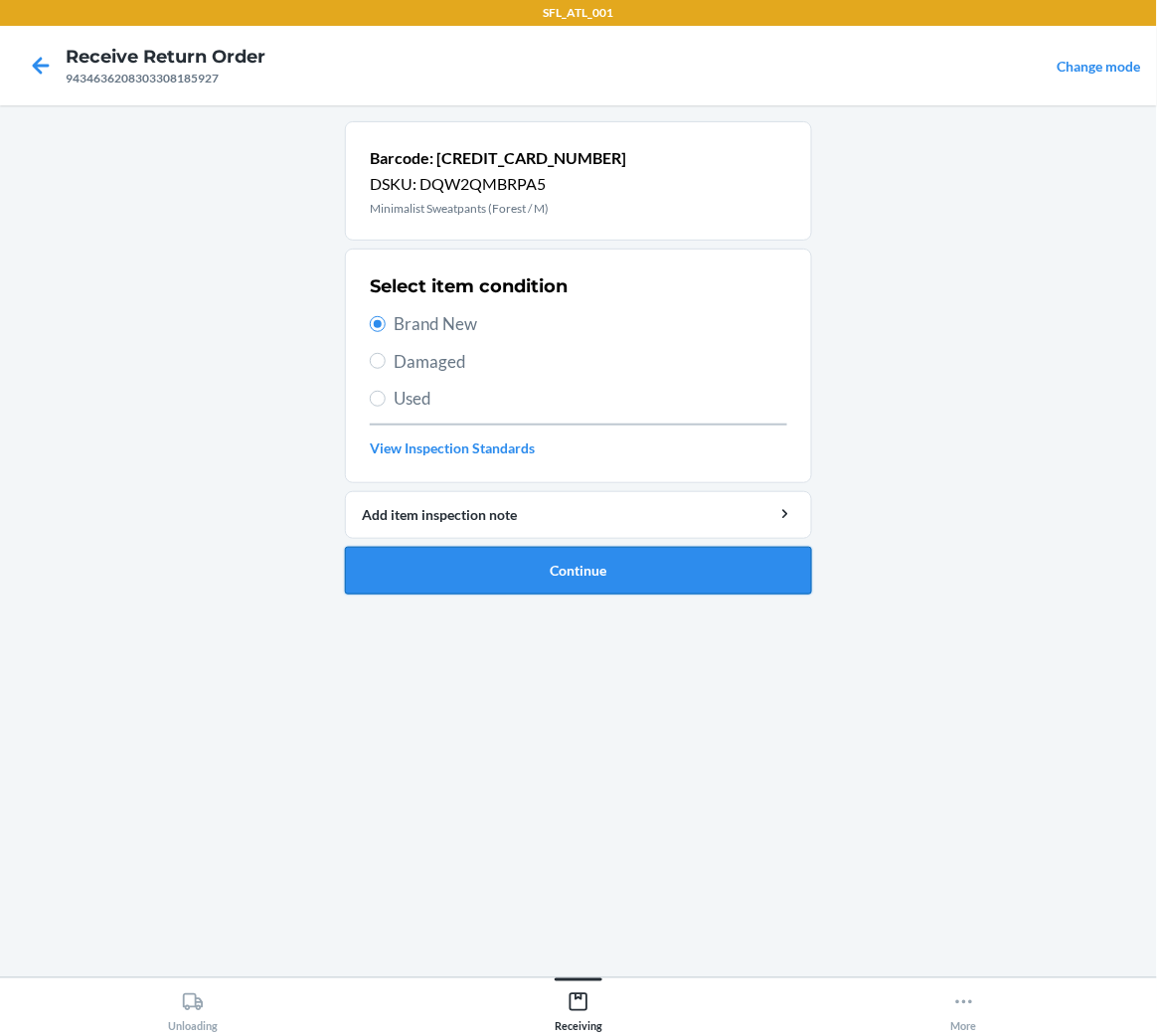 click on "Continue" at bounding box center [578, 571] 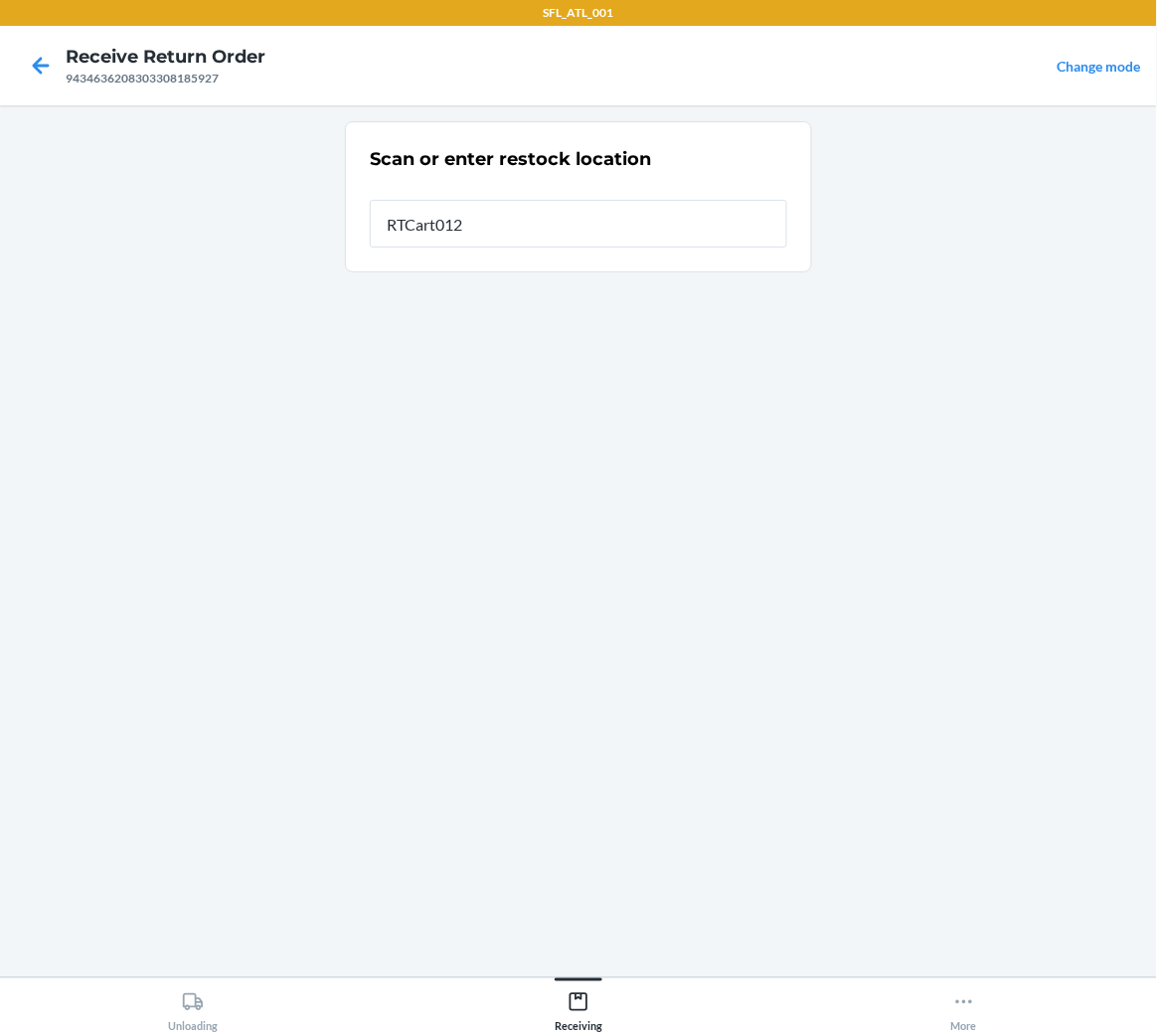 type on "RTCart012" 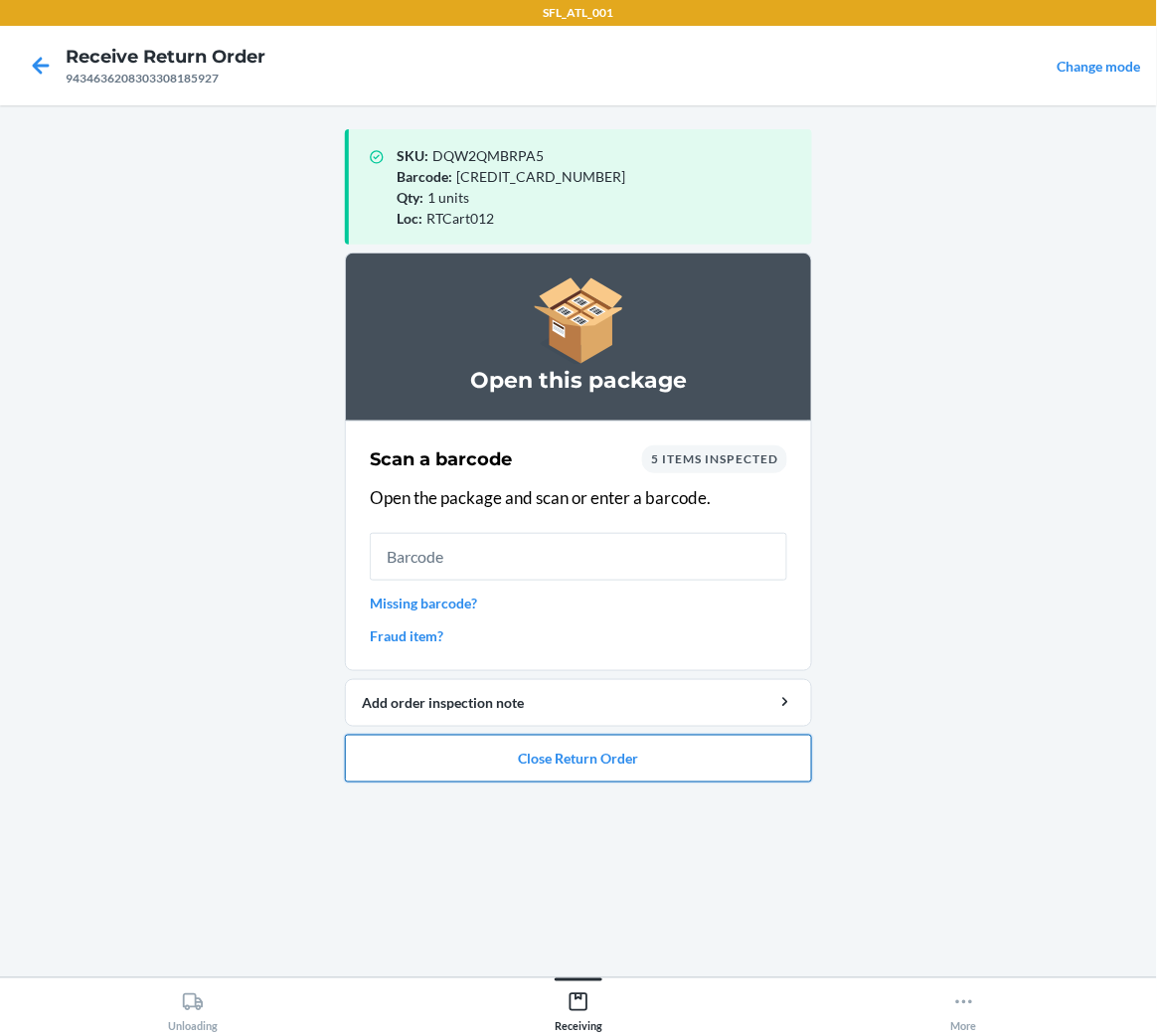 click on "Close Return Order" at bounding box center (578, 759) 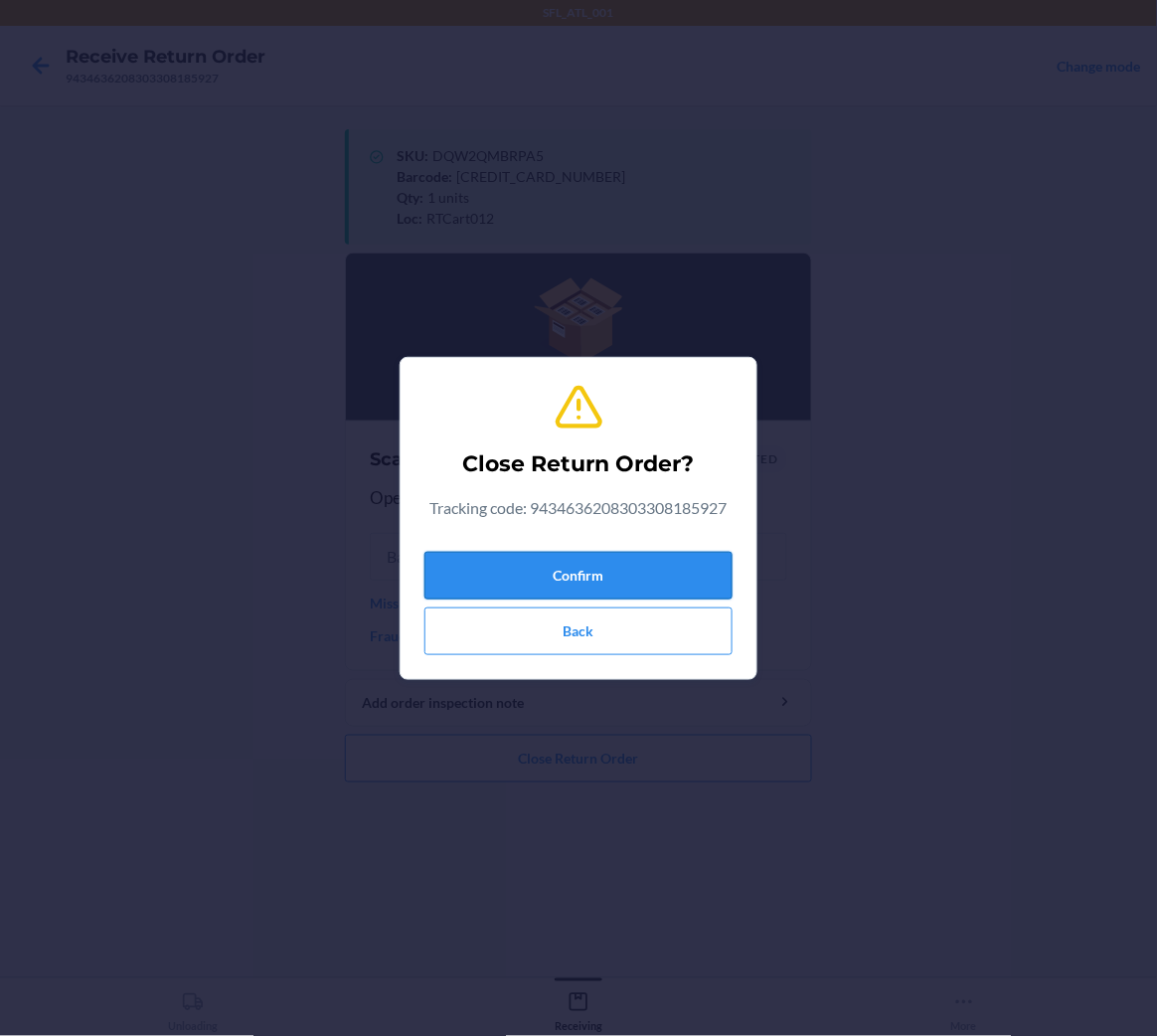 click on "Confirm" at bounding box center [578, 576] 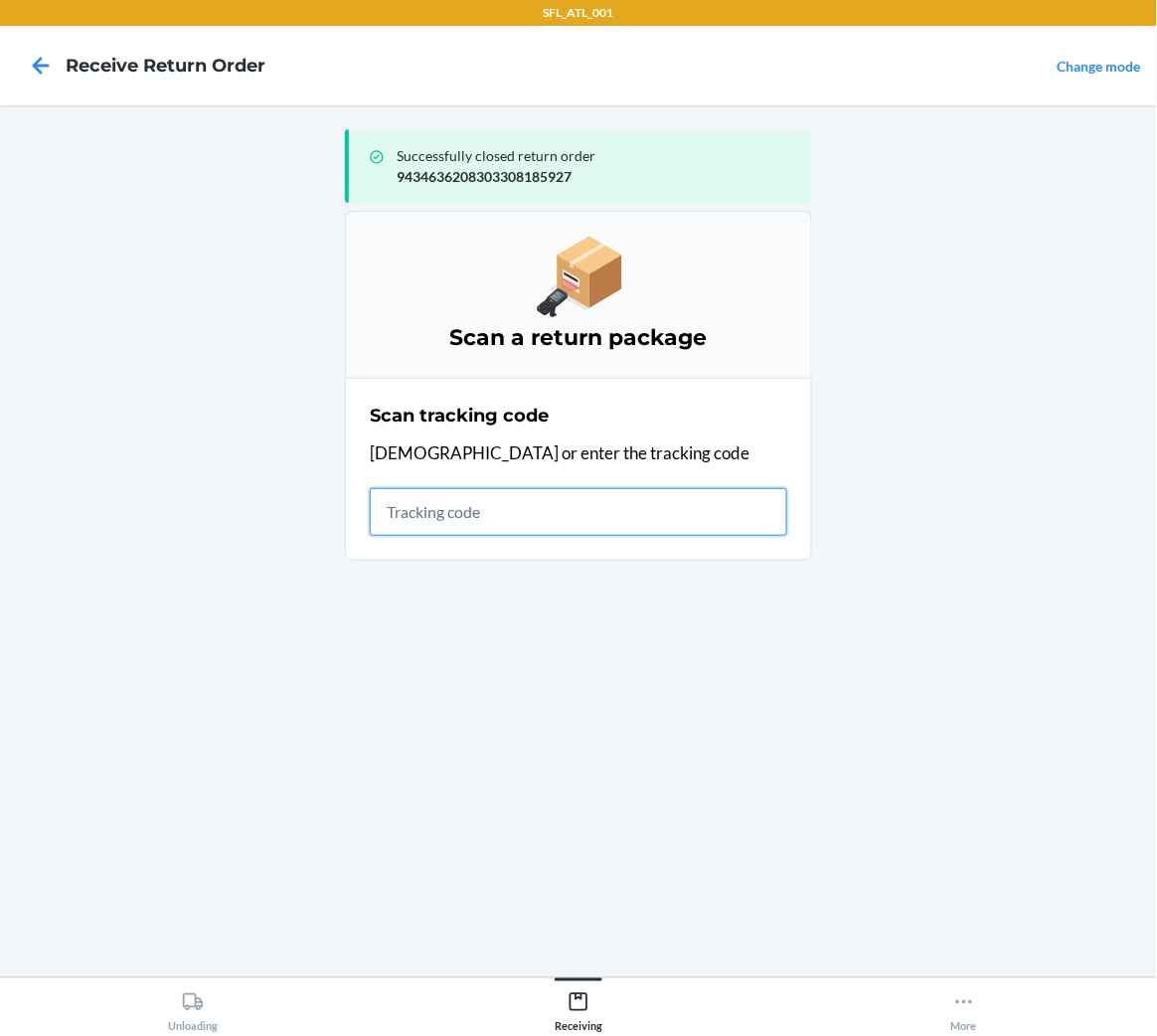 click at bounding box center [578, 512] 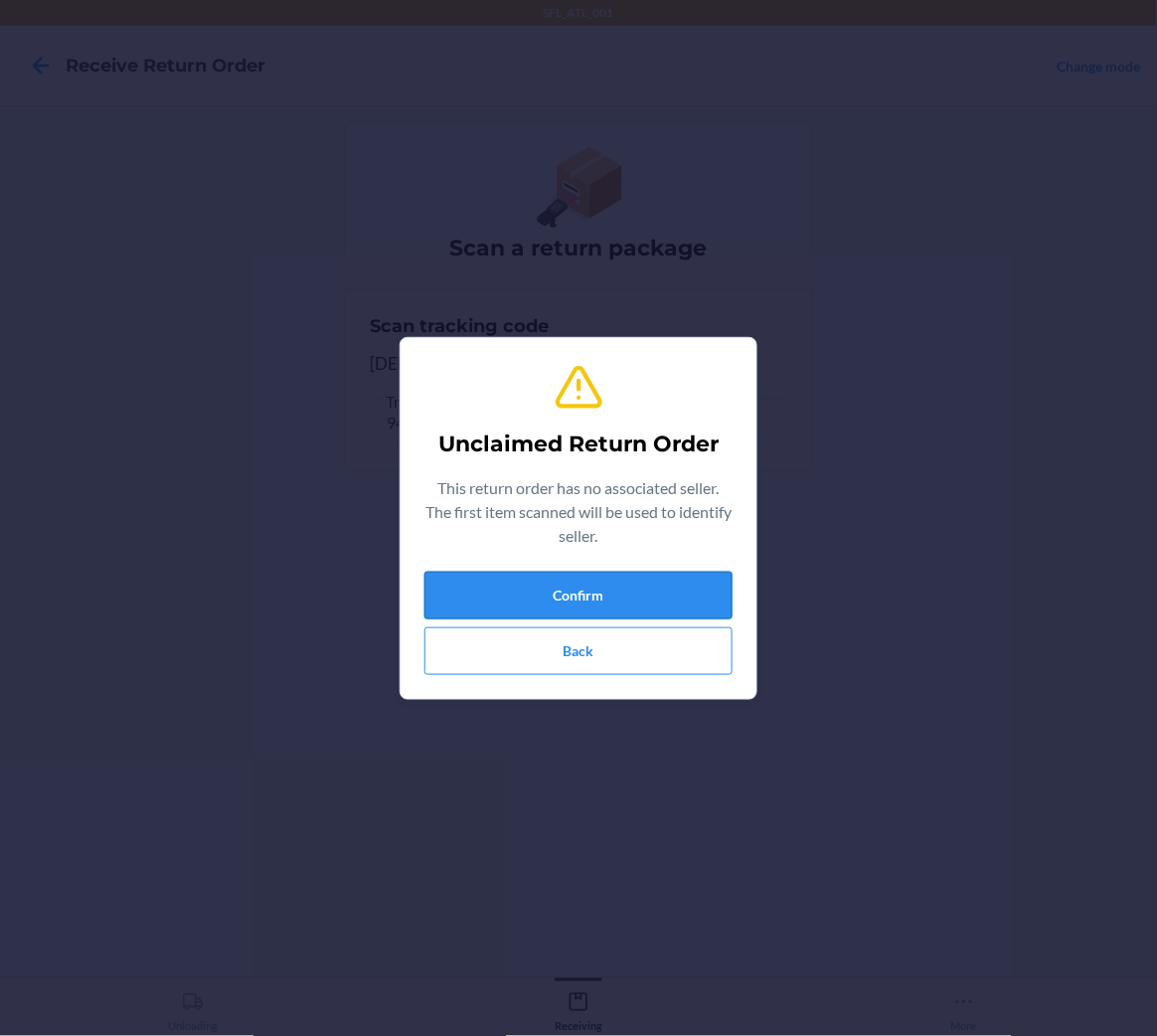 click on "Confirm" at bounding box center (578, 596) 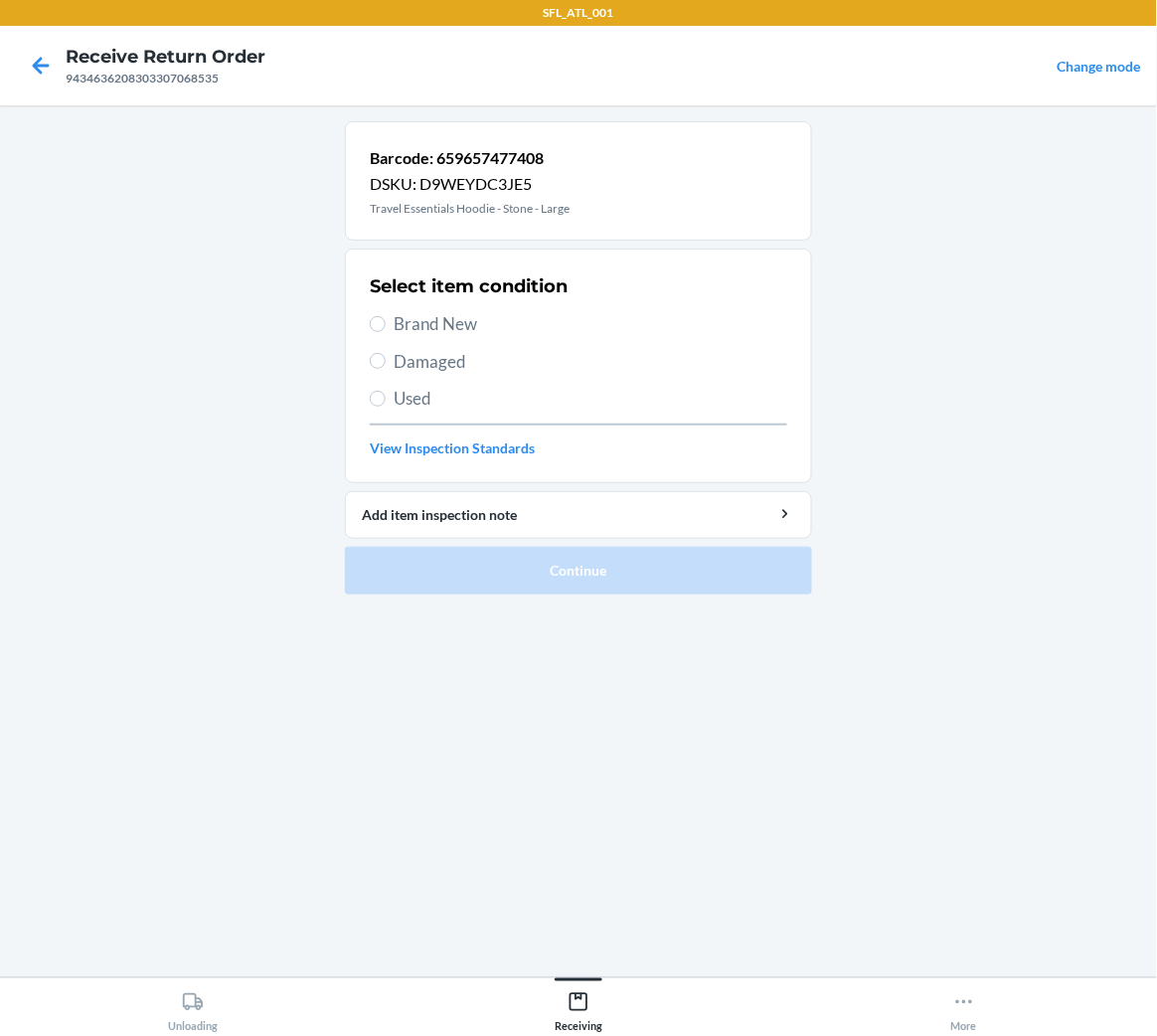 click on "Brand New" at bounding box center (590, 324) 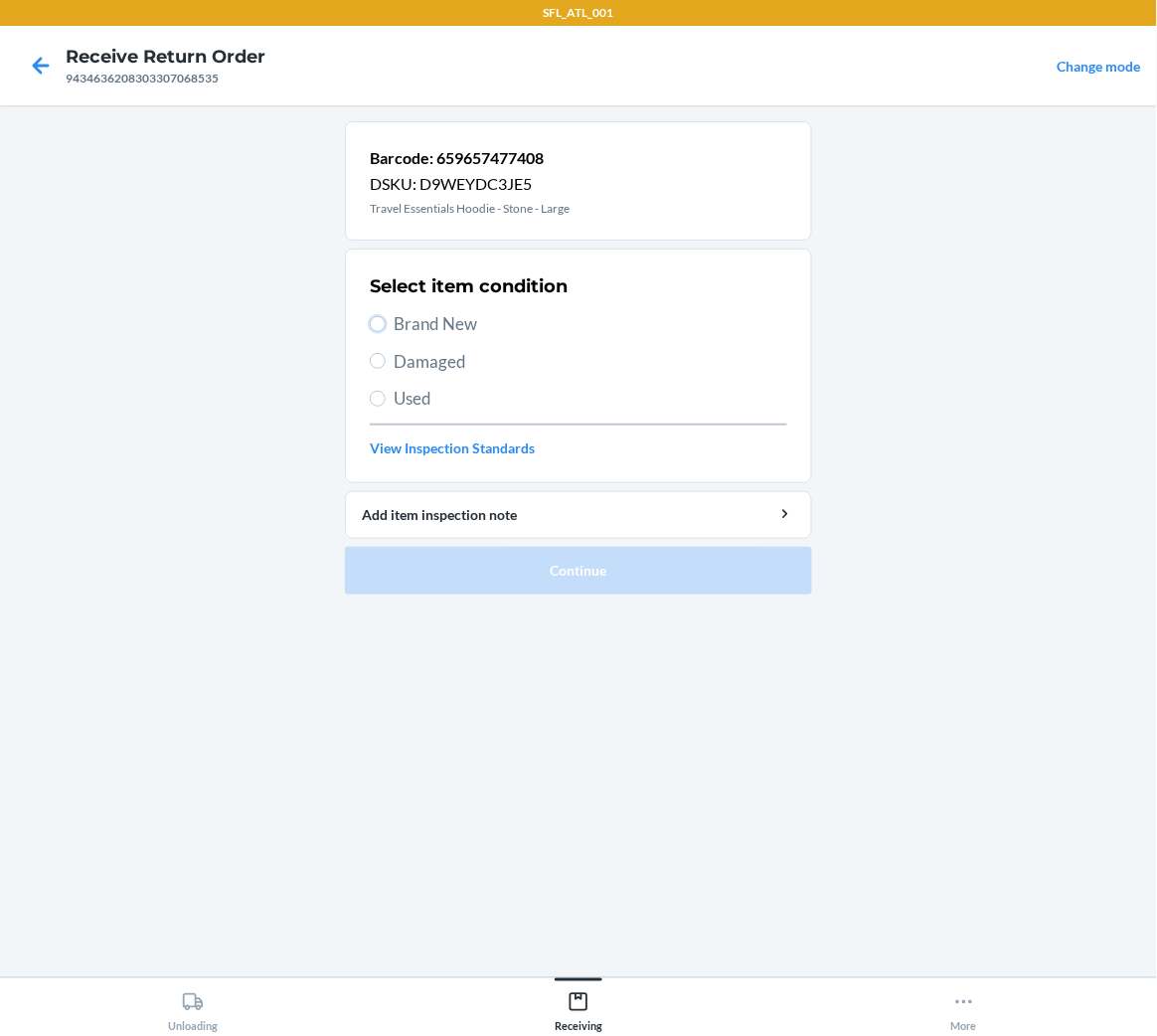 click on "Brand New" at bounding box center (378, 324) 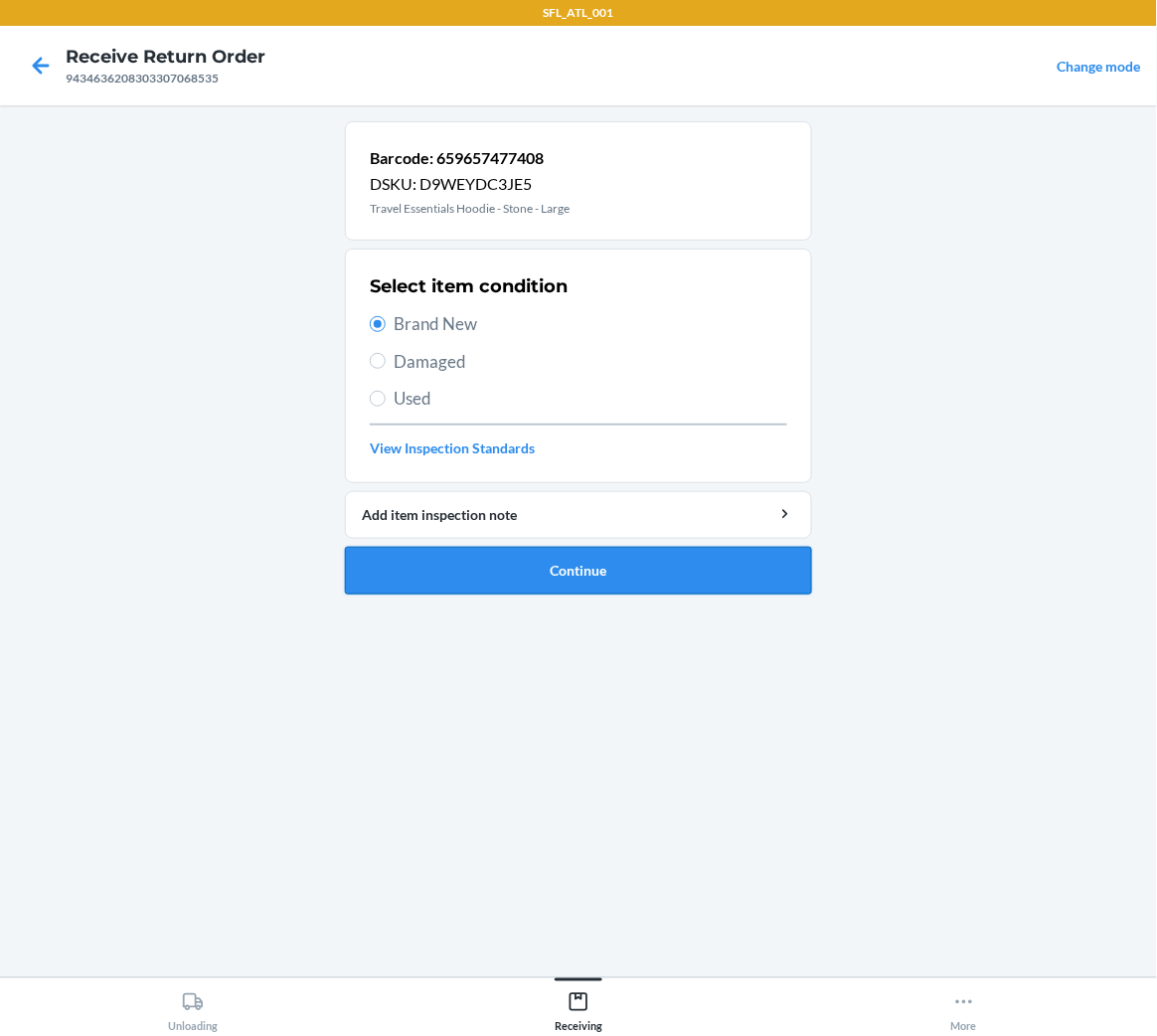 click on "Continue" at bounding box center [578, 571] 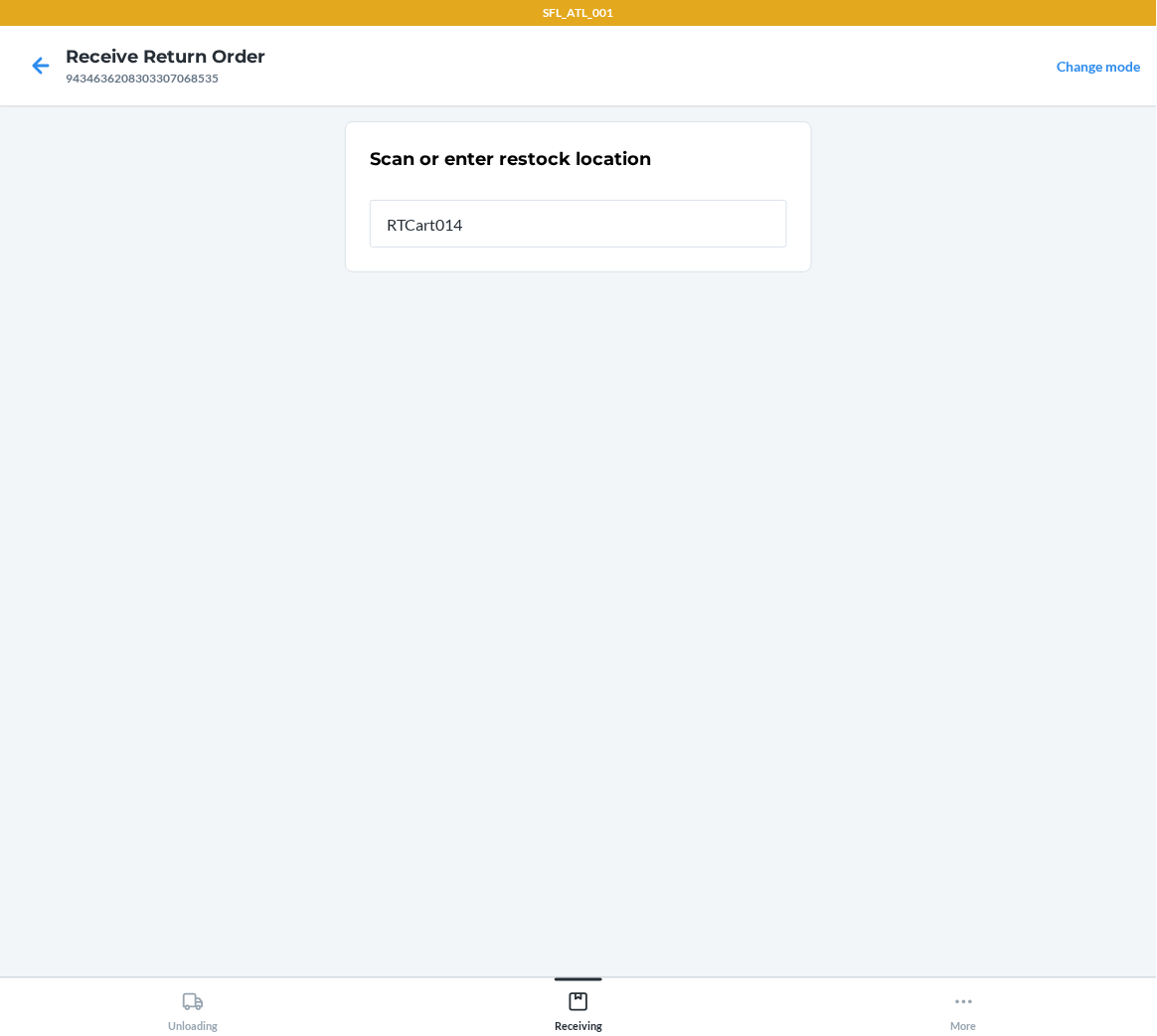 type on "RTCart014" 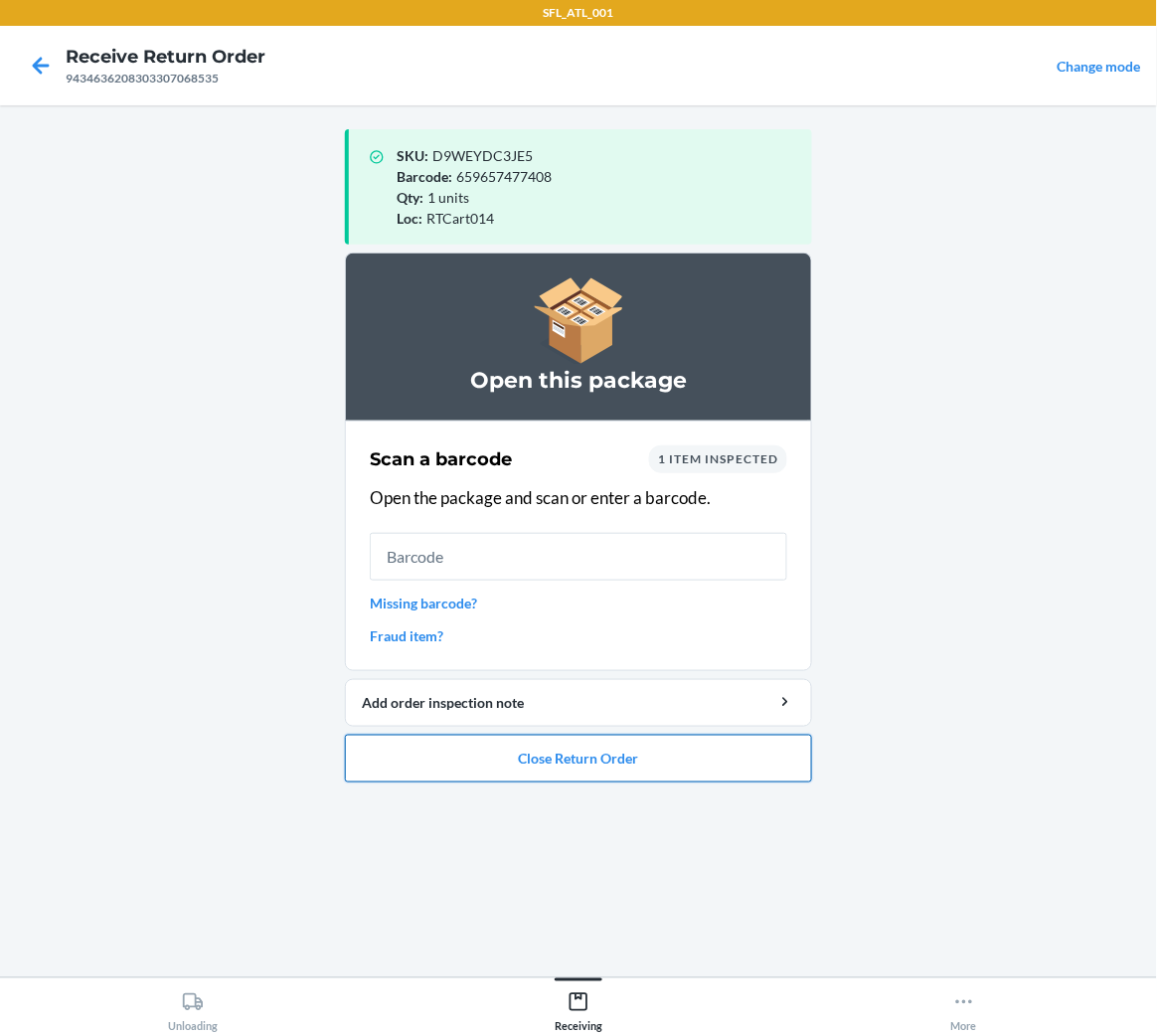 click on "Close Return Order" at bounding box center [578, 759] 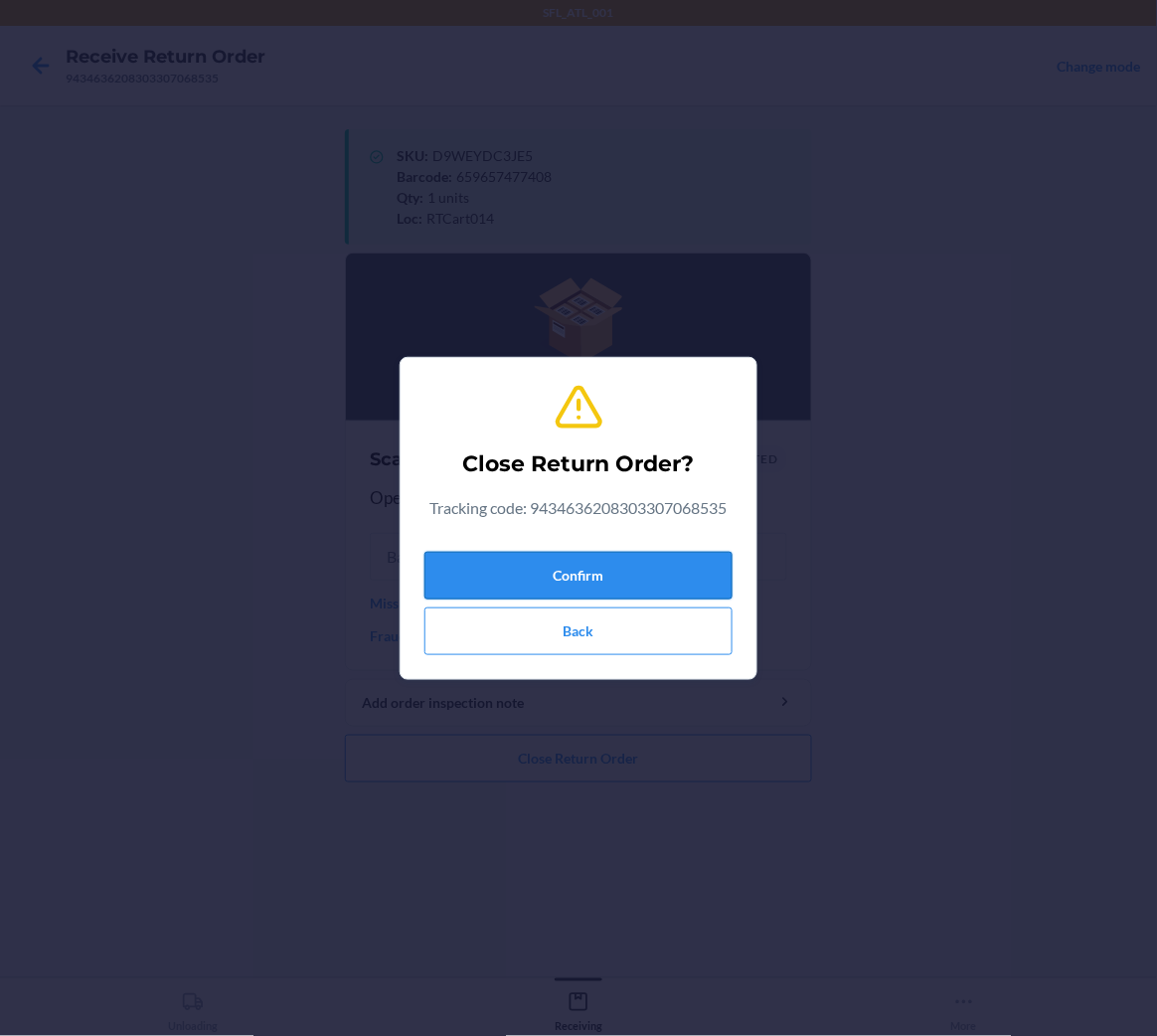 click on "Confirm" at bounding box center (578, 576) 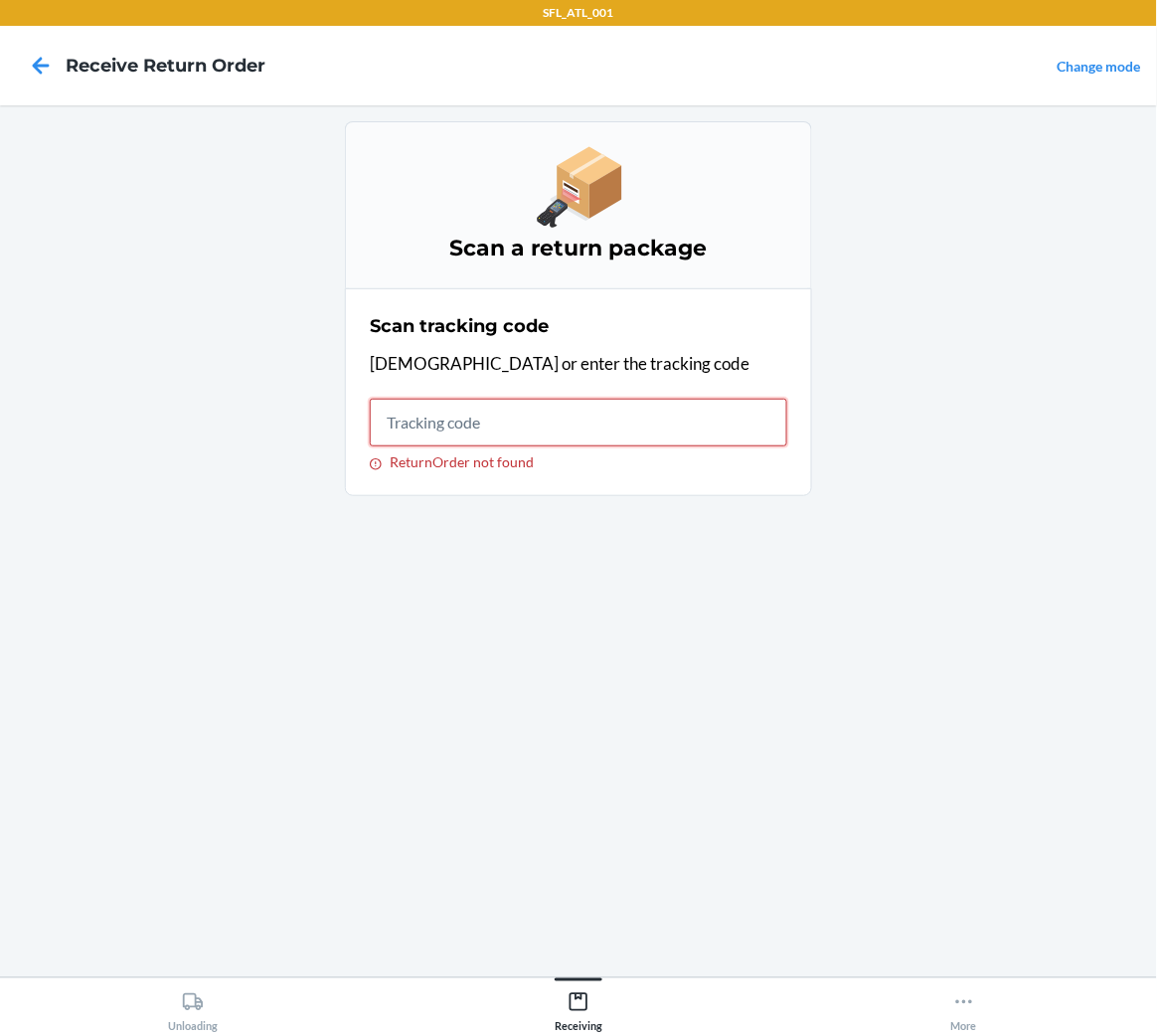 drag, startPoint x: 526, startPoint y: 423, endPoint x: 435, endPoint y: 462, distance: 99.00505 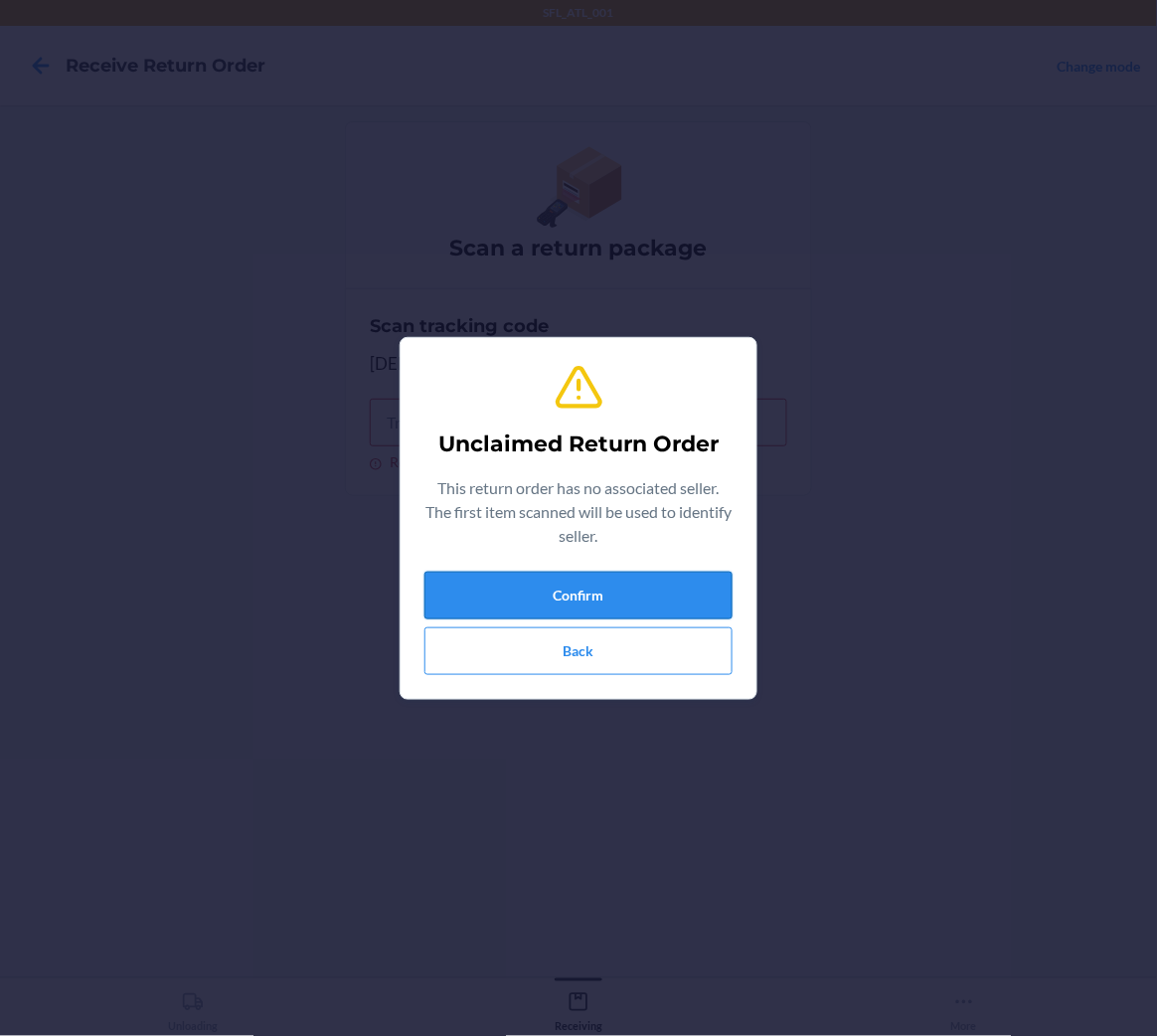 click on "Confirm" at bounding box center (578, 596) 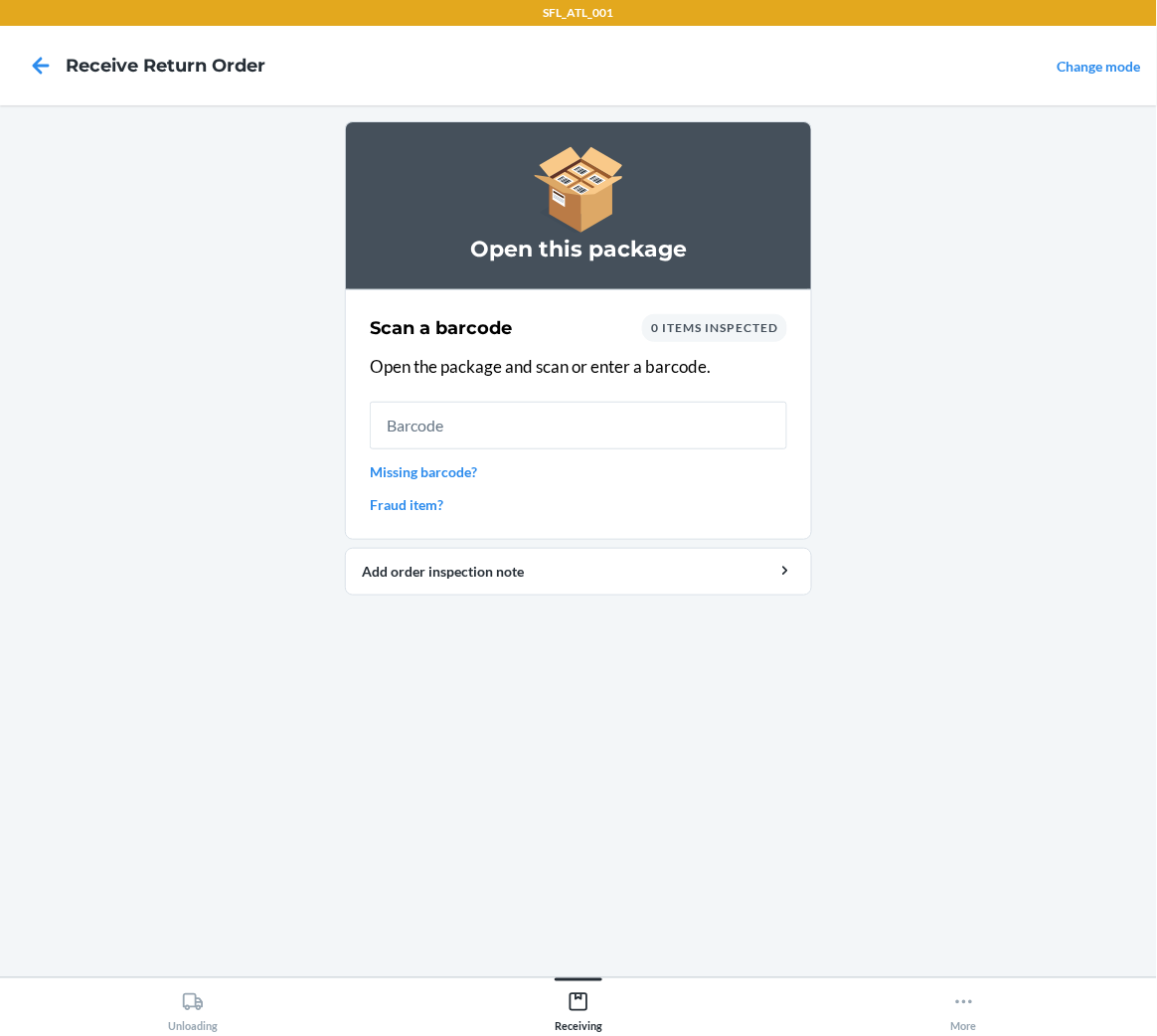 click on "Missing barcode?" at bounding box center (578, 471) 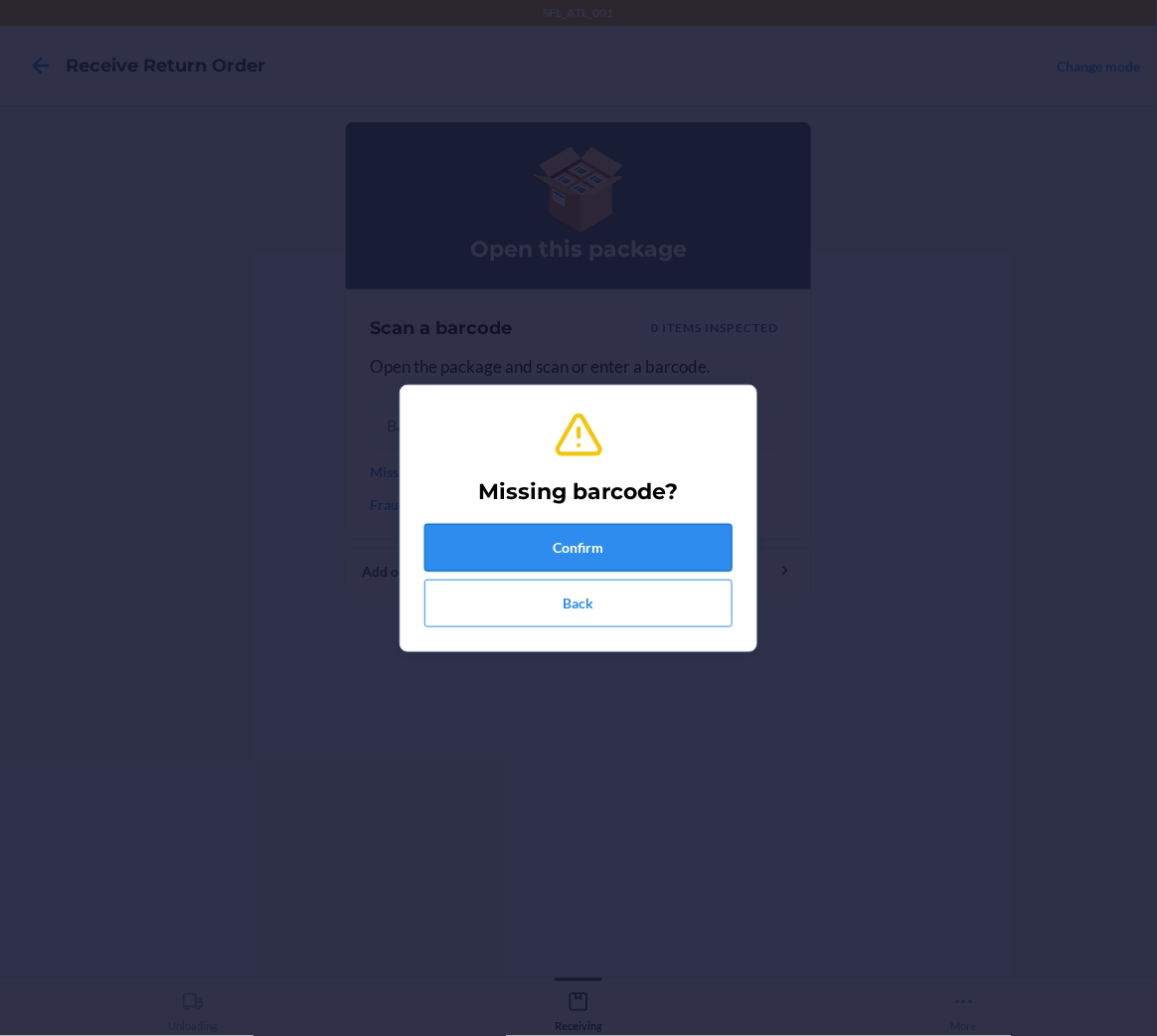drag, startPoint x: 455, startPoint y: 515, endPoint x: 452, endPoint y: 533, distance: 18.248288 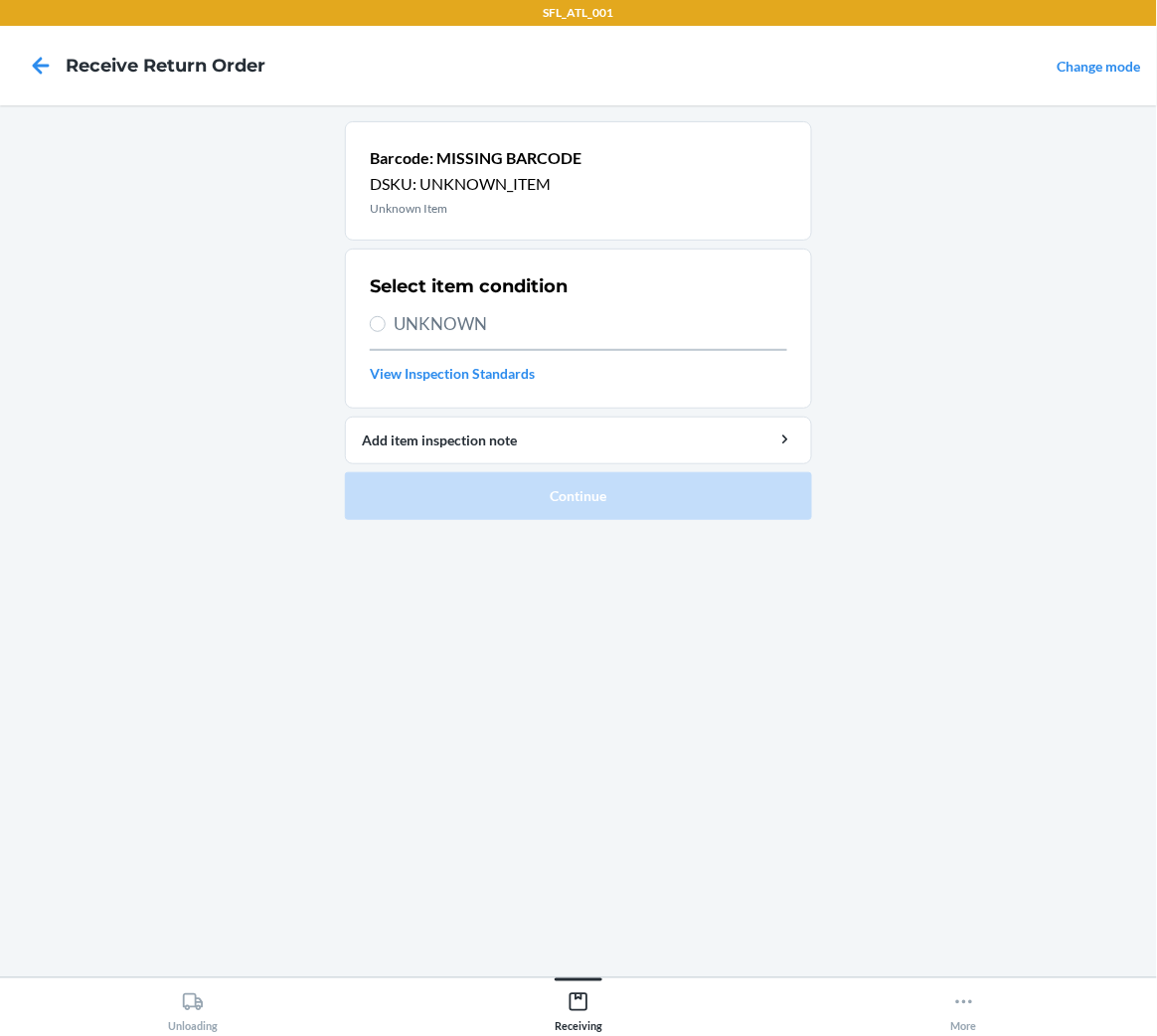 click on "UNKNOWN" at bounding box center [590, 324] 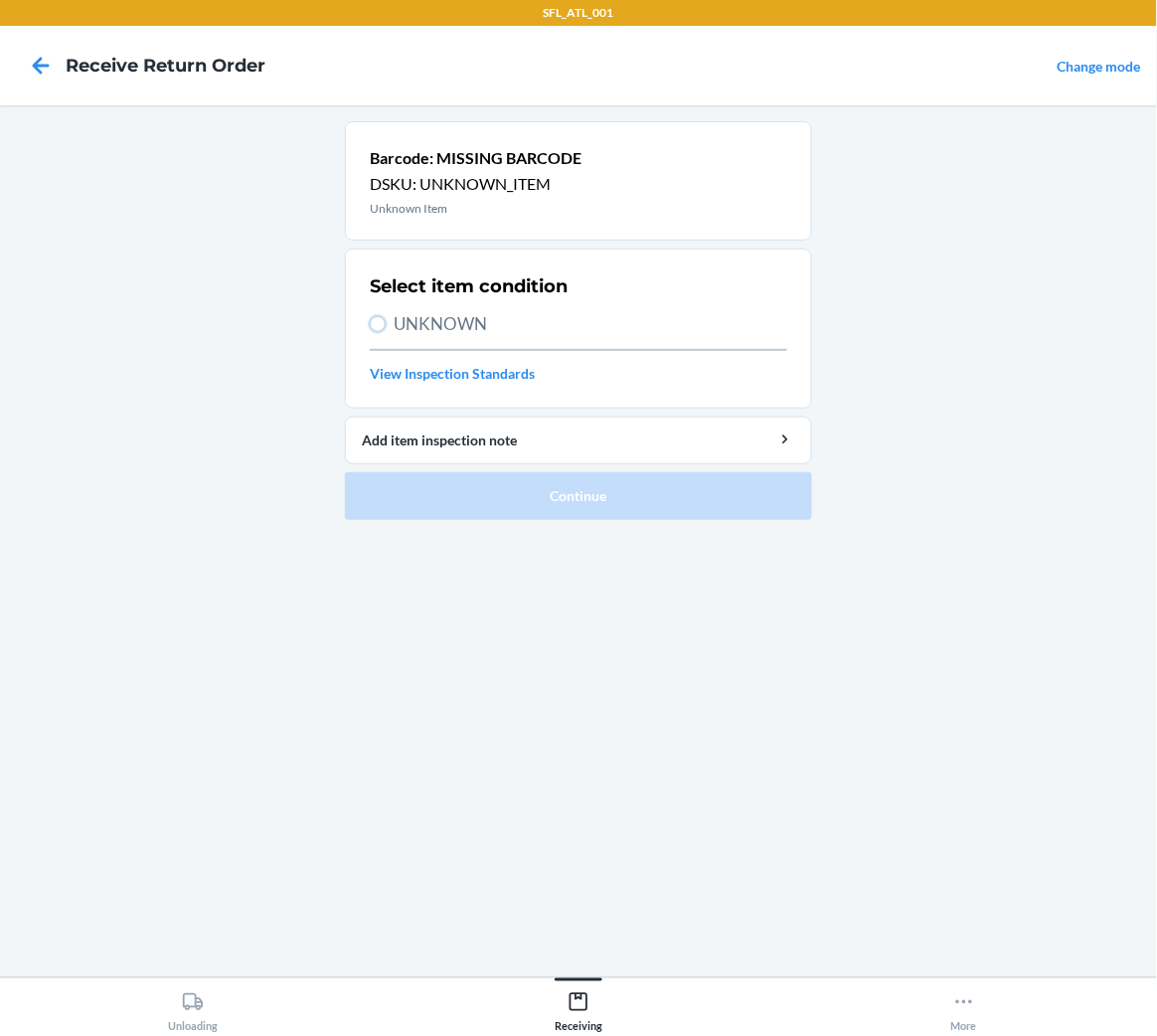 click on "UNKNOWN" at bounding box center (378, 324) 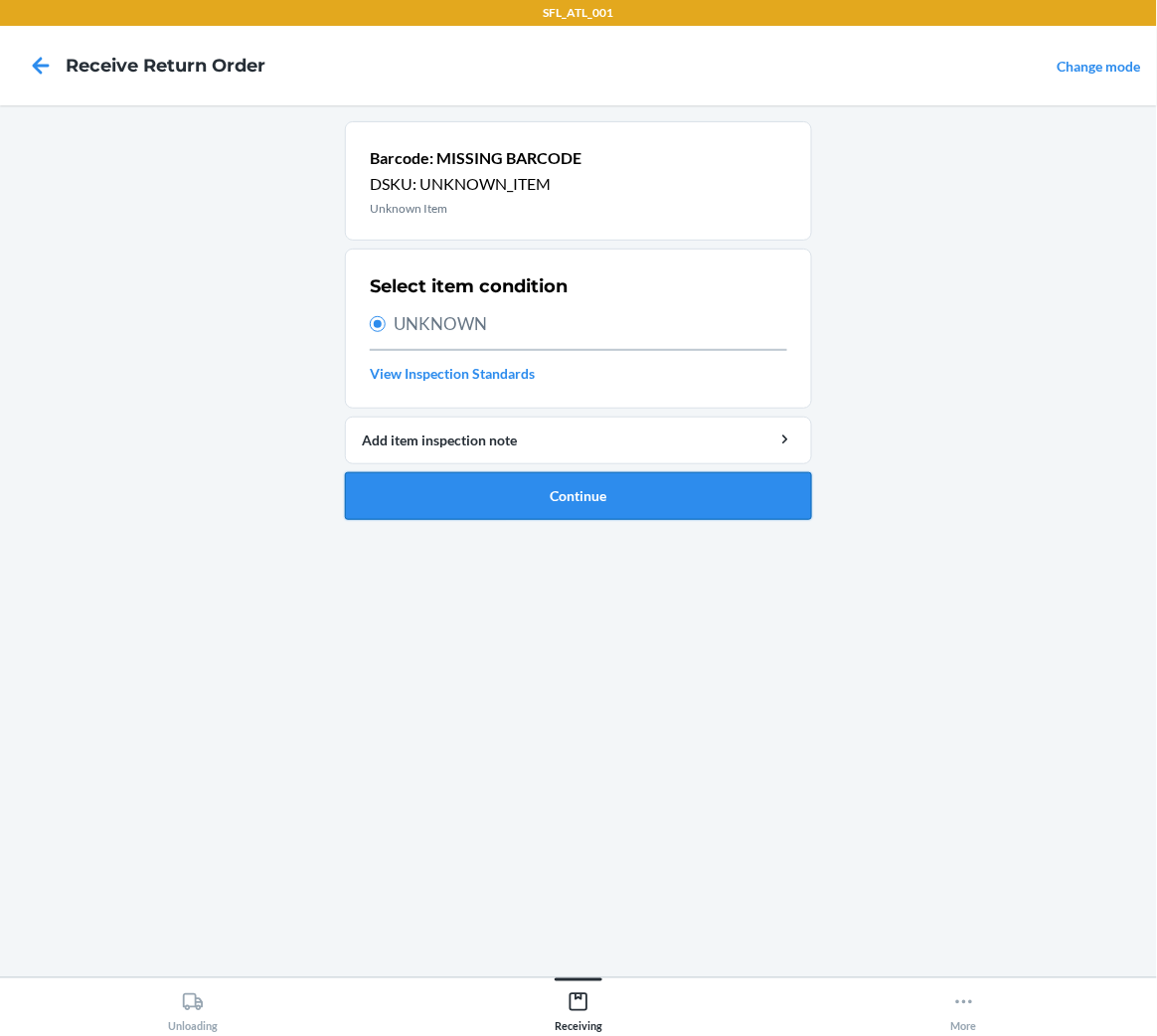 click on "Continue" at bounding box center [578, 496] 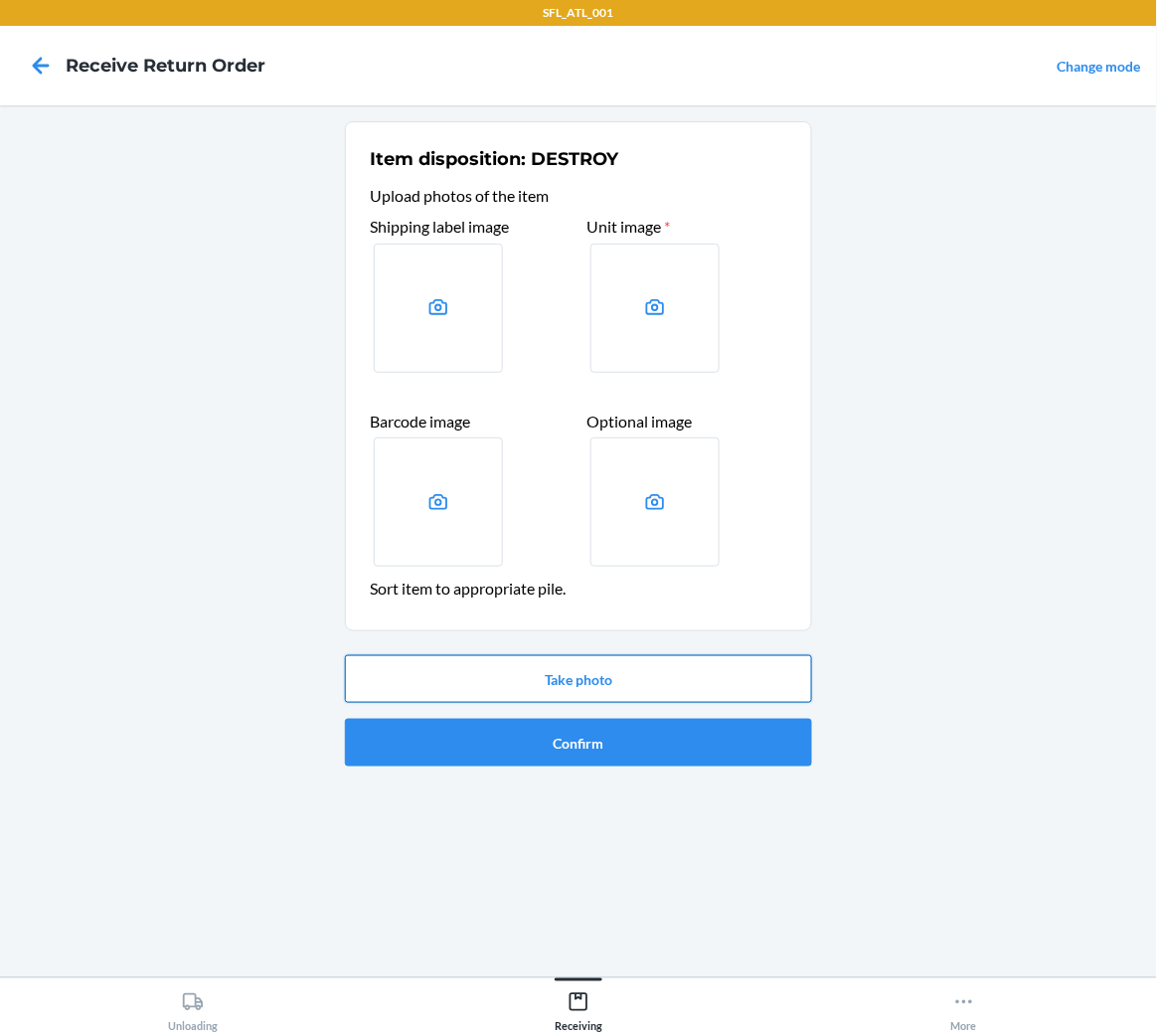 click on "Take photo" at bounding box center [578, 679] 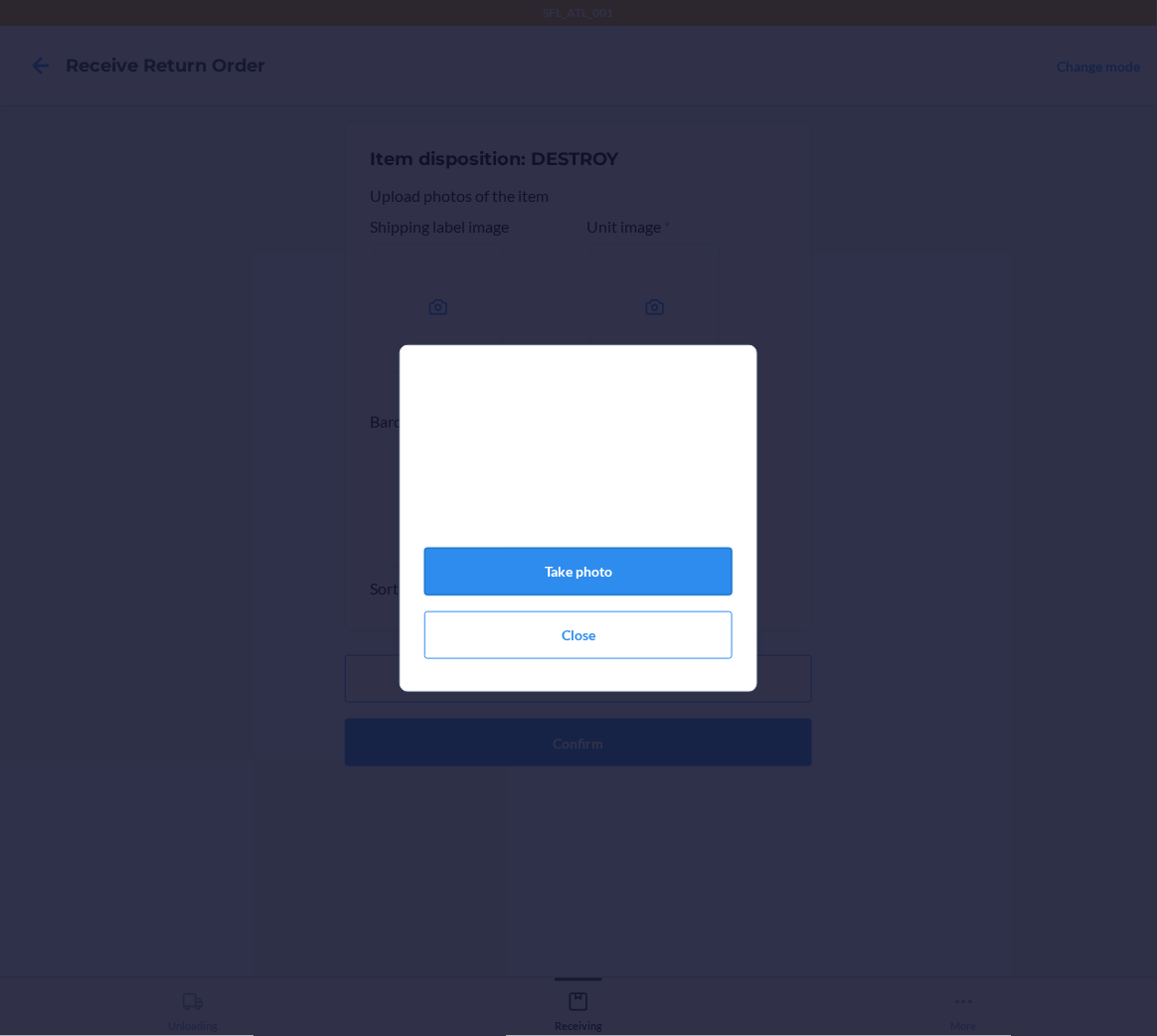 click on "Take photo" 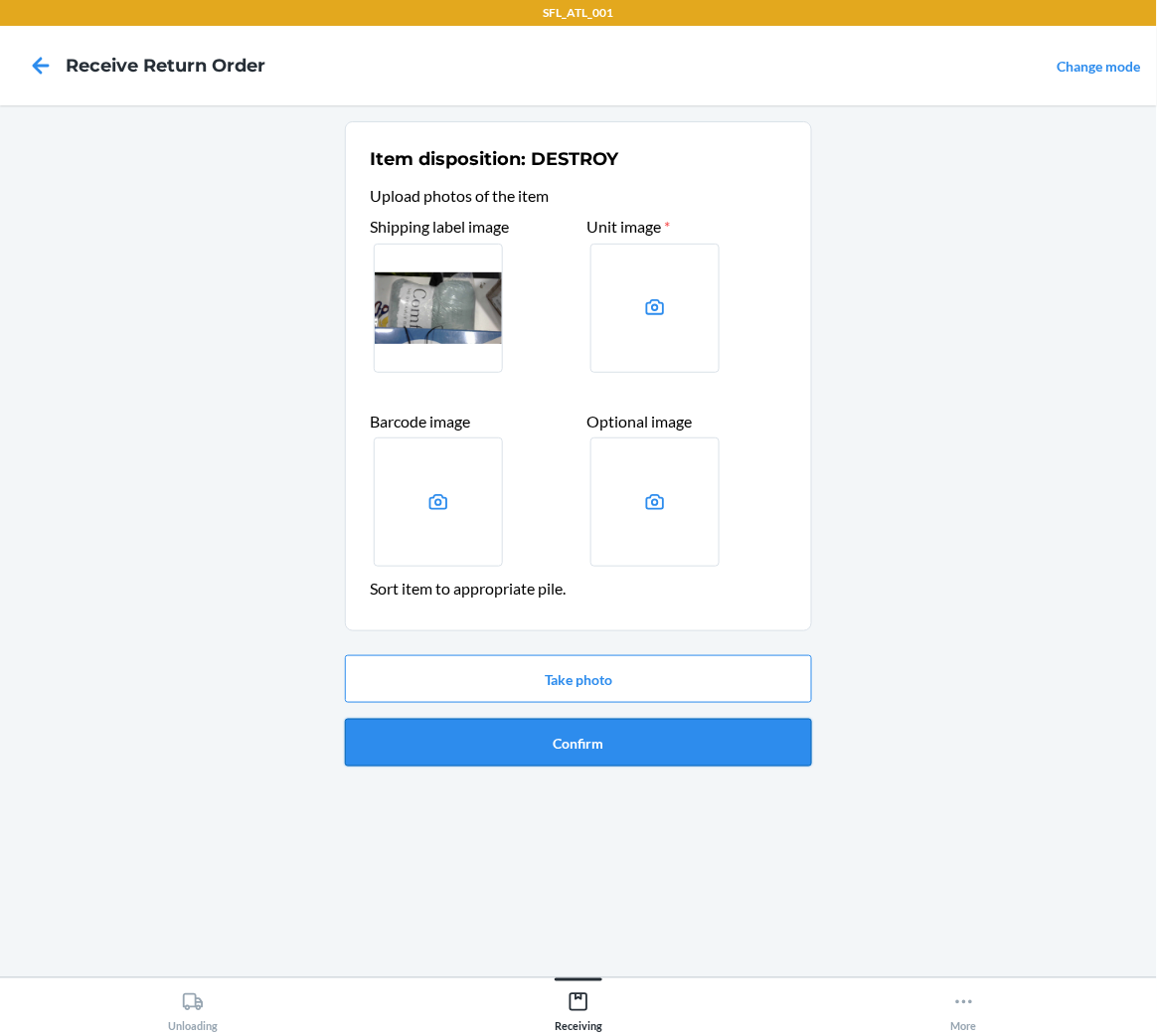 click on "Confirm" at bounding box center (578, 743) 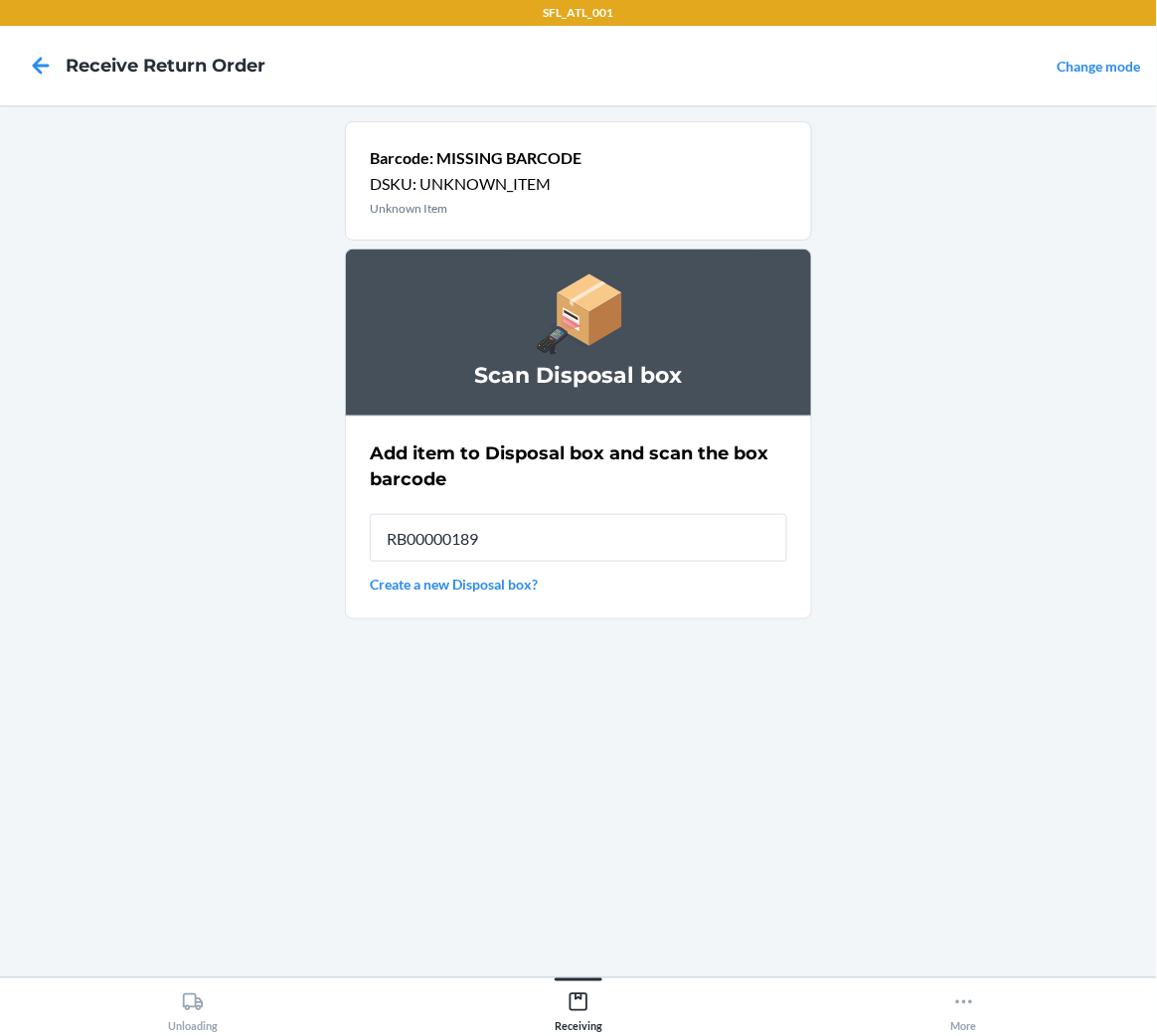 type on "RB00000189D" 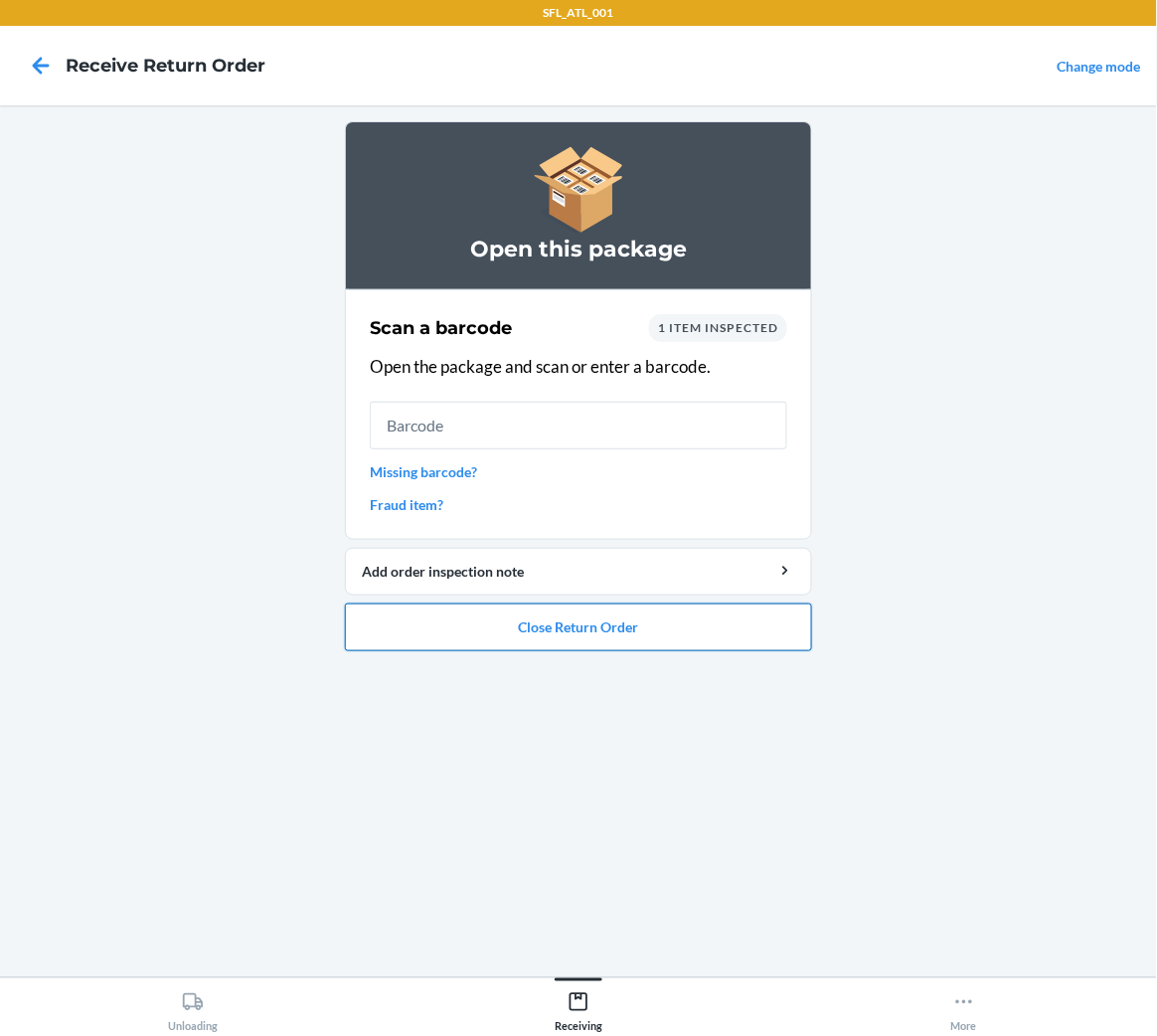 click on "Close Return Order" at bounding box center (578, 627) 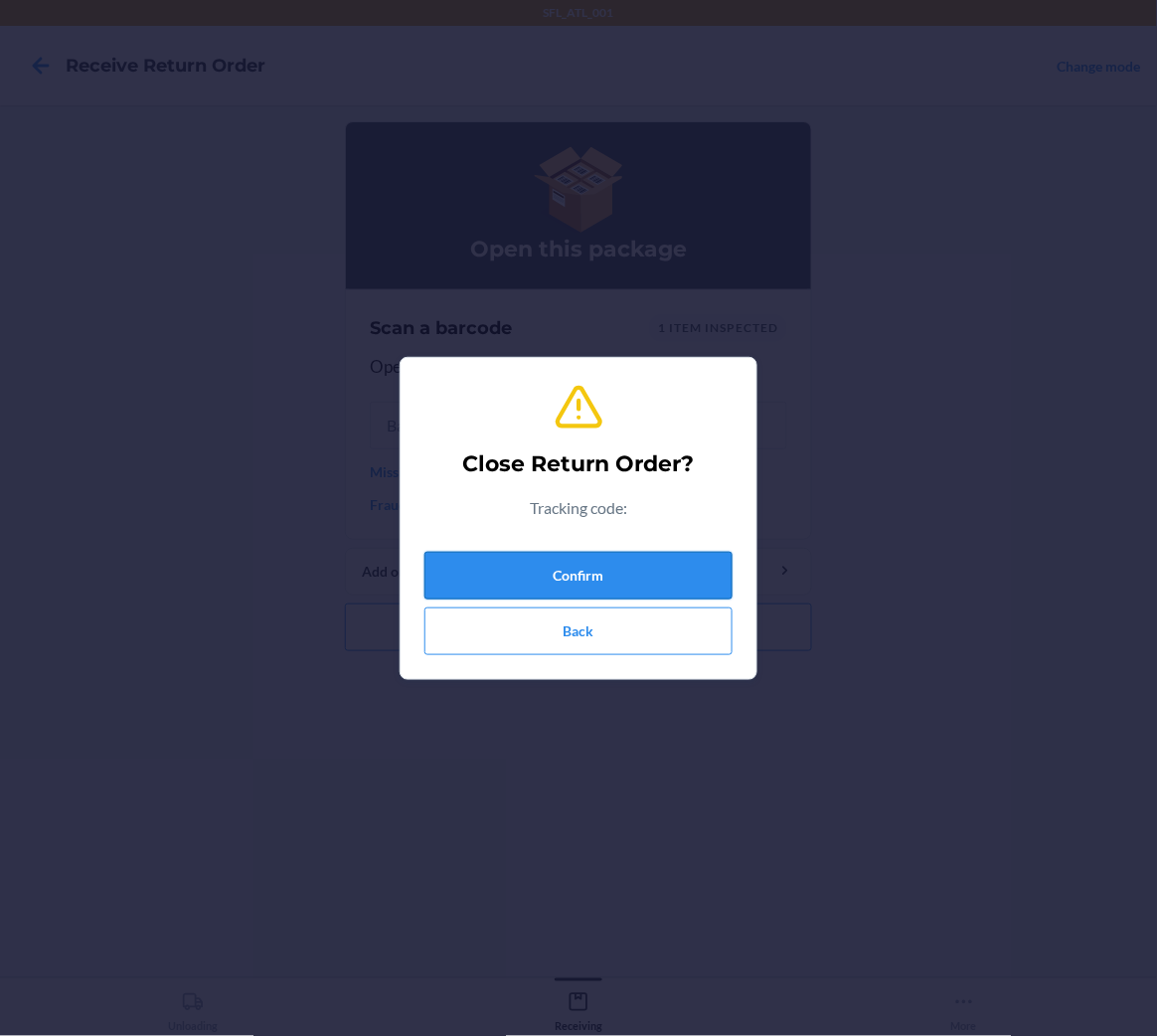 click on "Confirm" at bounding box center [578, 576] 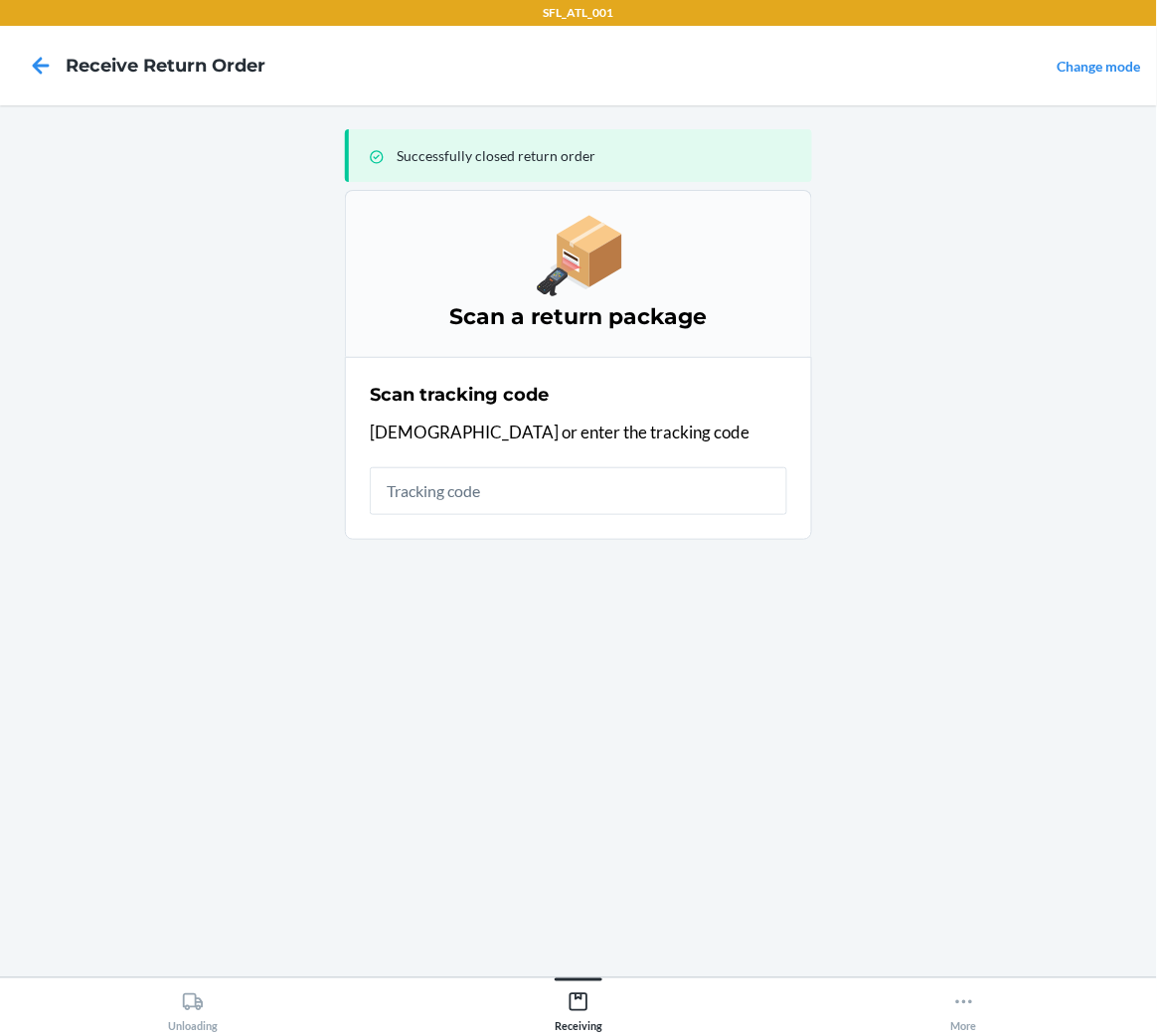 click on "Scan tracking code Scan or enter the tracking code" at bounding box center [578, 448] 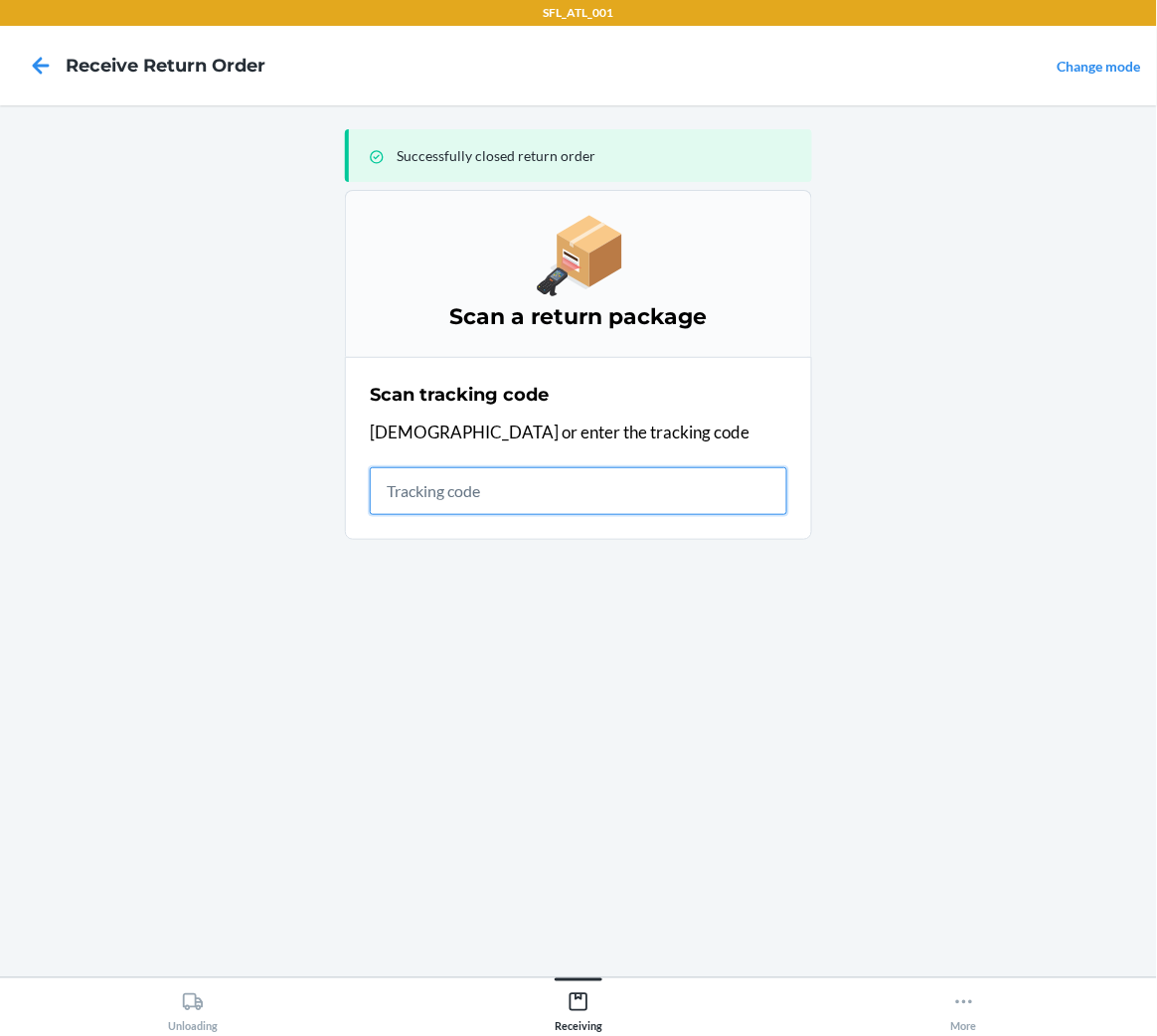 click at bounding box center (578, 491) 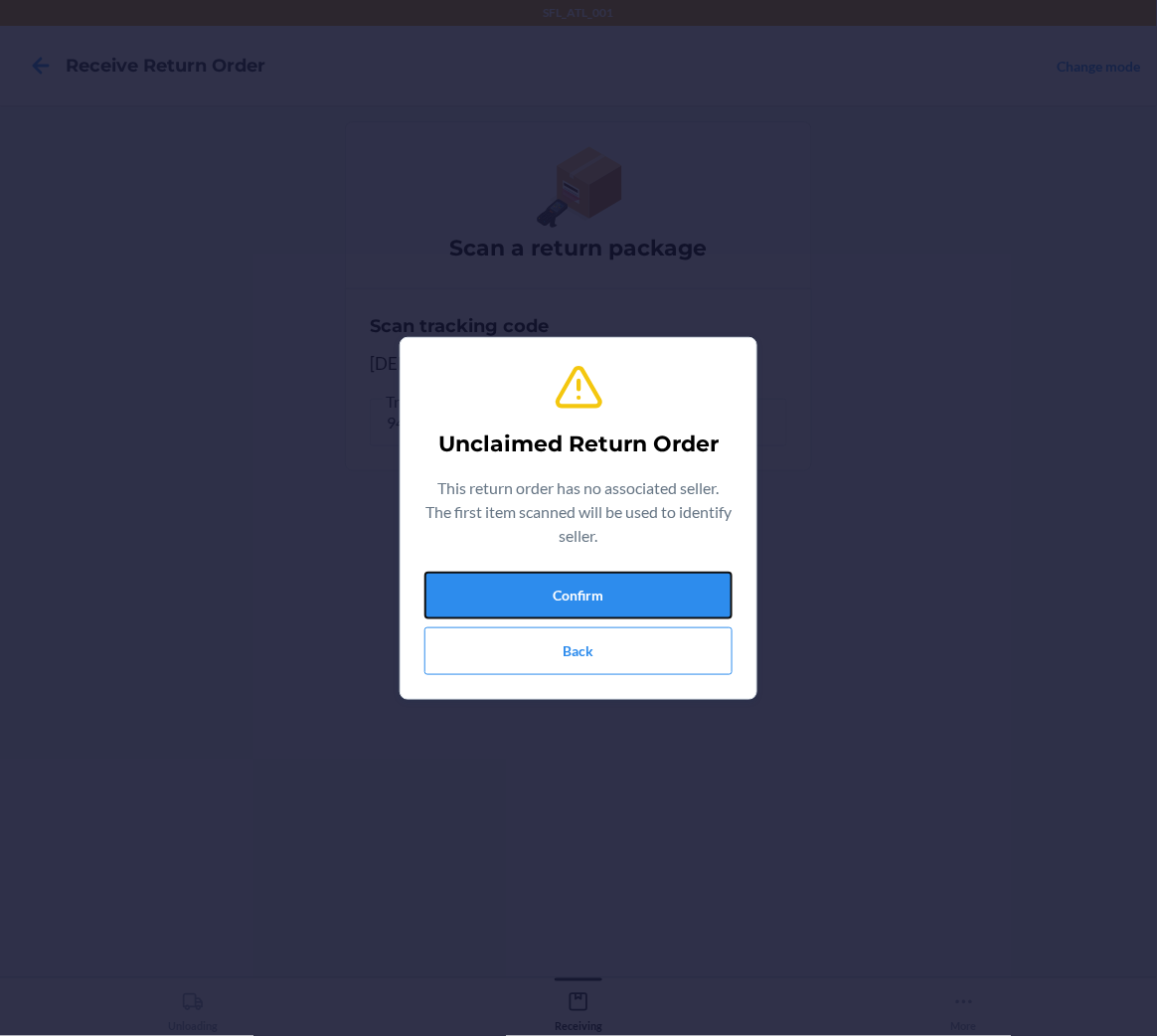 click on "Confirm" at bounding box center [578, 596] 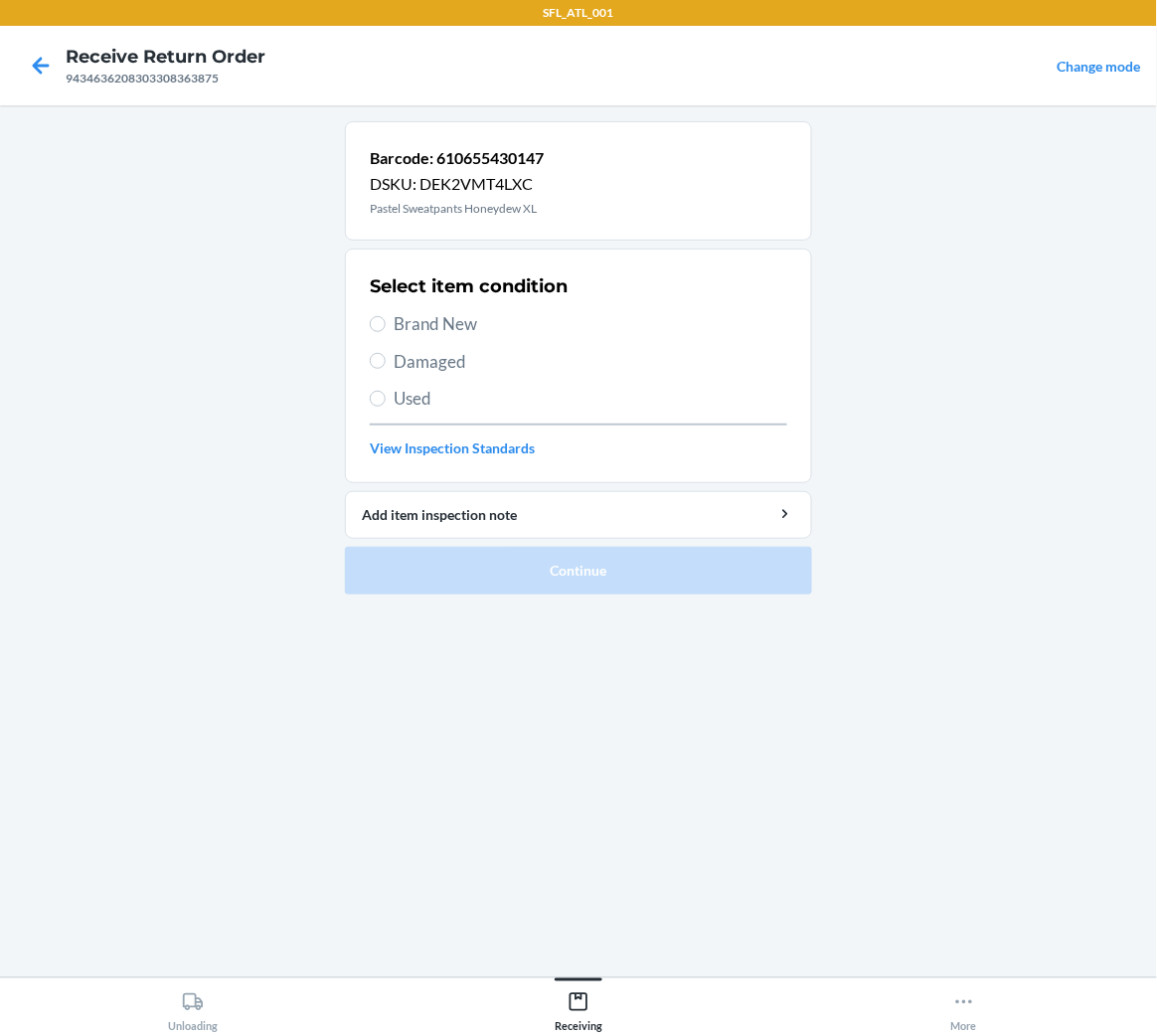 click on "Brand New" at bounding box center (590, 324) 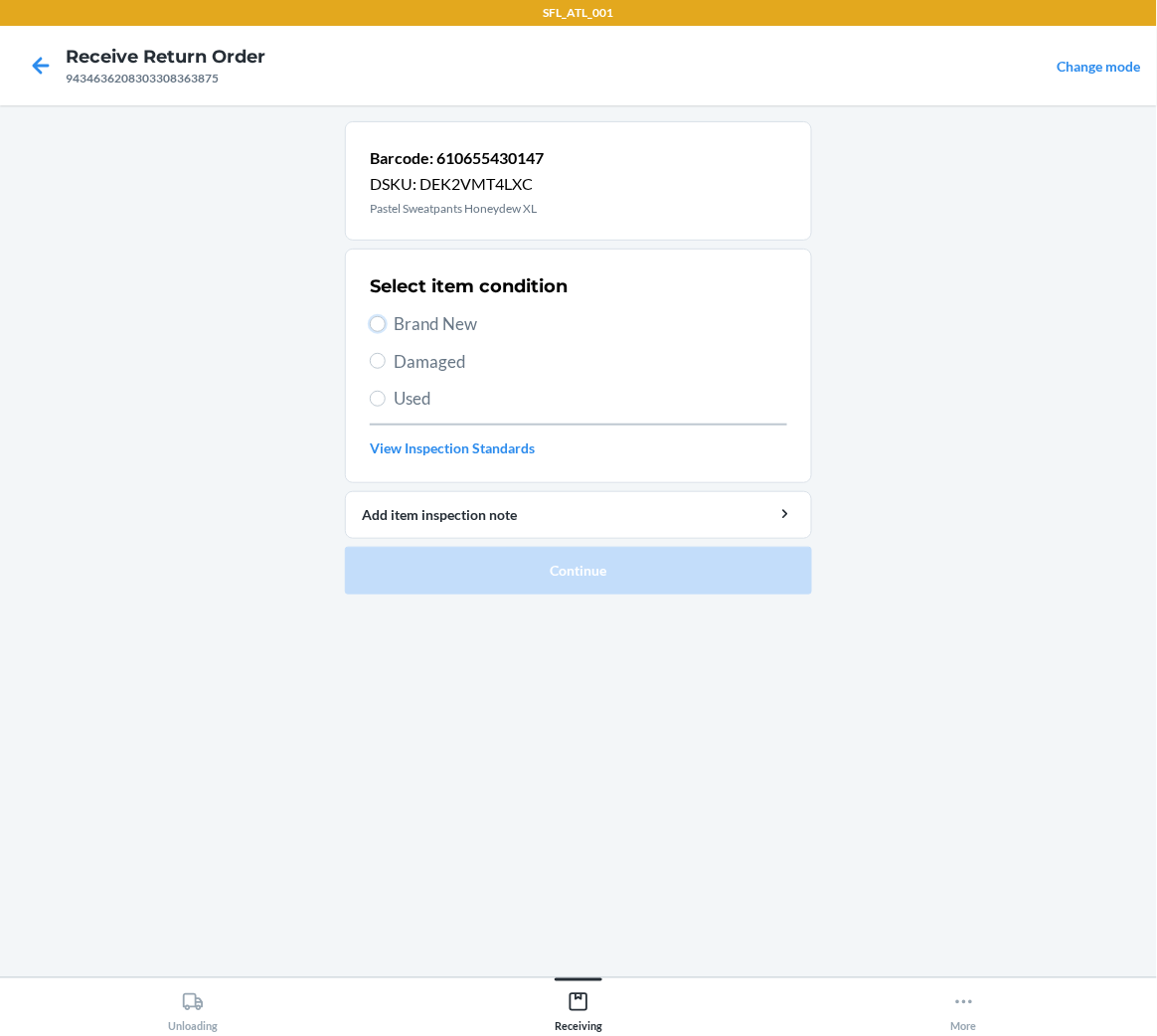 click on "Brand New" at bounding box center (378, 324) 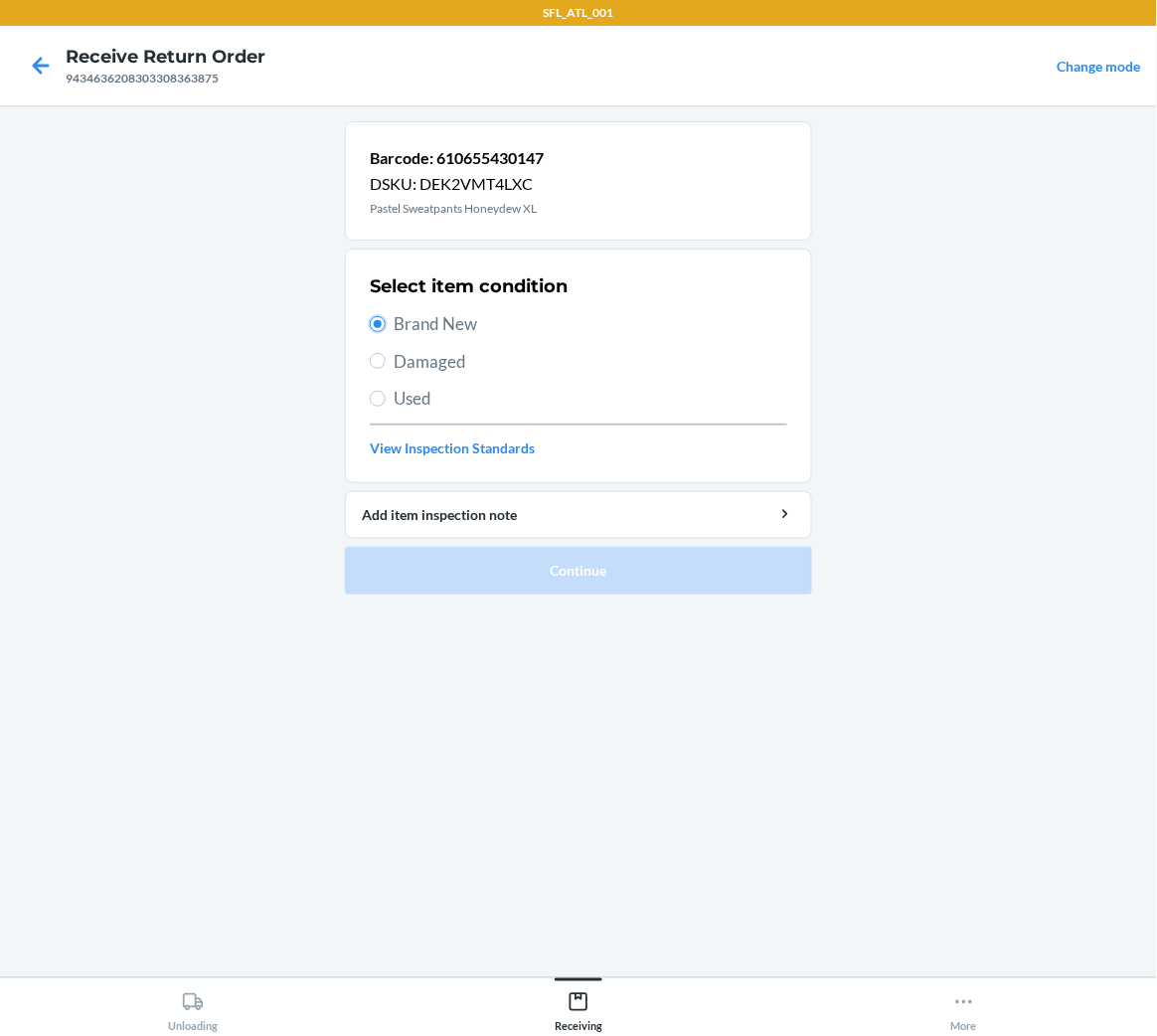 radio on "true" 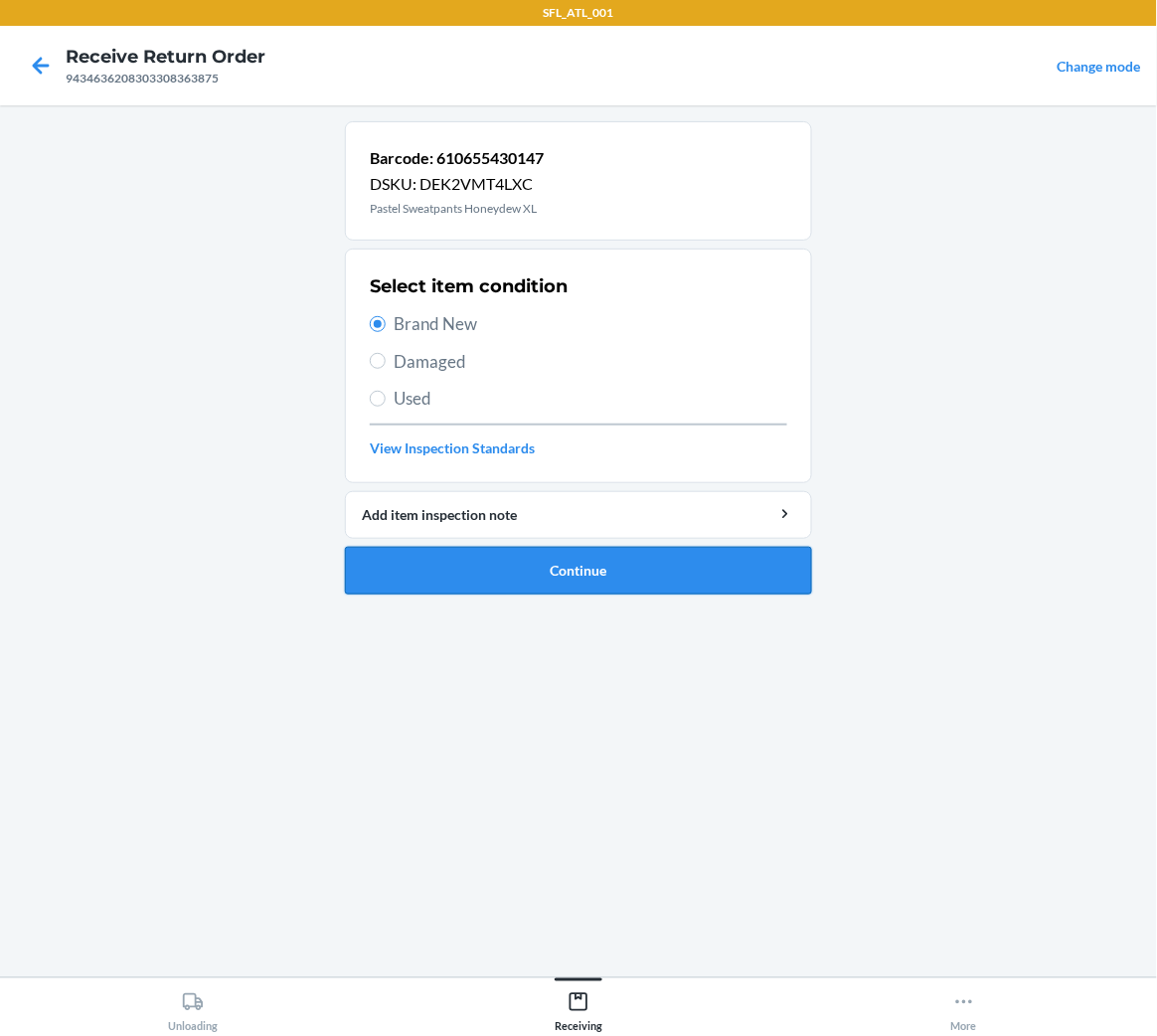 click on "Continue" at bounding box center (578, 571) 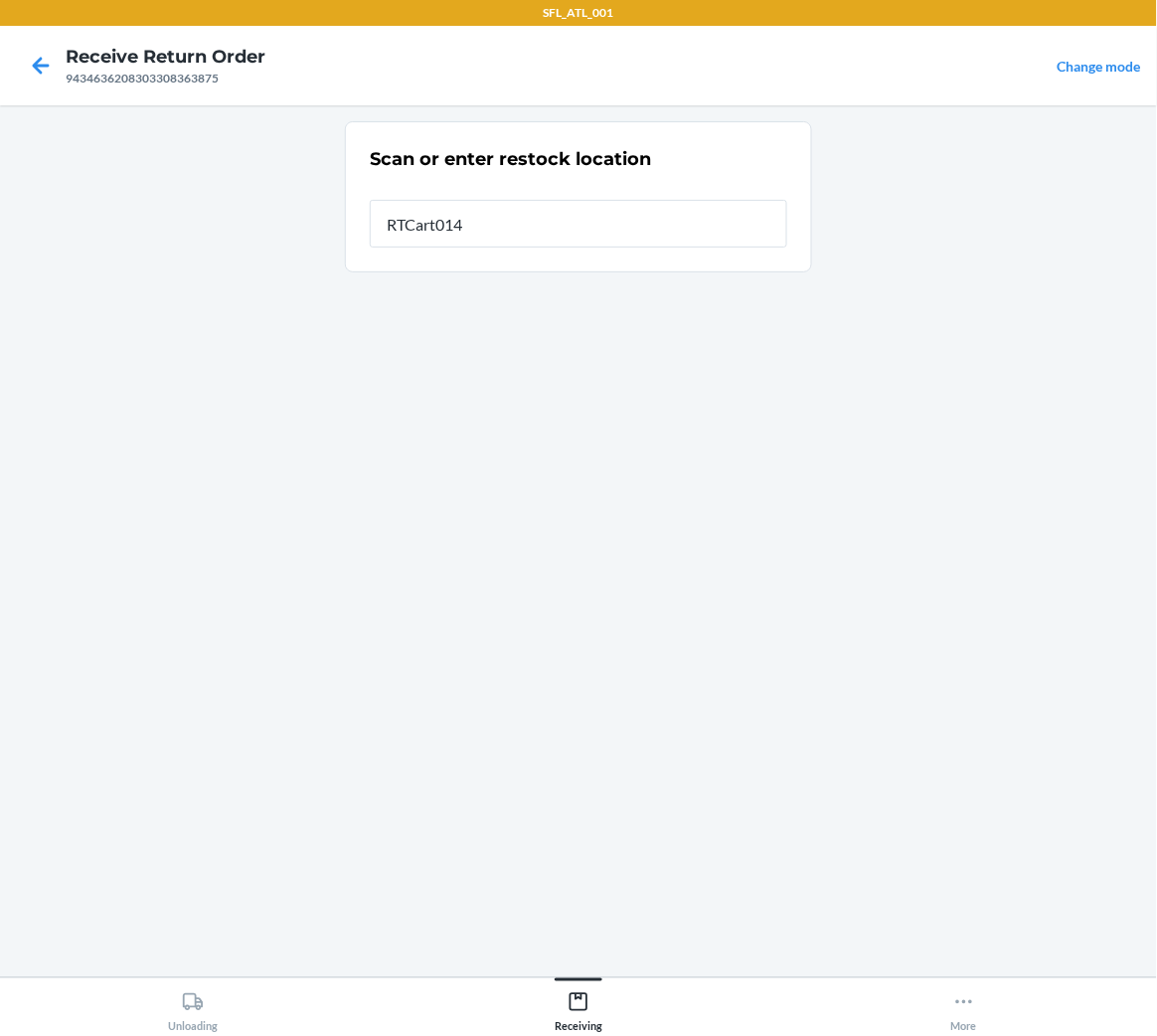 type on "RTCart014" 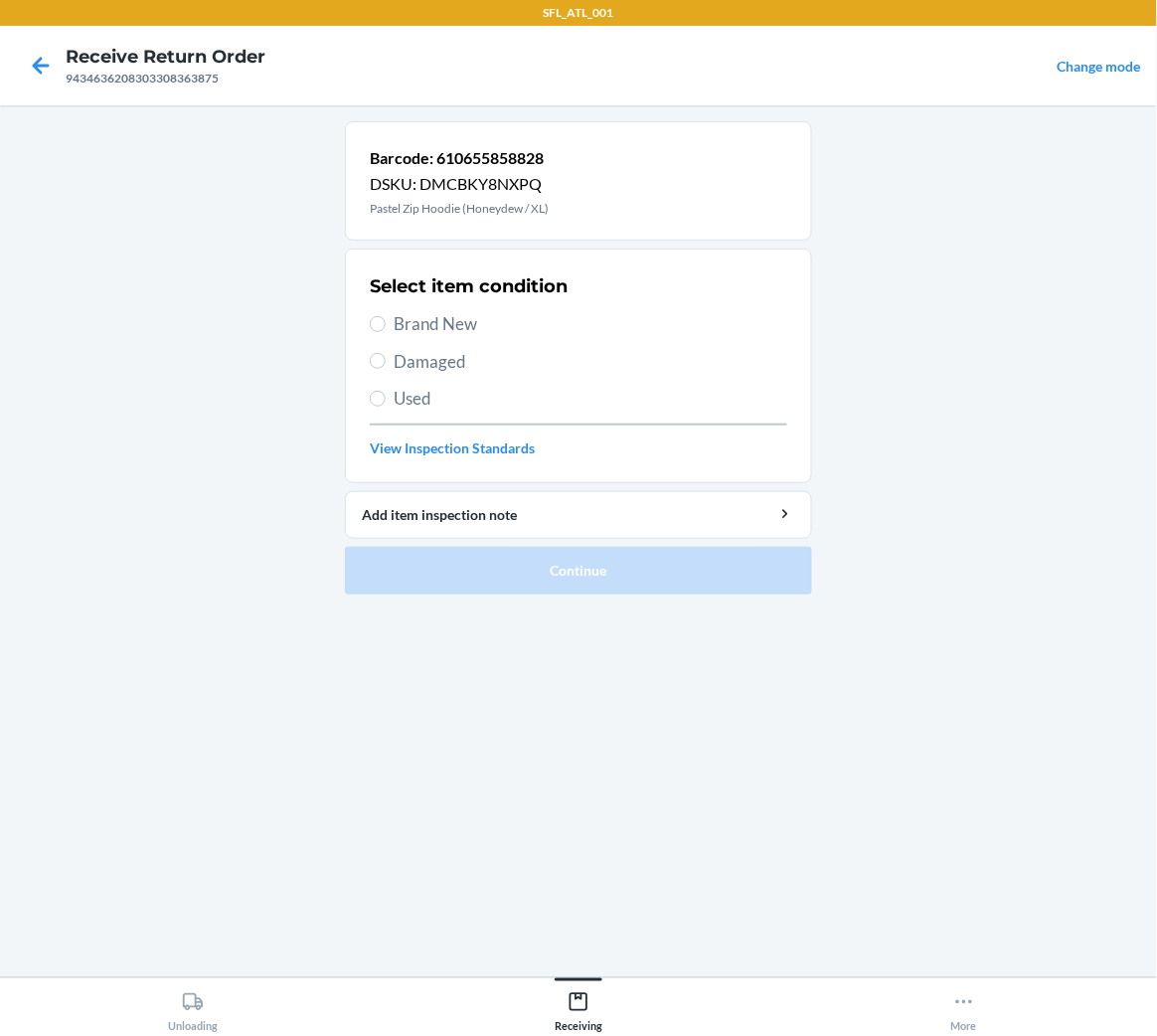 click on "Brand New" at bounding box center (590, 324) 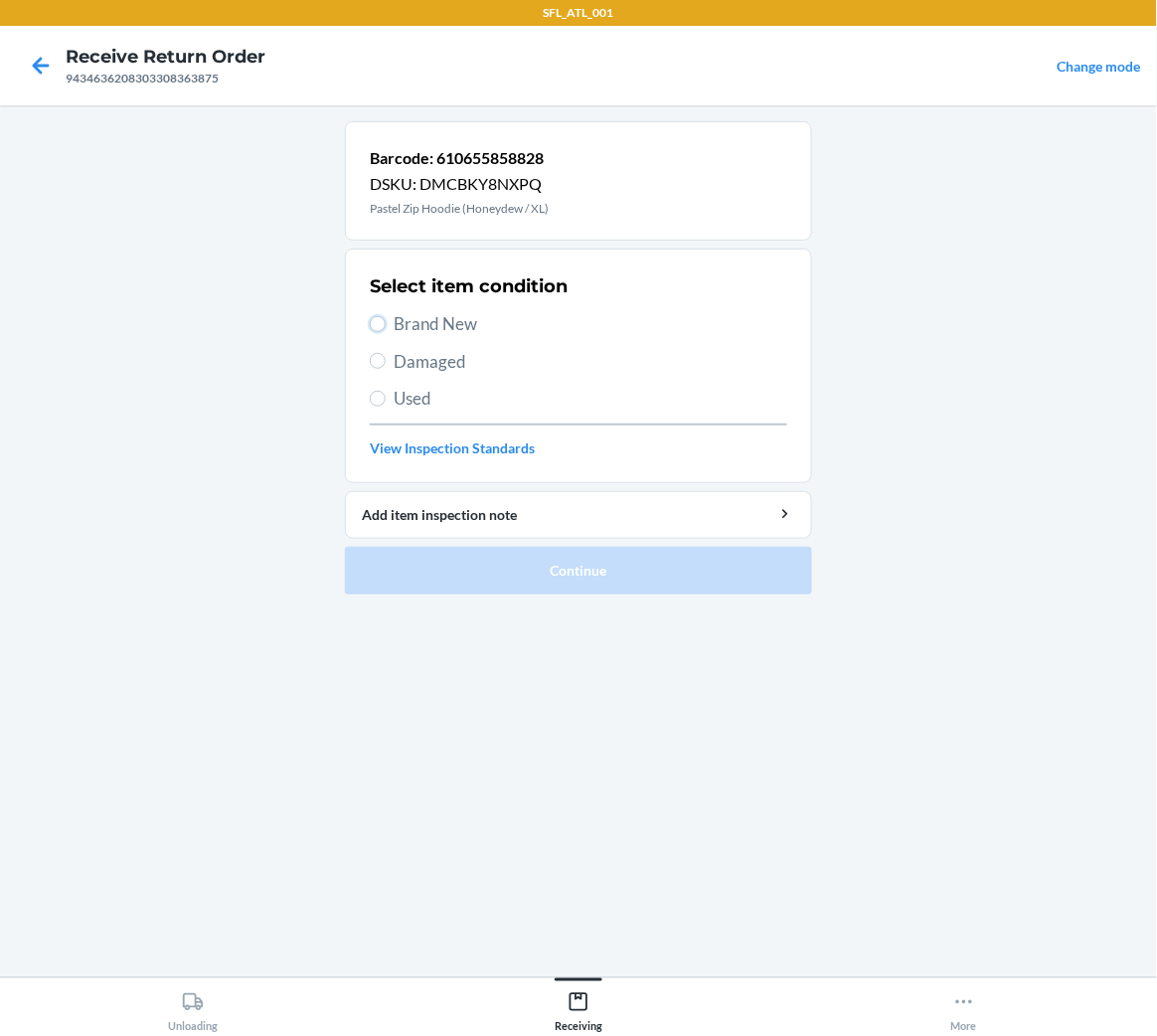 click on "Brand New" at bounding box center [378, 324] 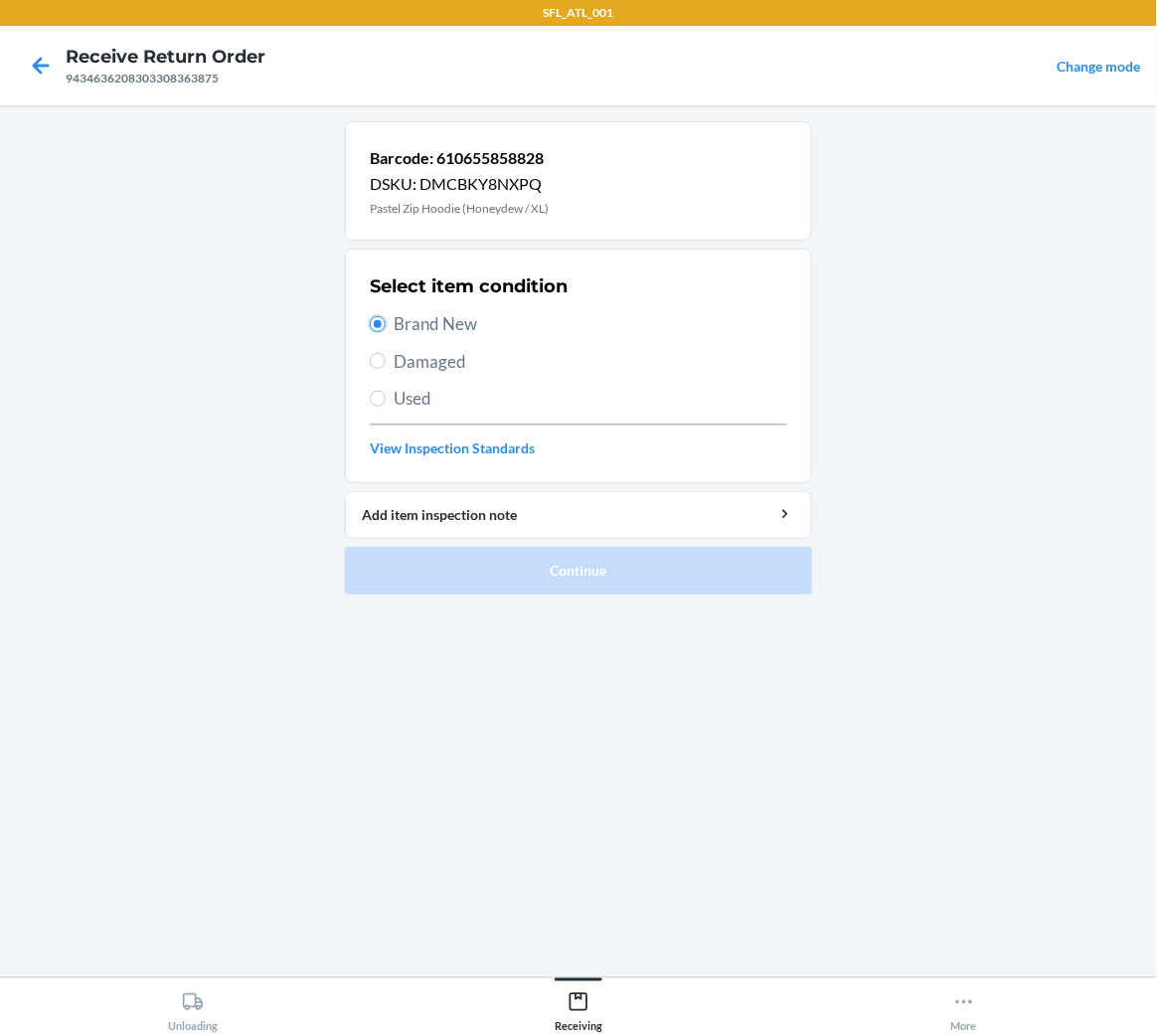 radio on "true" 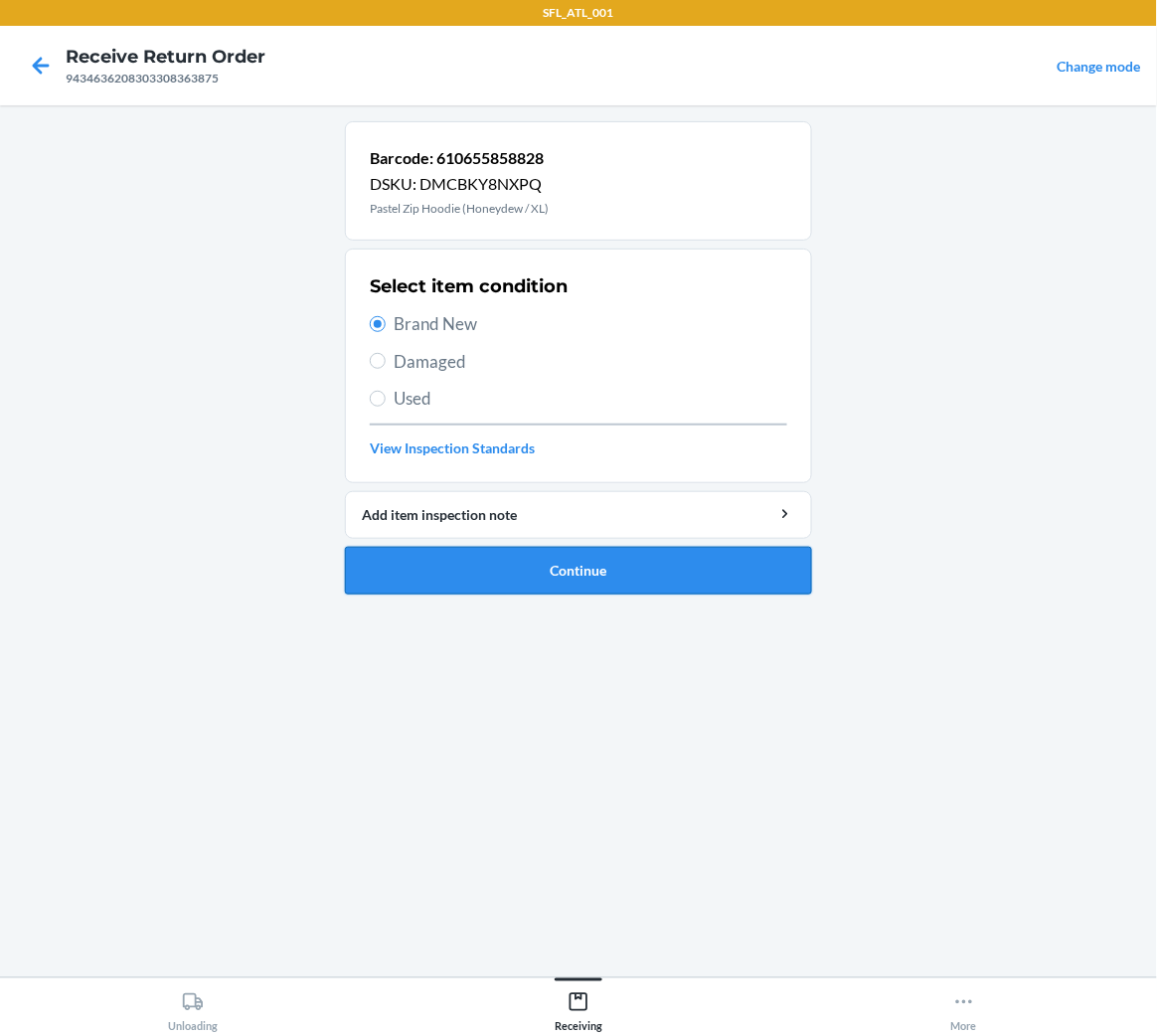click on "Continue" at bounding box center [578, 571] 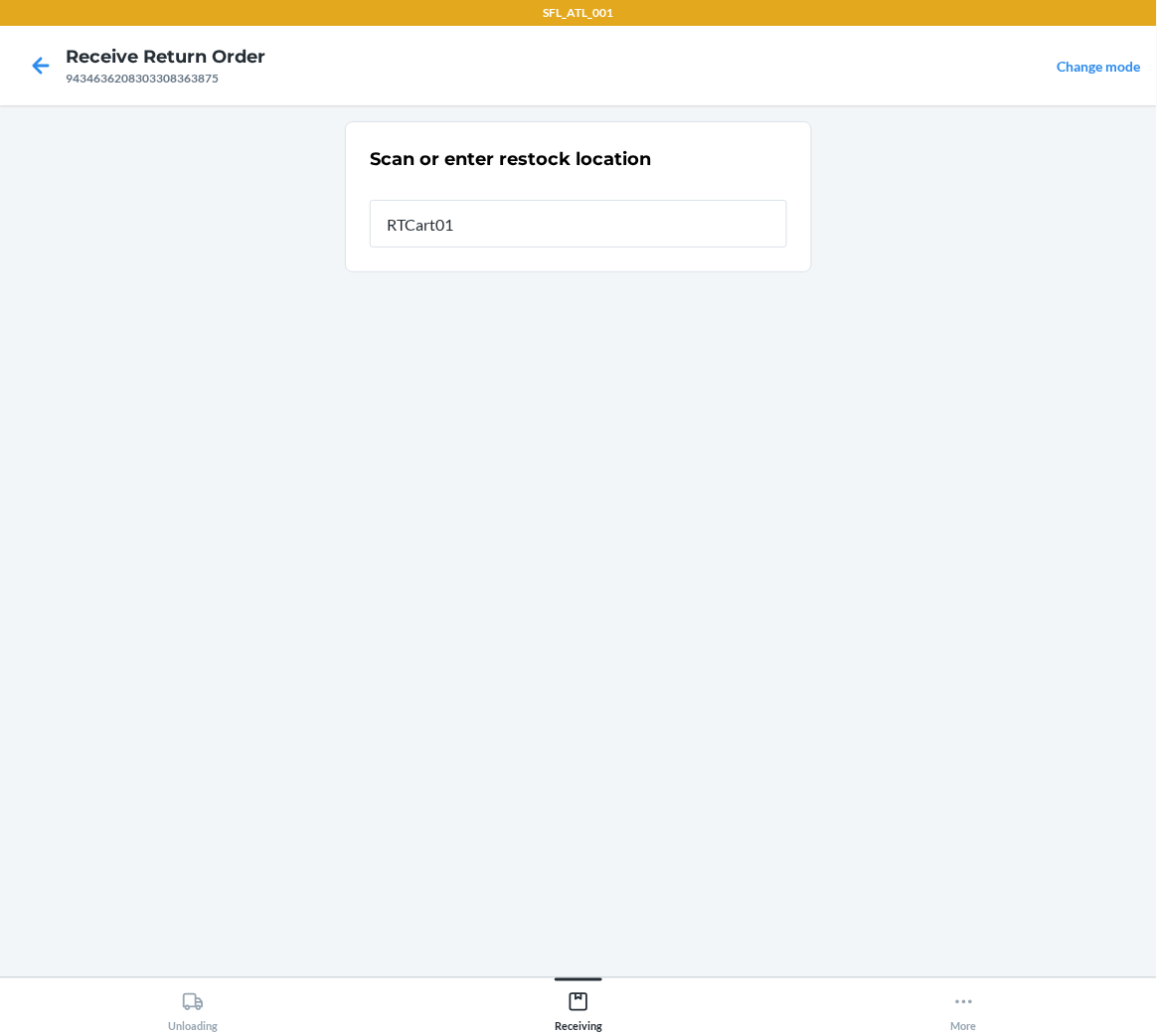 type on "RTCart014" 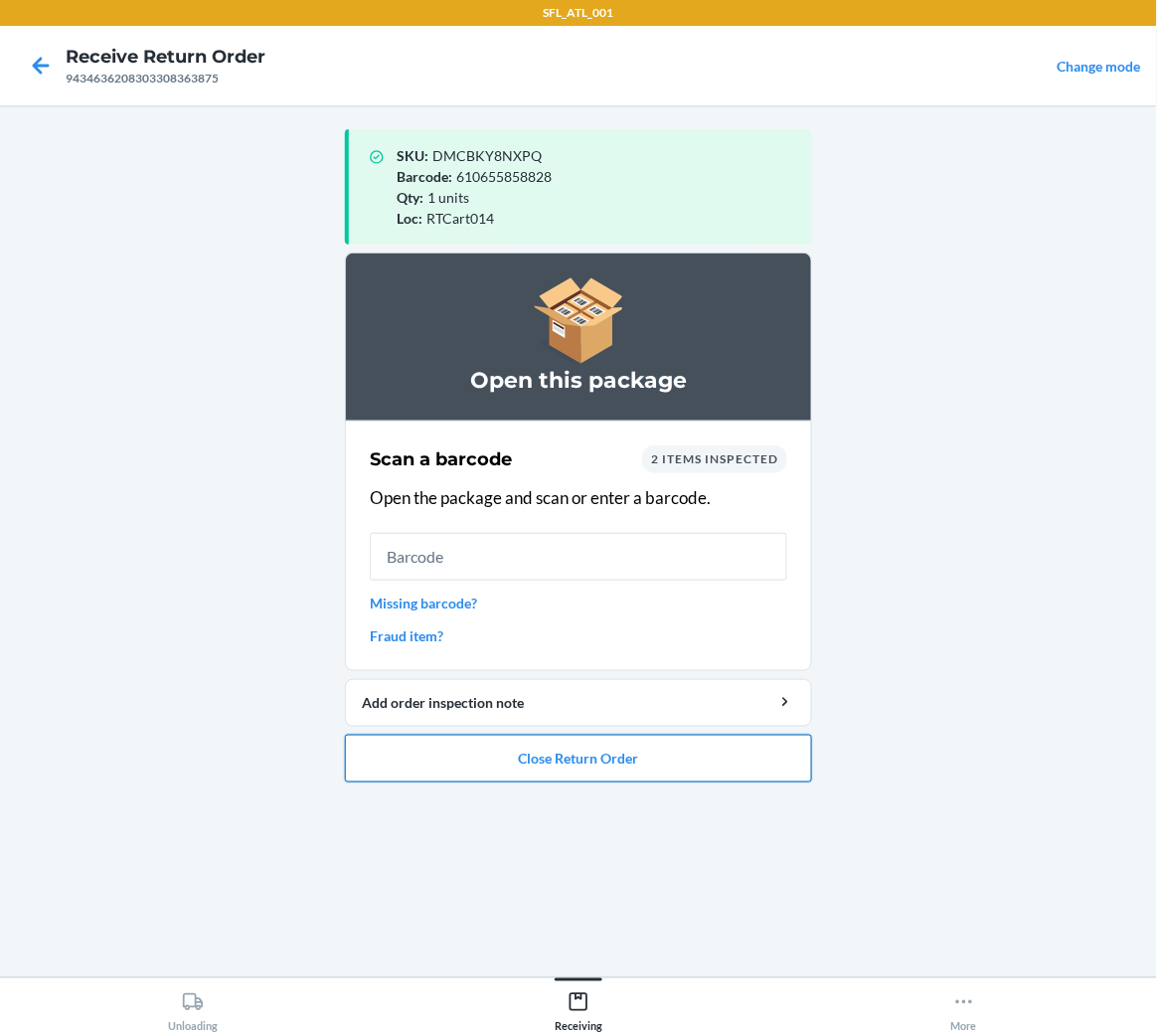 click on "Close Return Order" at bounding box center [578, 759] 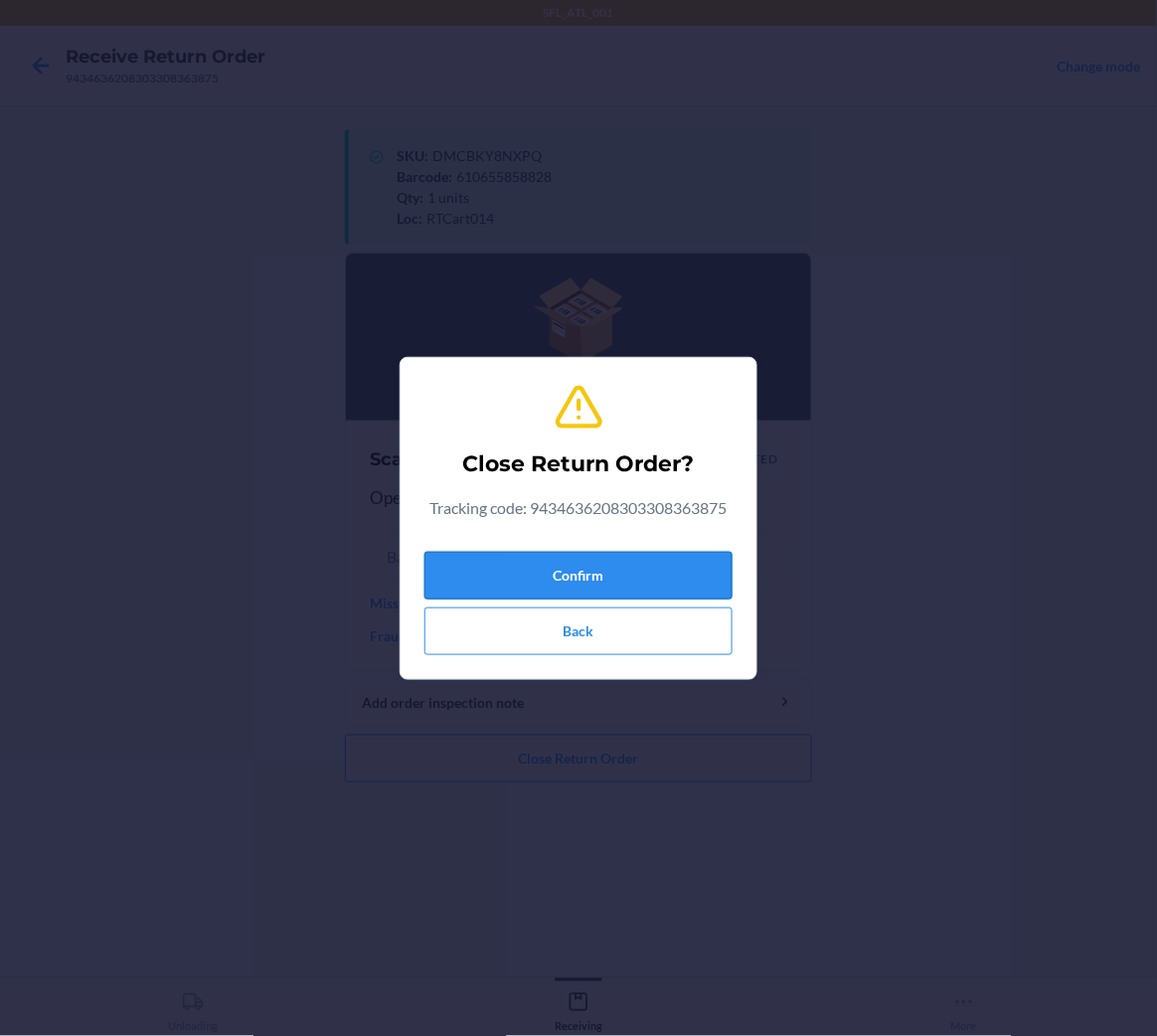 click on "Confirm" at bounding box center (578, 576) 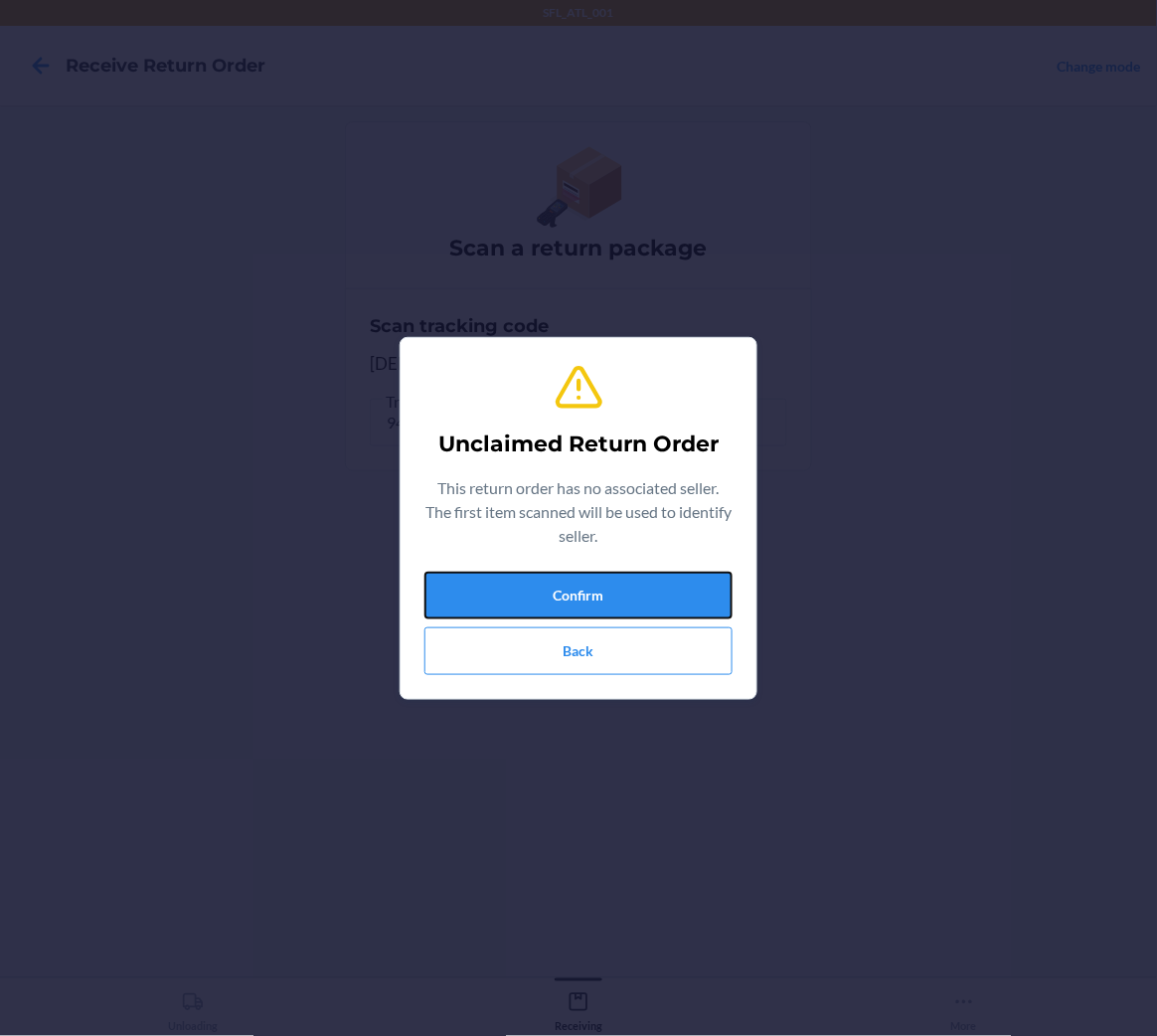 click on "Confirm" at bounding box center (578, 596) 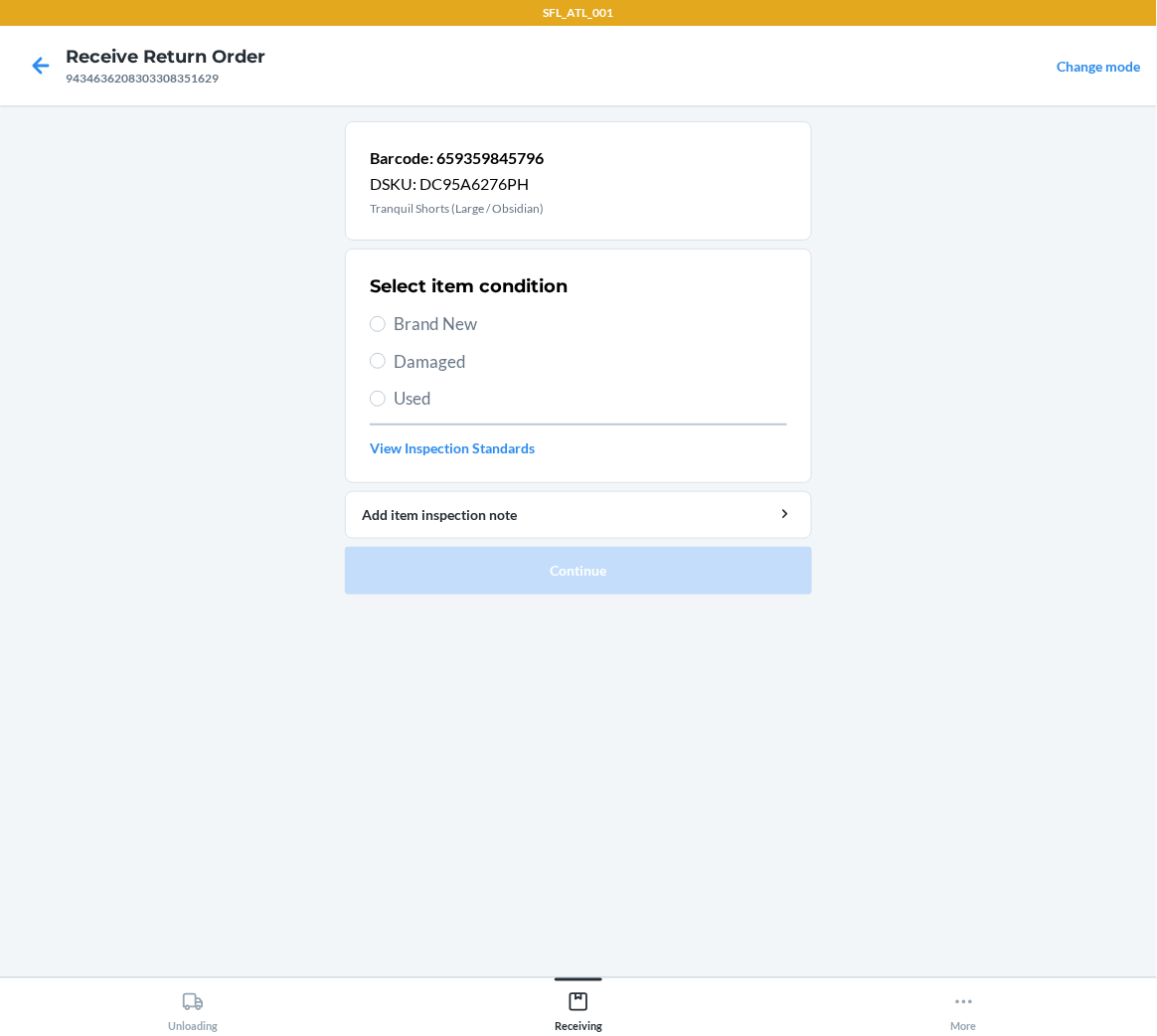 click on "Brand New" at bounding box center (590, 324) 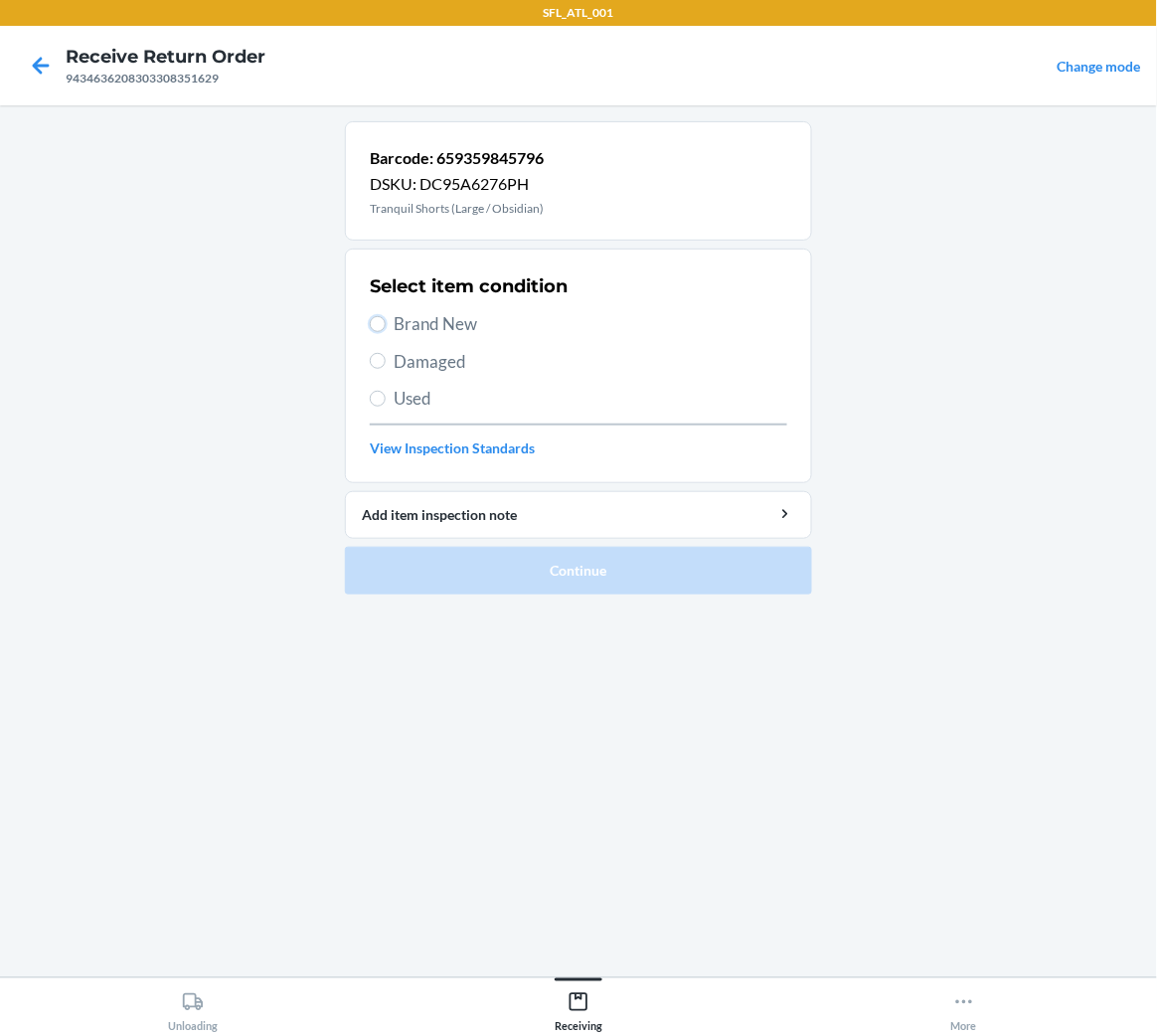 click on "Brand New" at bounding box center (378, 324) 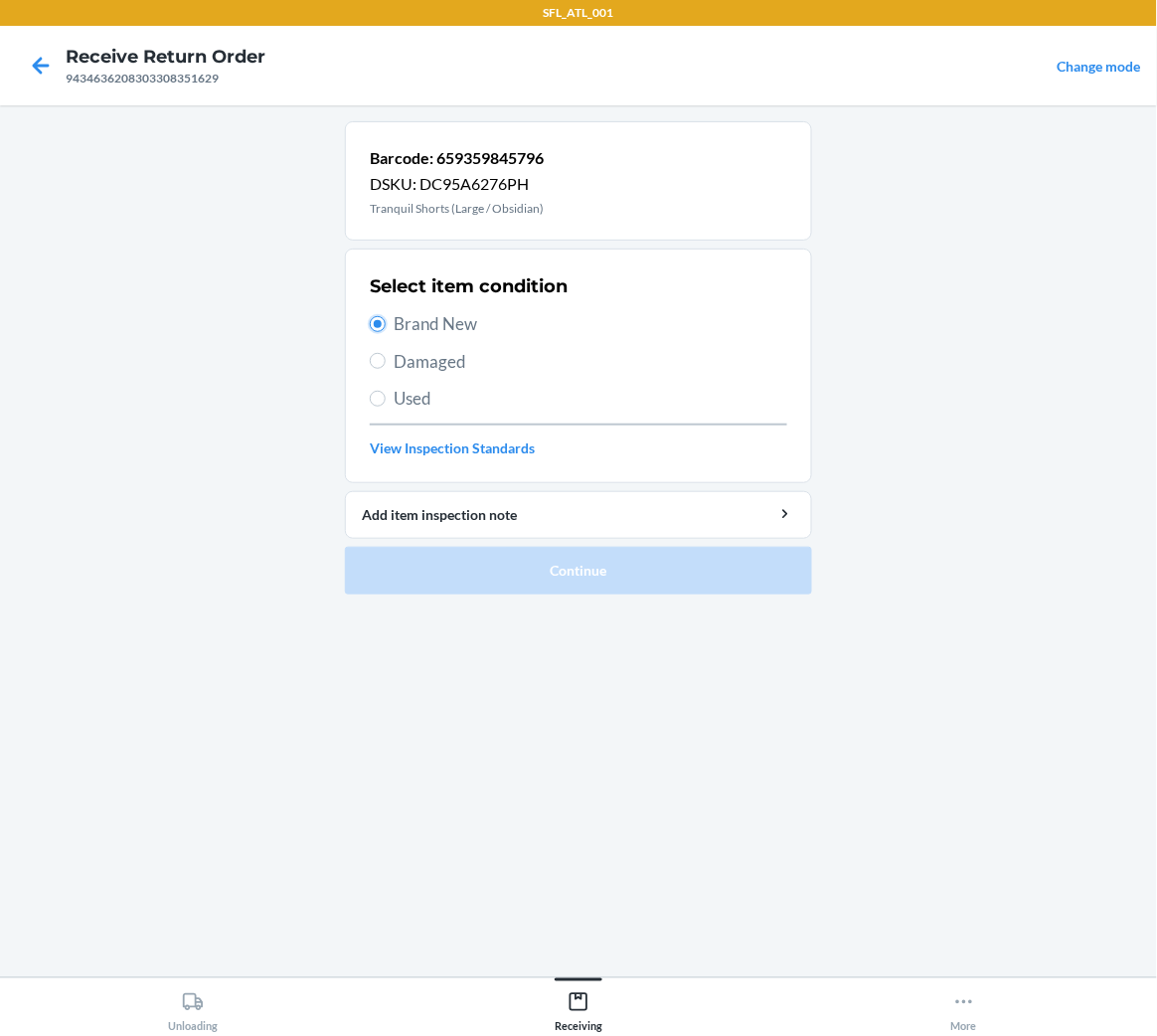 radio on "true" 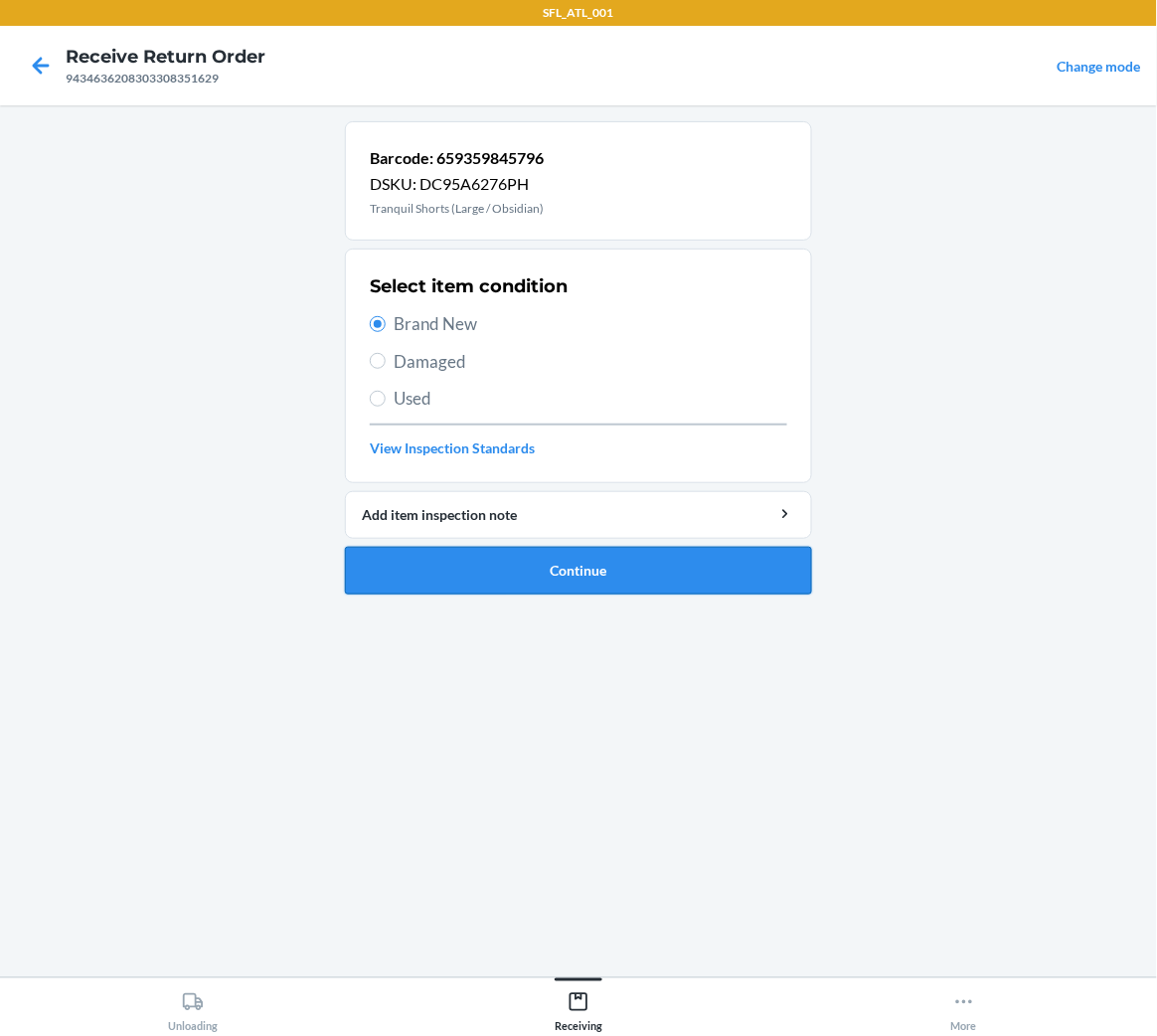 click on "Continue" at bounding box center [578, 571] 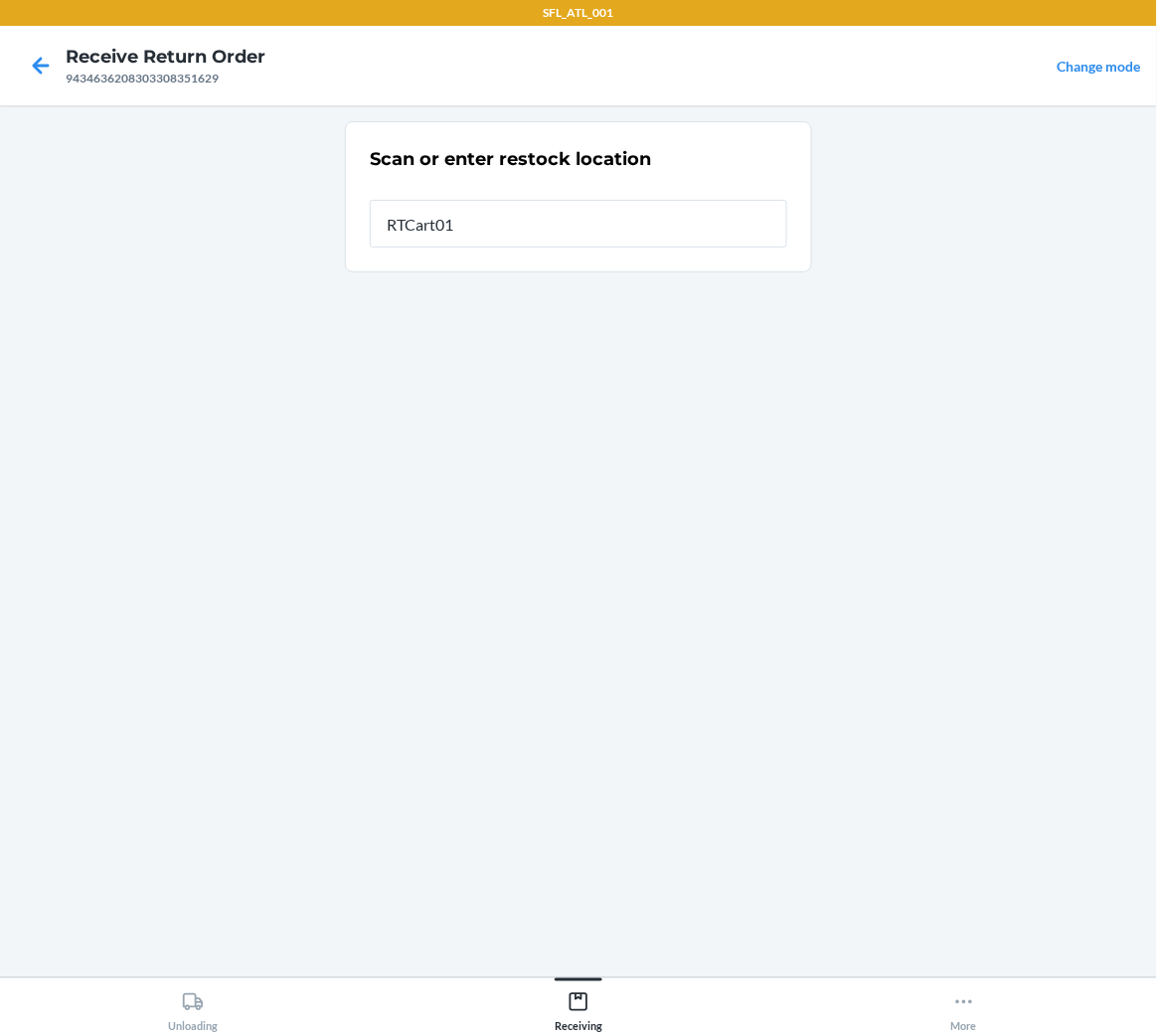 type on "RTCart014" 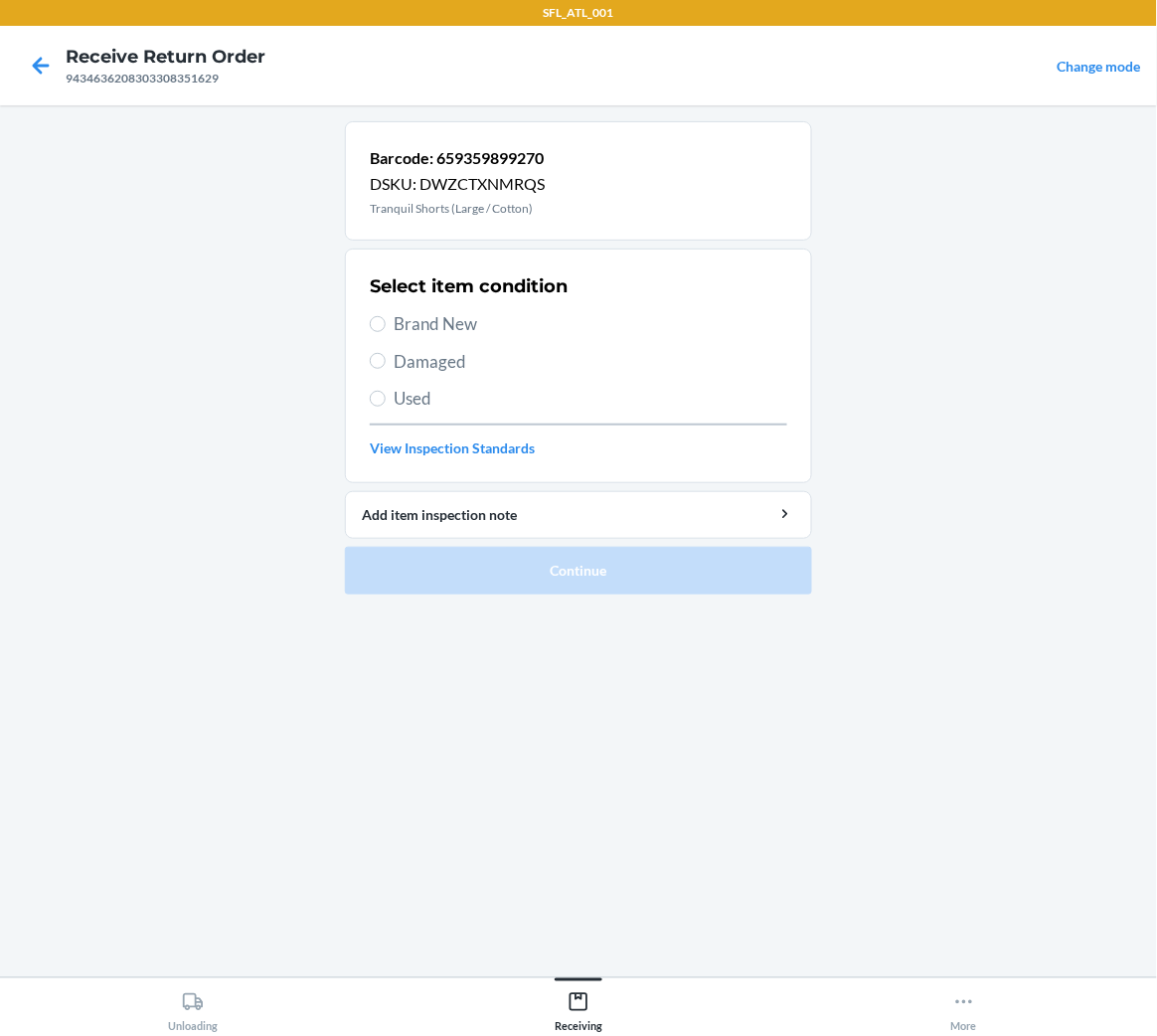 click on "Brand New" at bounding box center (590, 324) 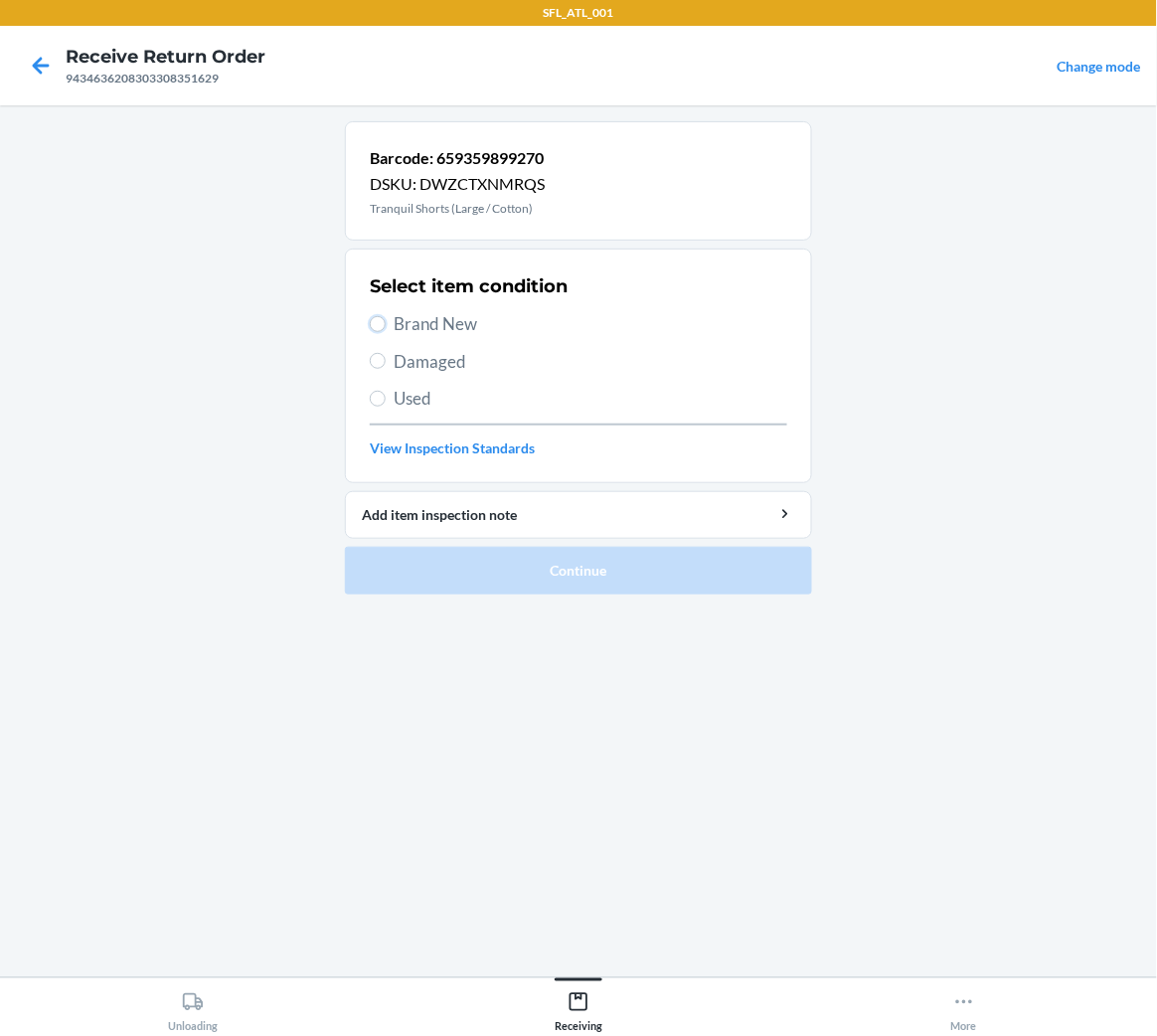click on "Brand New" at bounding box center (378, 324) 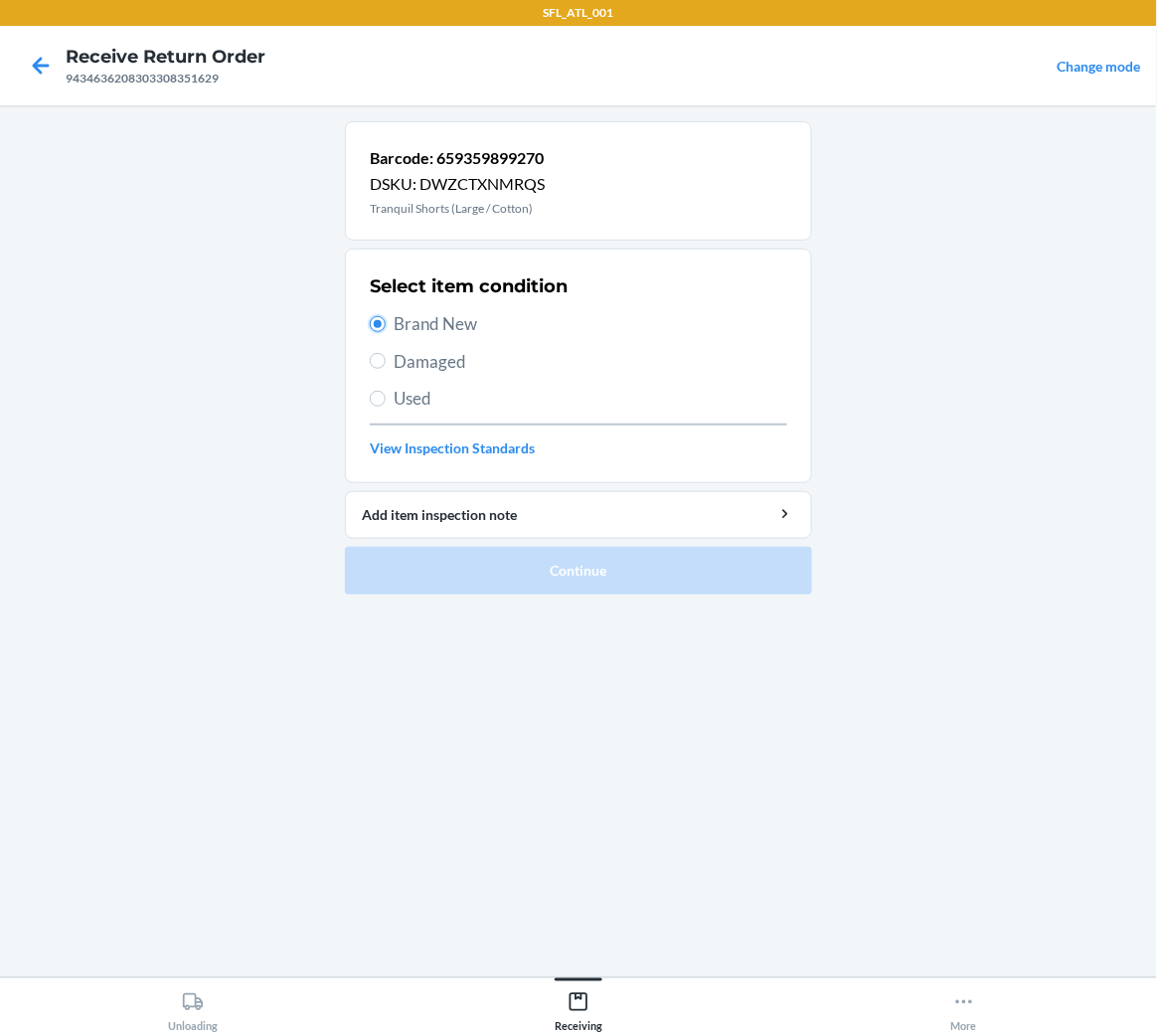 radio on "true" 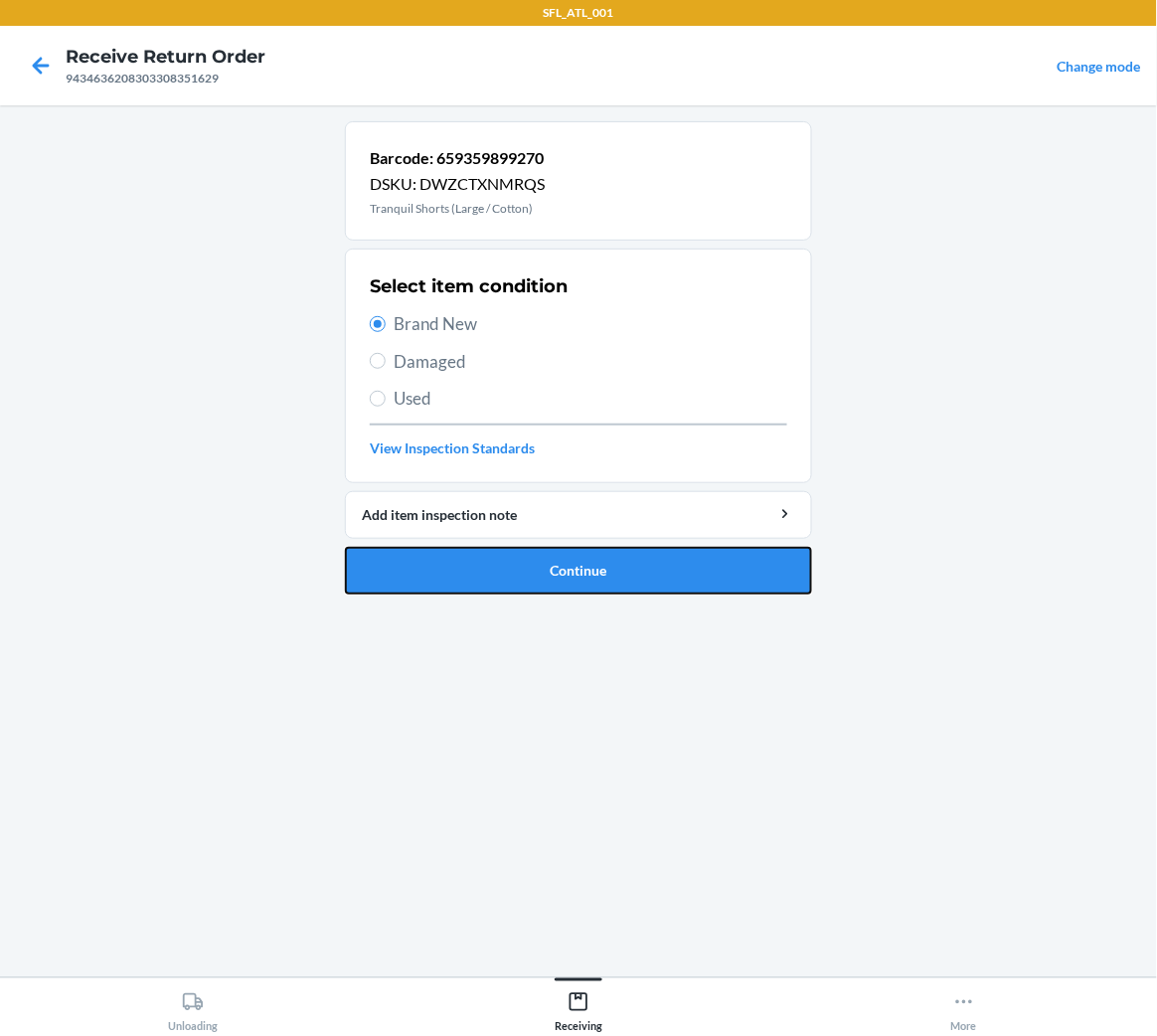 click on "Continue" at bounding box center [578, 571] 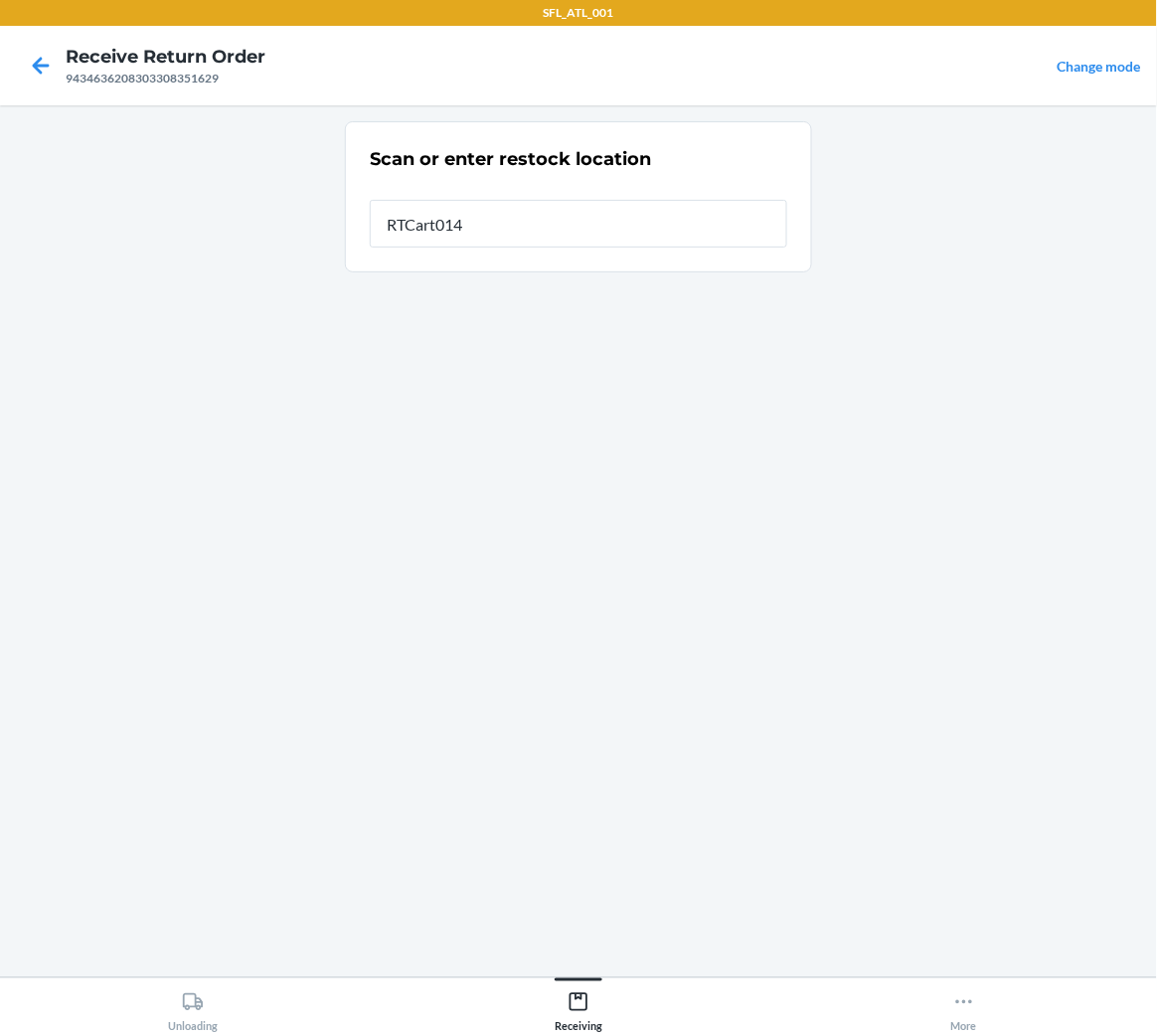 type on "RTCart014" 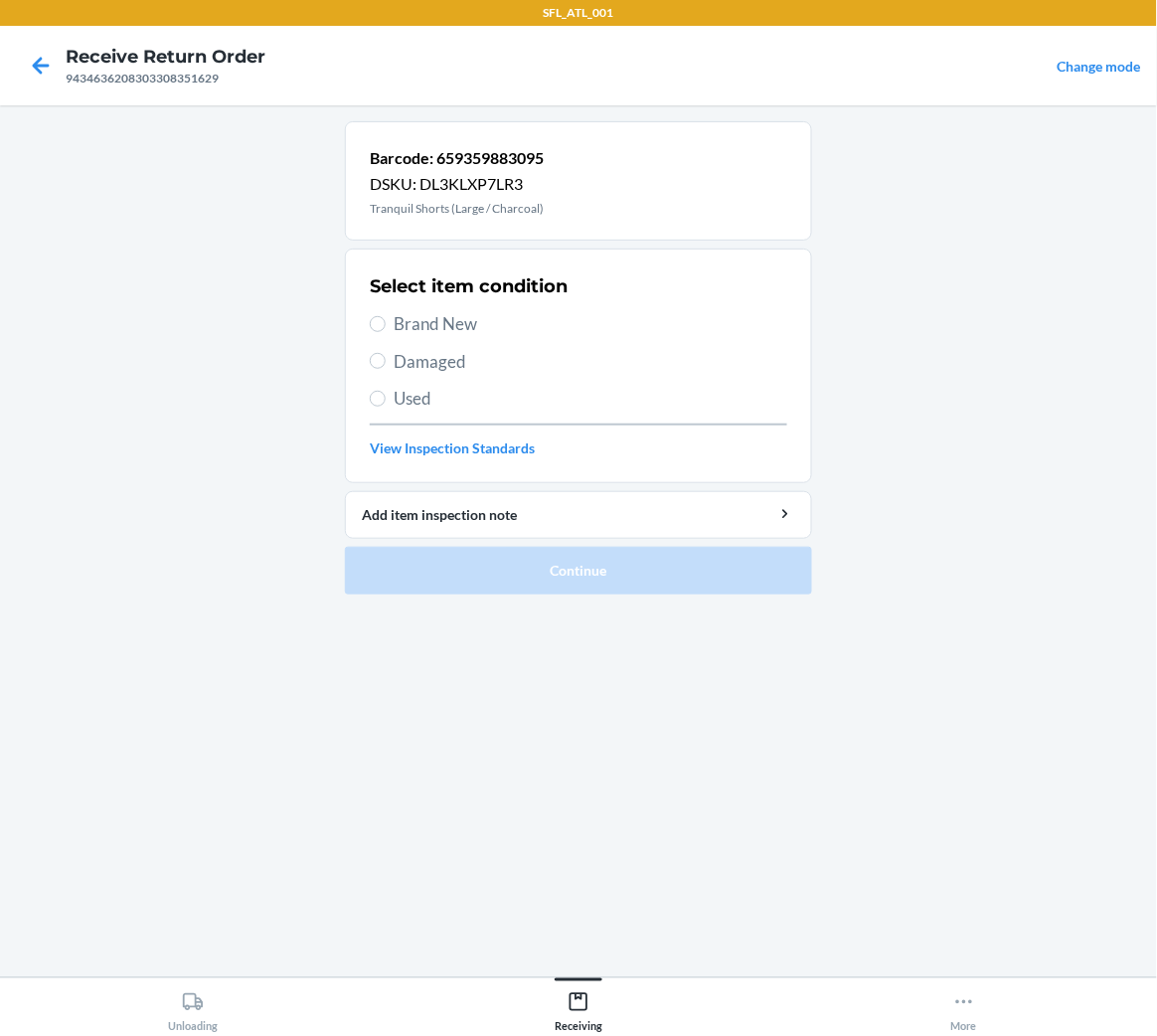 click on "Brand New" at bounding box center (590, 324) 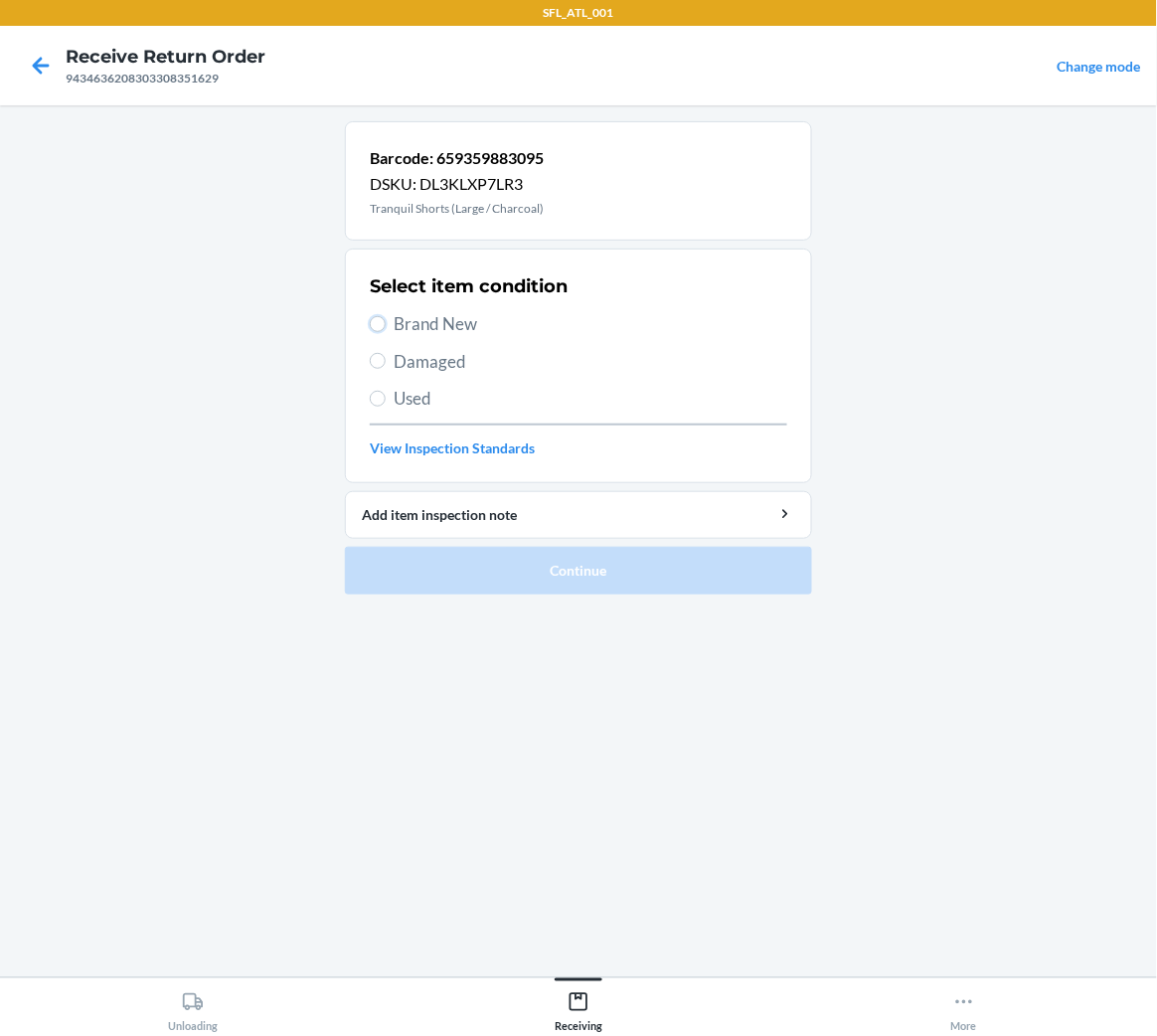 click on "Brand New" at bounding box center [378, 324] 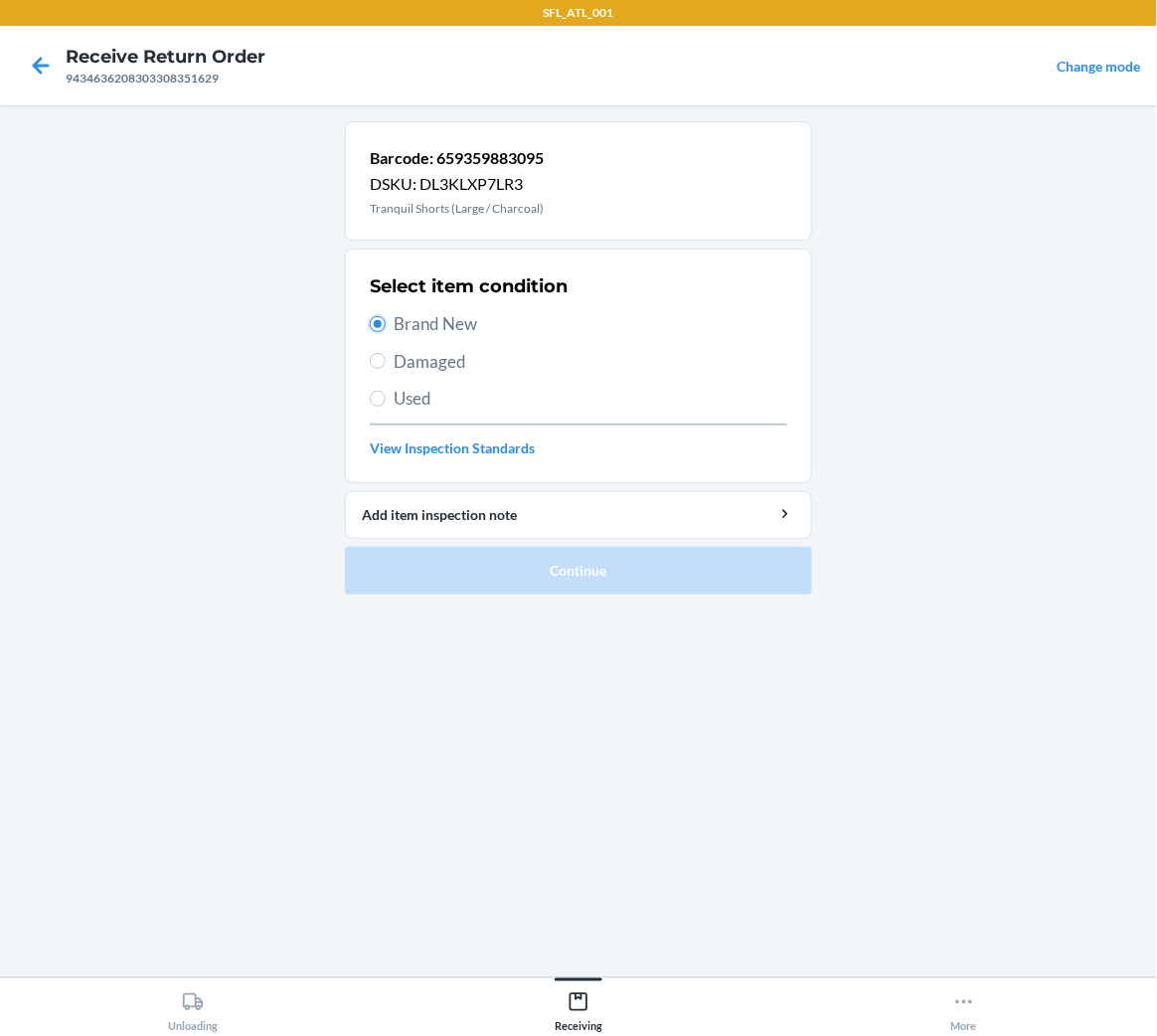 radio on "true" 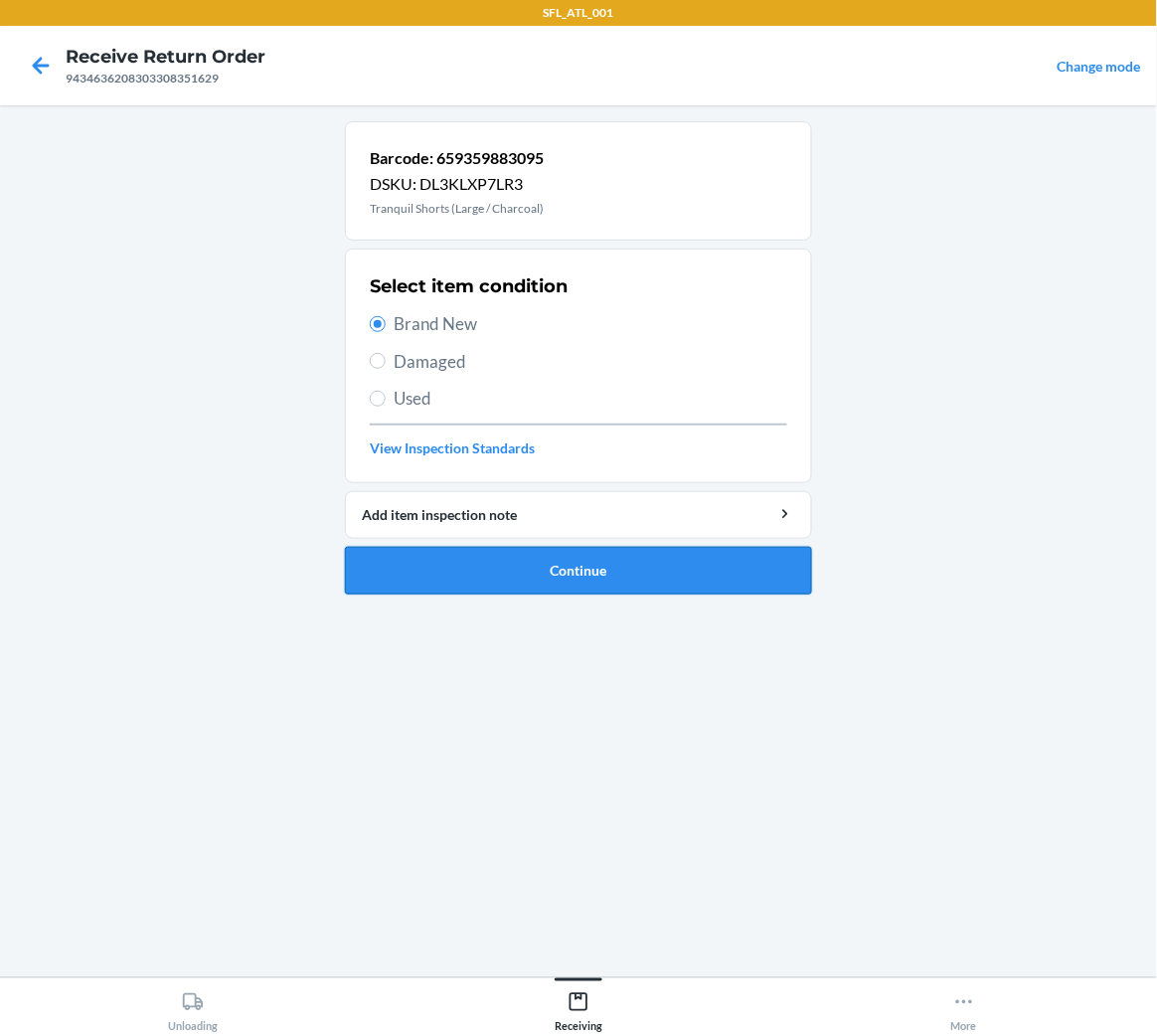 click on "Continue" at bounding box center (578, 571) 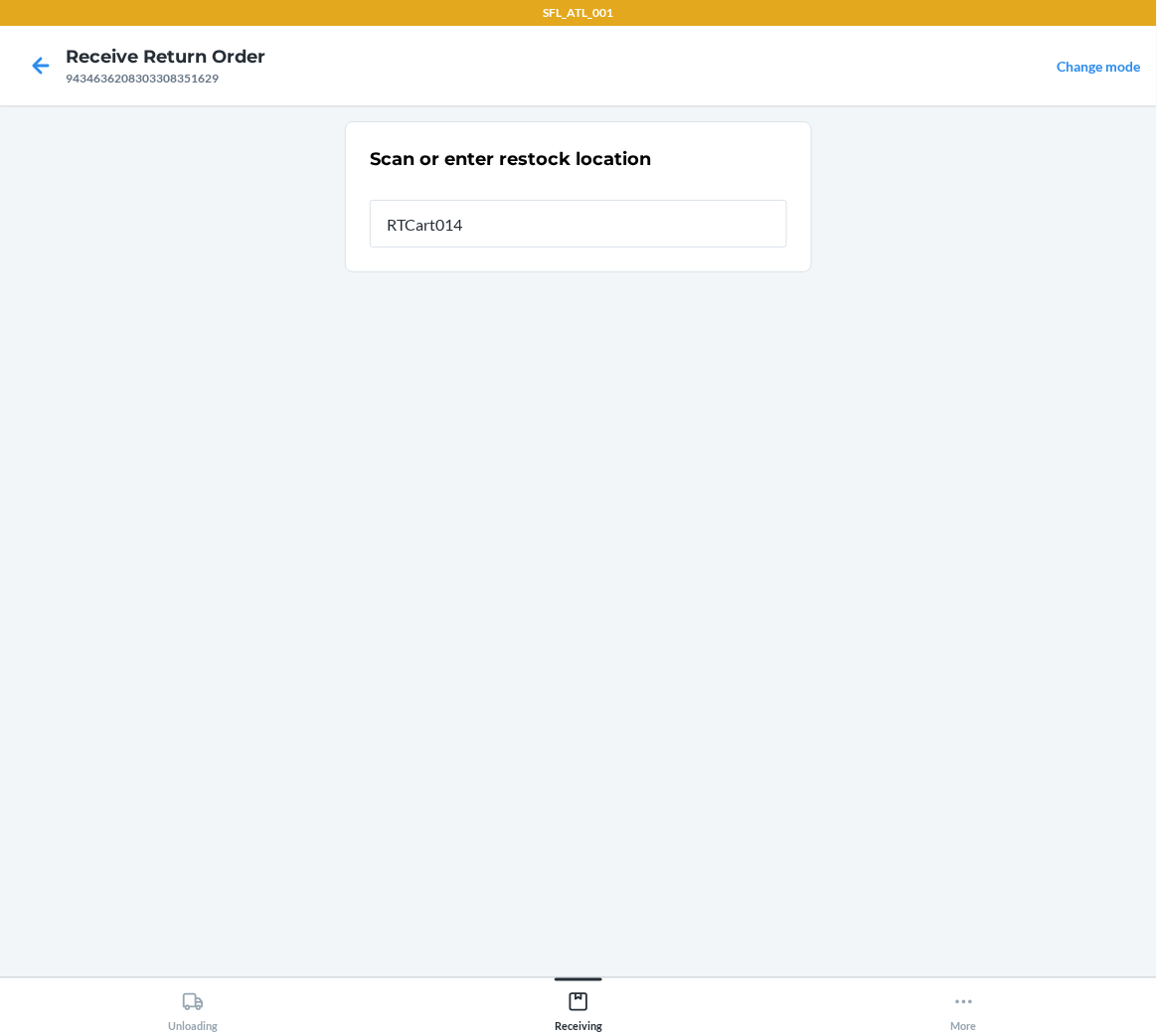 type on "RTCart014" 